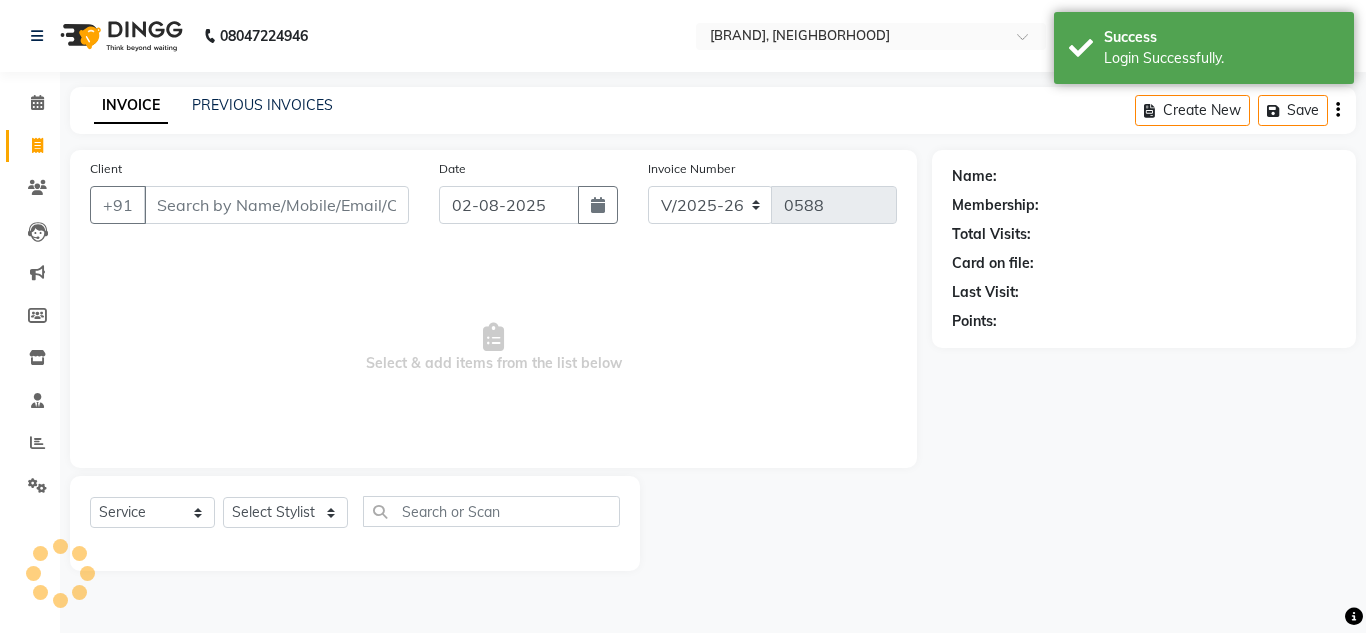 select on "7629" 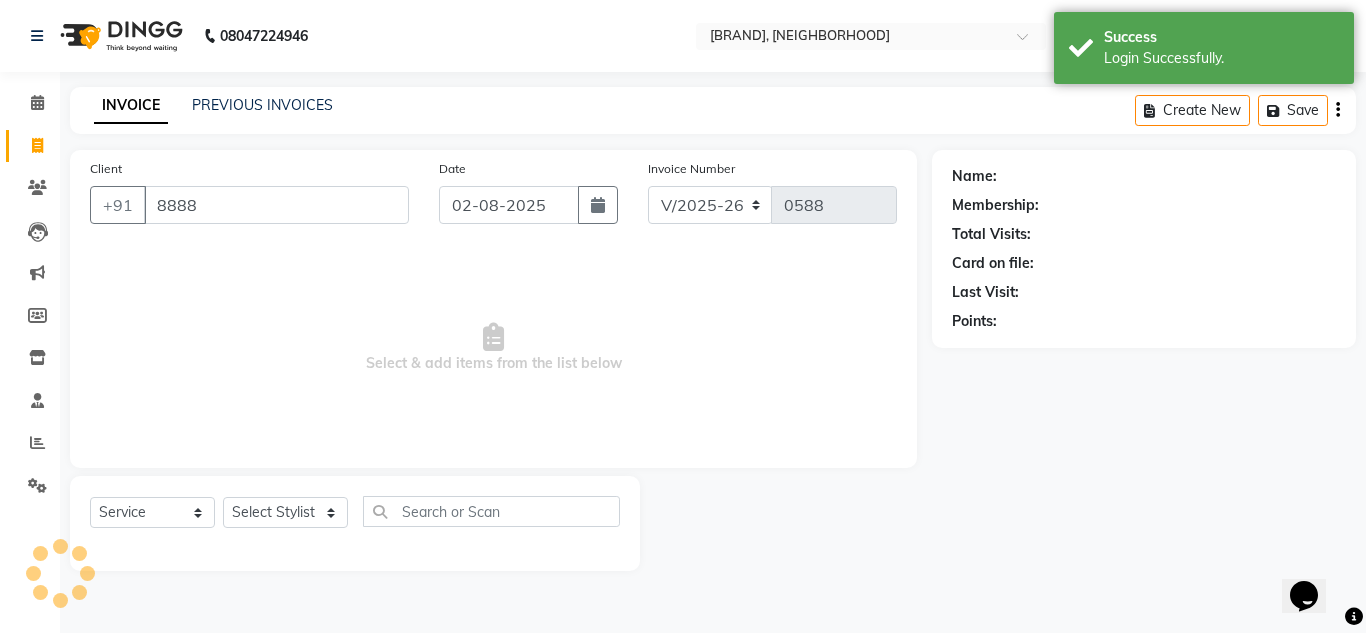 scroll, scrollTop: 0, scrollLeft: 0, axis: both 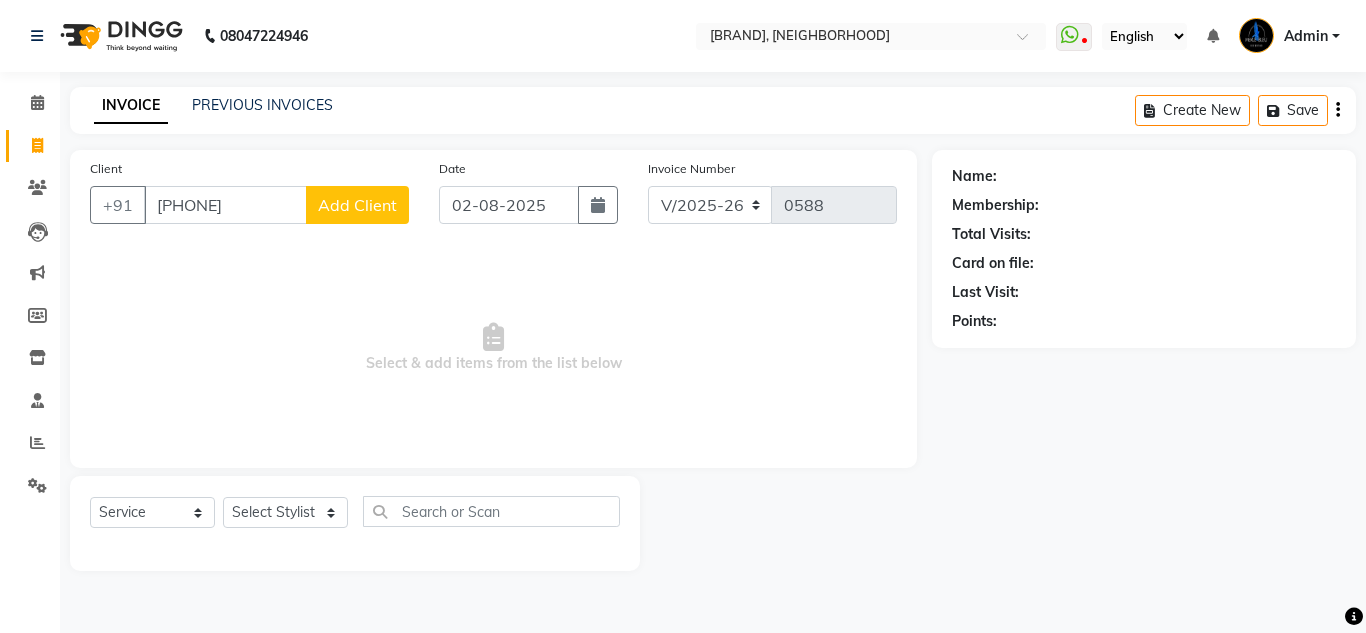 type on "[PHONE]" 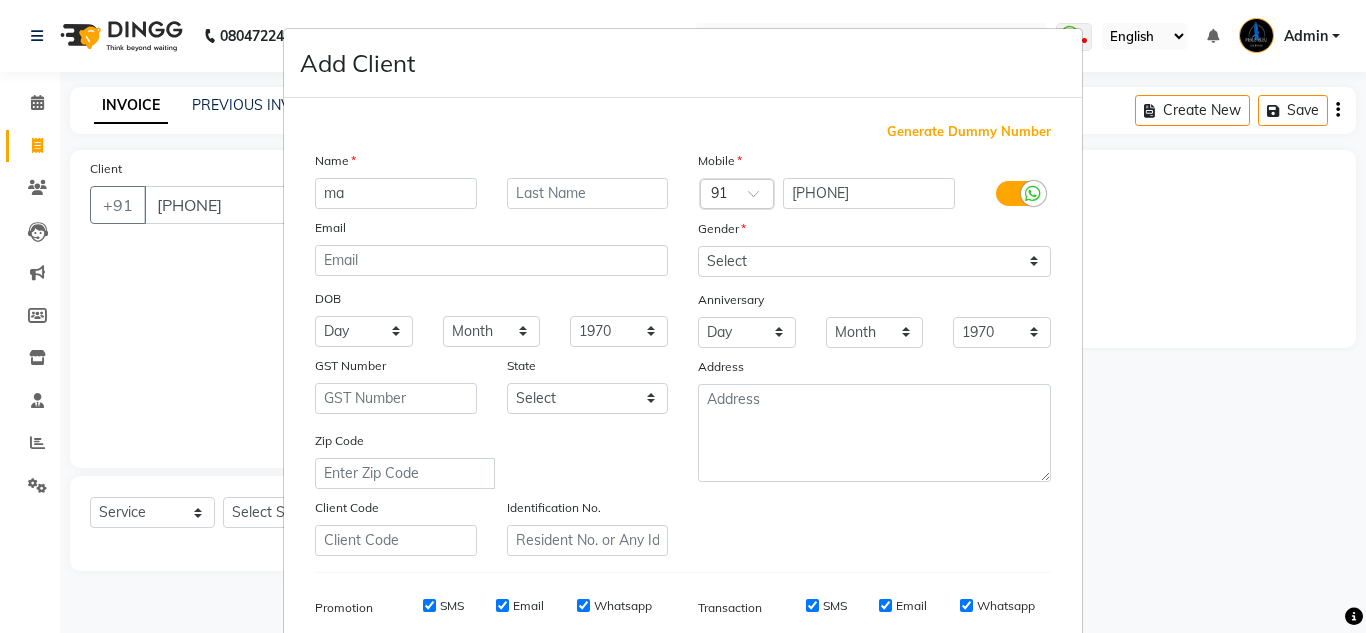 type on "m" 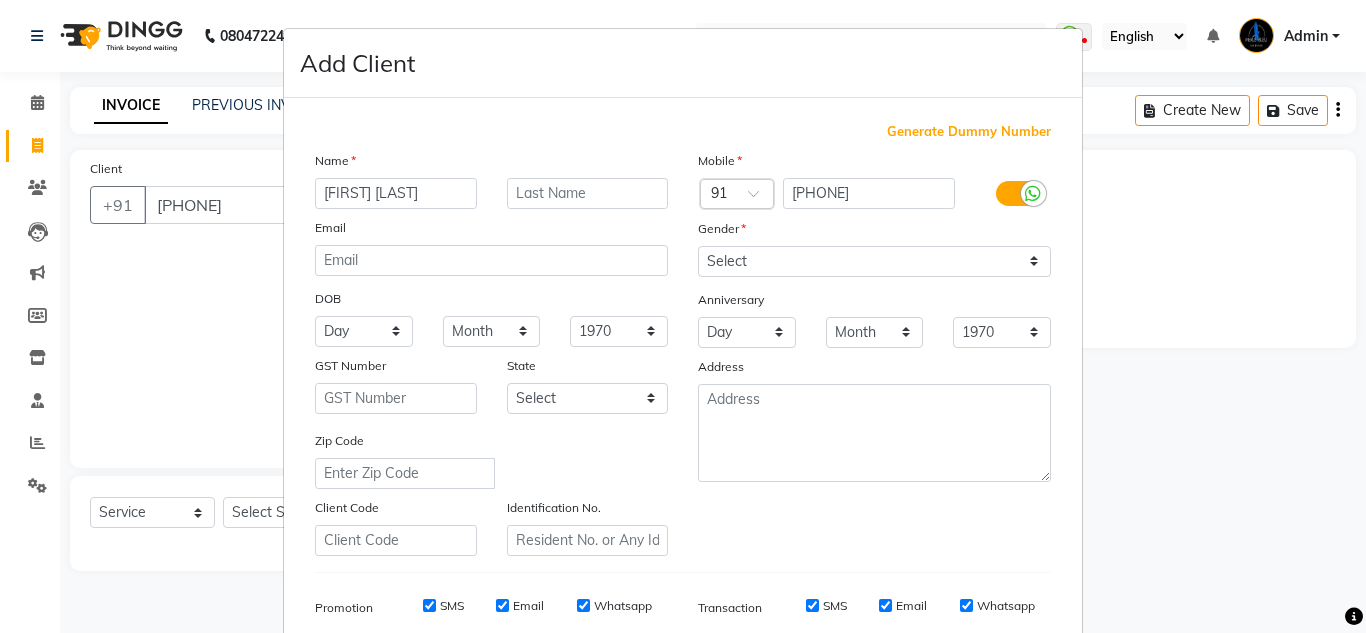 type on "[FIRST] [LAST]" 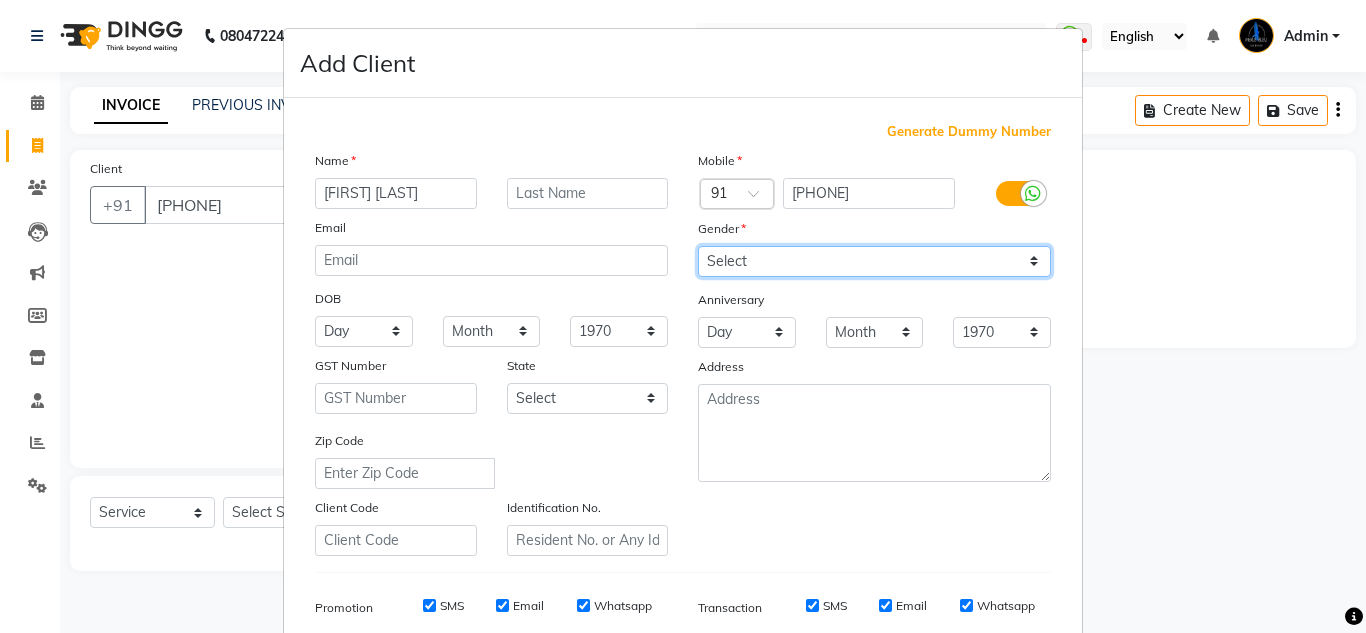 click on "Select Male Female Other Prefer Not To Say" at bounding box center [874, 261] 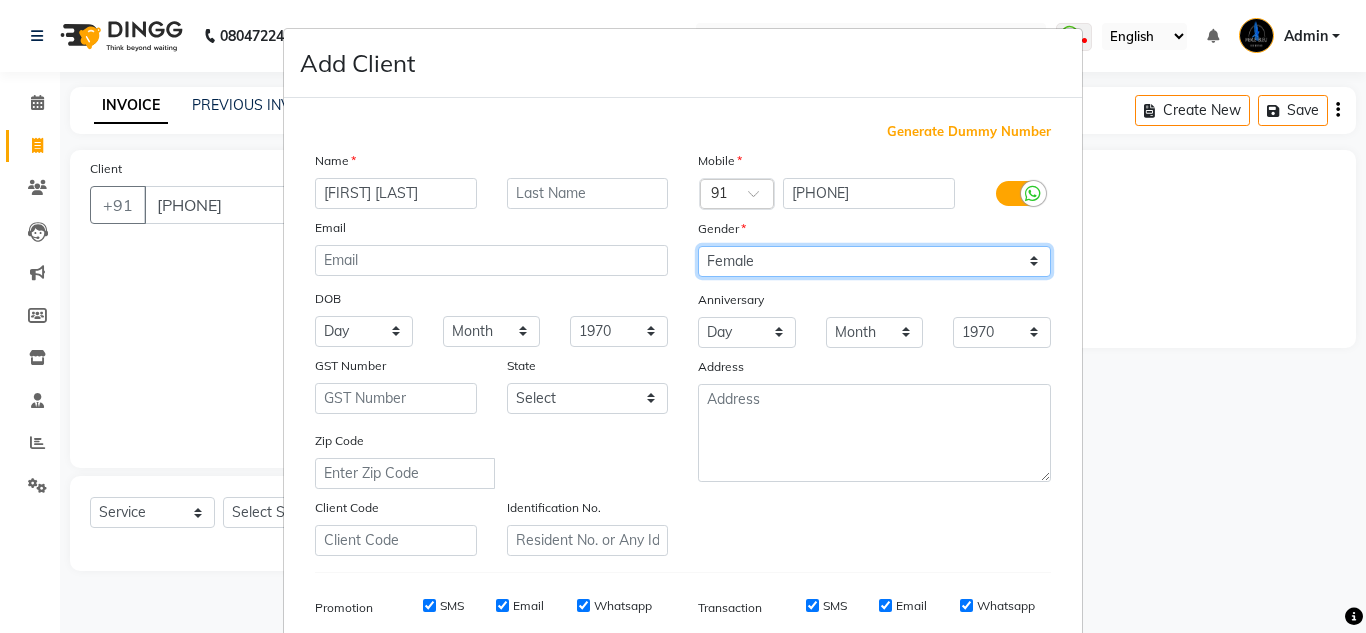 click on "Select Male Female Other Prefer Not To Say" at bounding box center (874, 261) 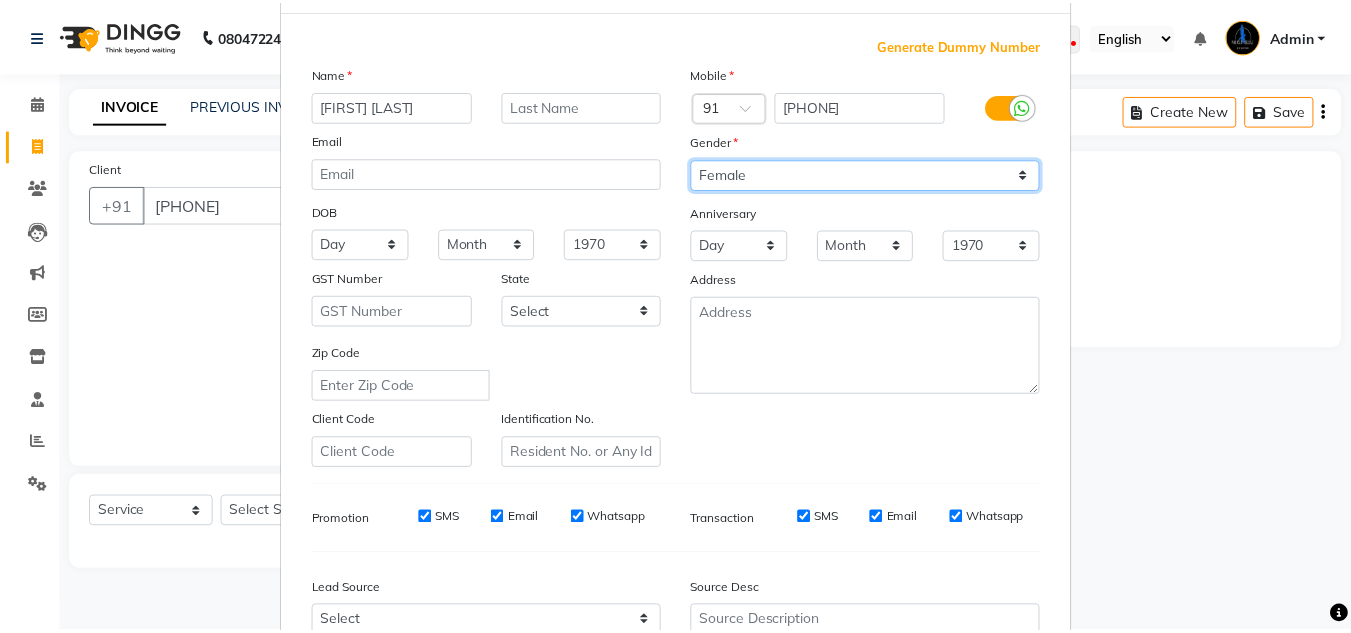 scroll, scrollTop: 290, scrollLeft: 0, axis: vertical 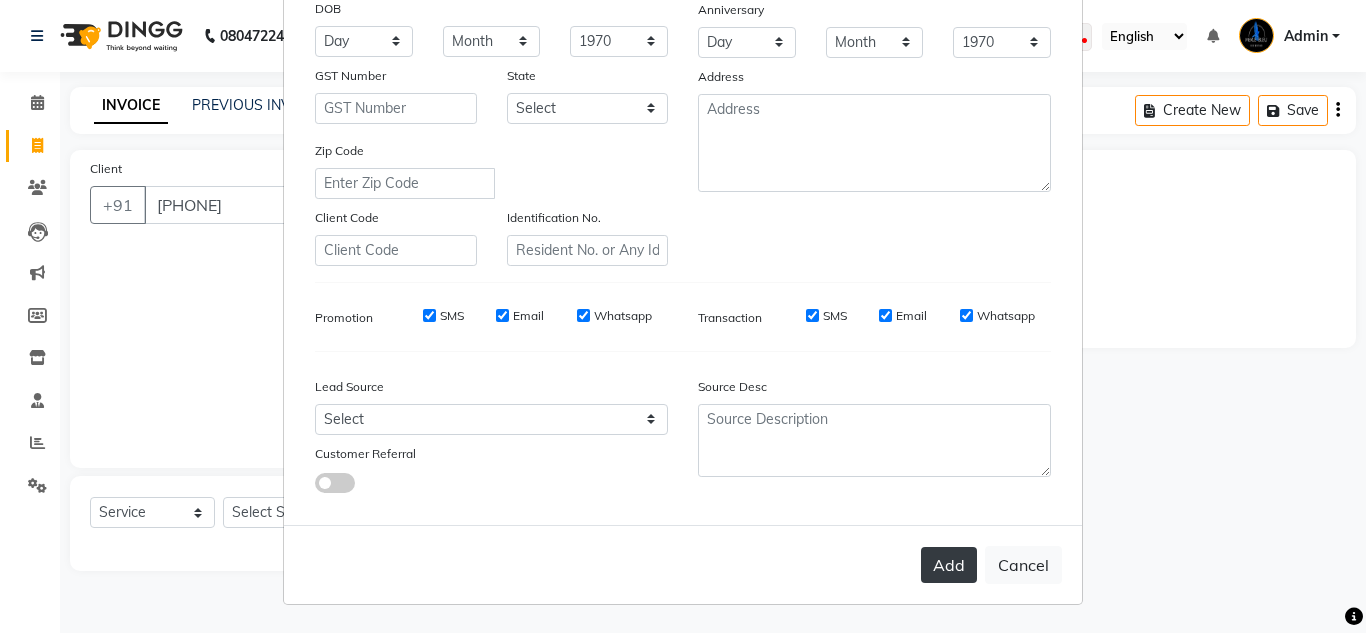 click on "Add" at bounding box center [949, 565] 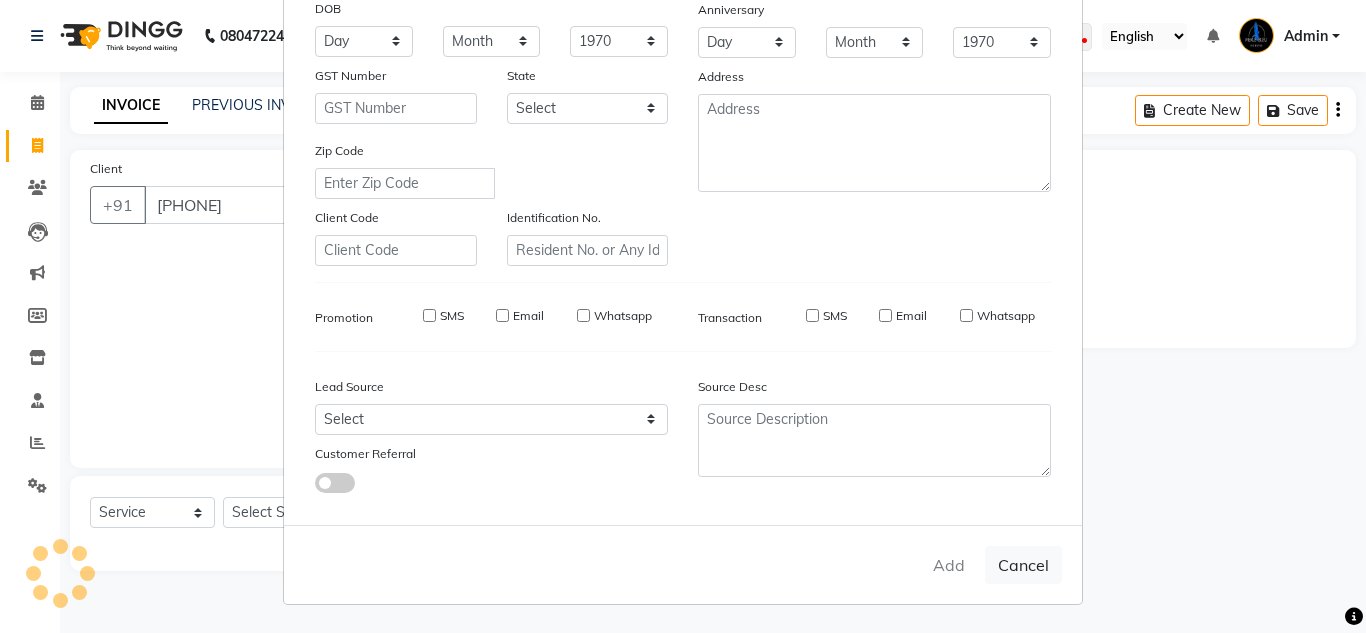 type 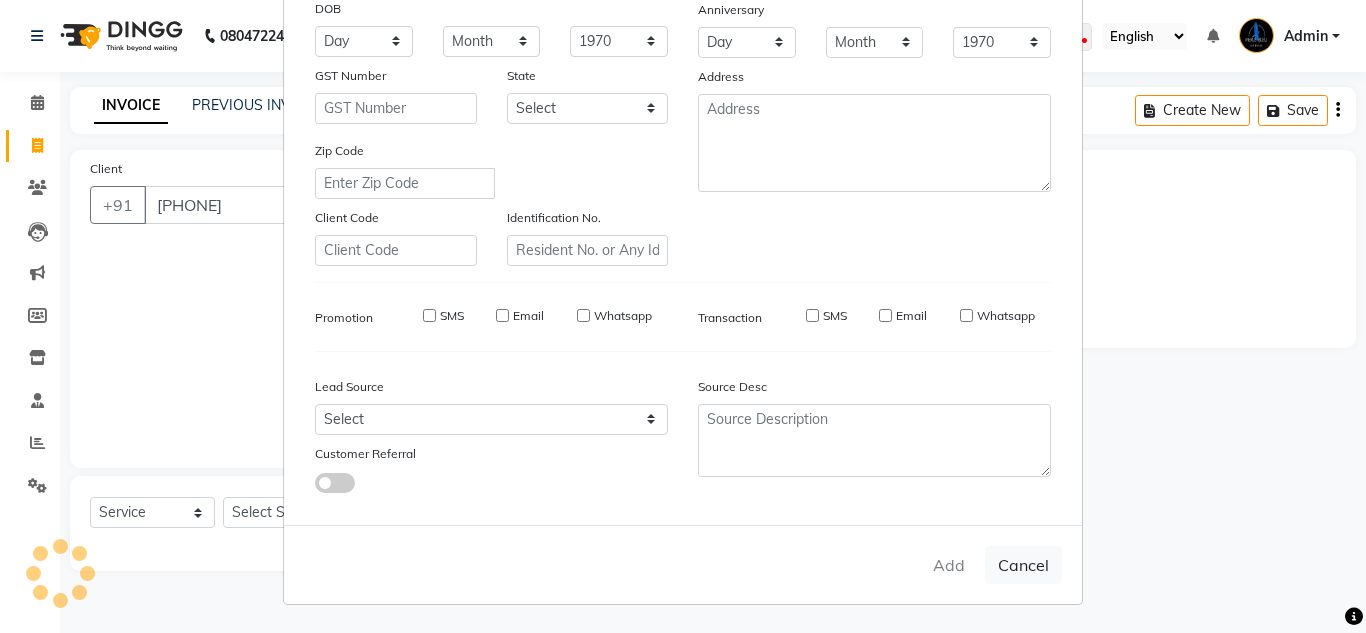 select 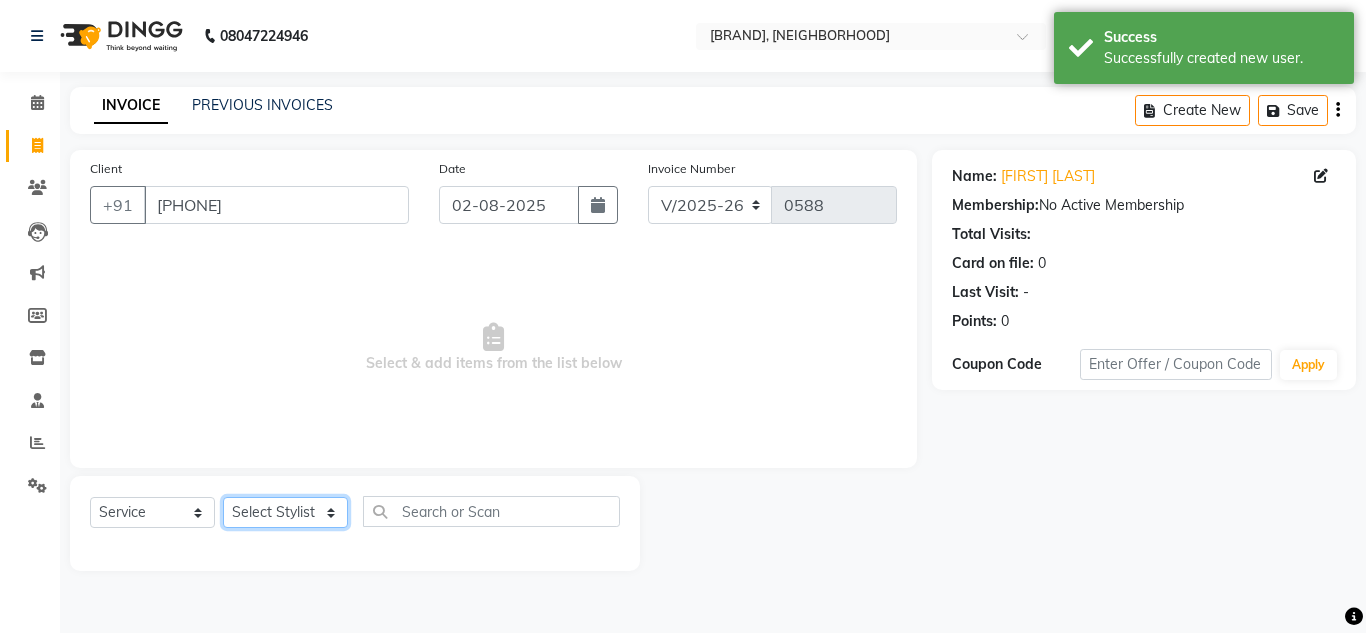 click on "Select Stylist [FIRST] [LAST] [FIRST] [LAST]  [FIRST] [LAST] [FIRST] [LAST] [FIRST] [LAST] [FIRST] [LAST] [FIRST] [LAST]" 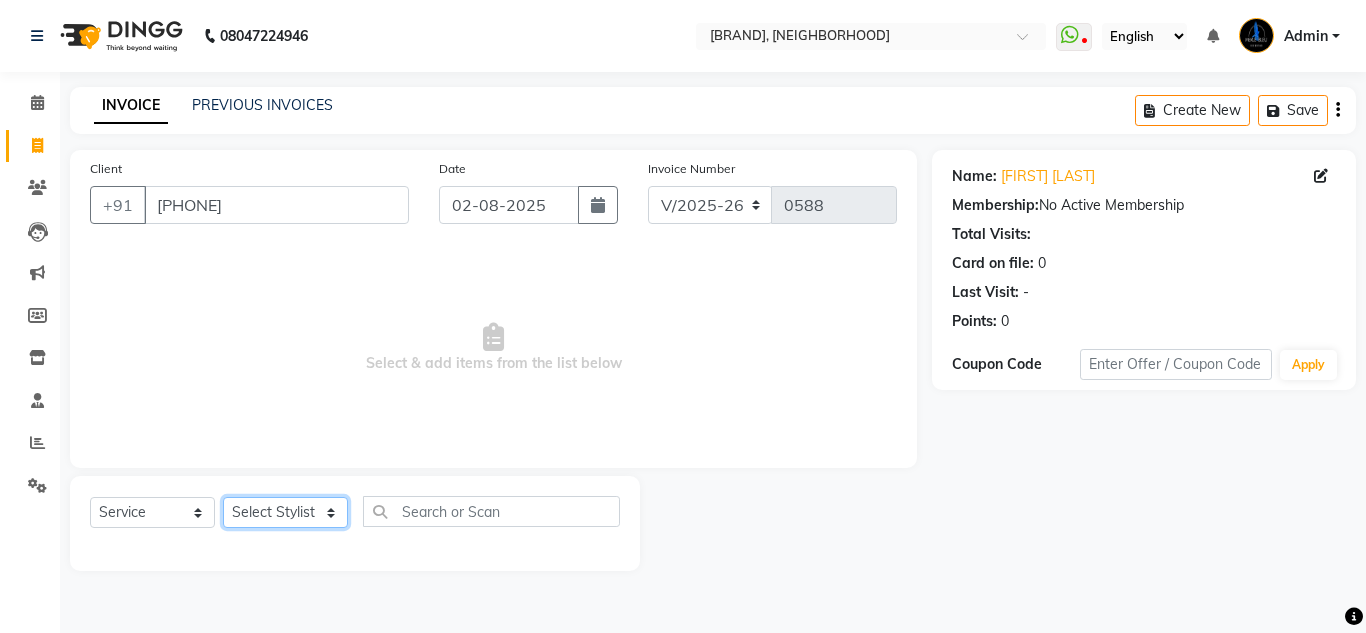 select on "67937" 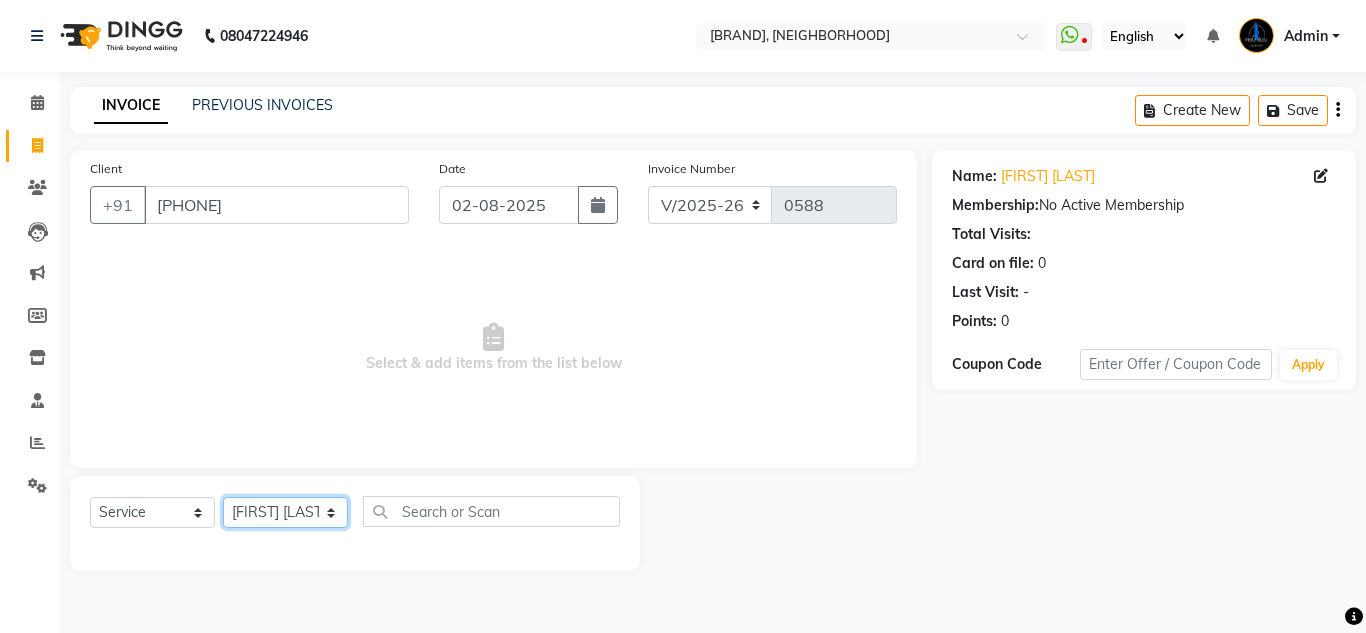 click on "Select Stylist [FIRST] [LAST] [FIRST] [LAST]  [FIRST] [LAST] [FIRST] [LAST] [FIRST] [LAST] [FIRST] [LAST] [FIRST] [LAST]" 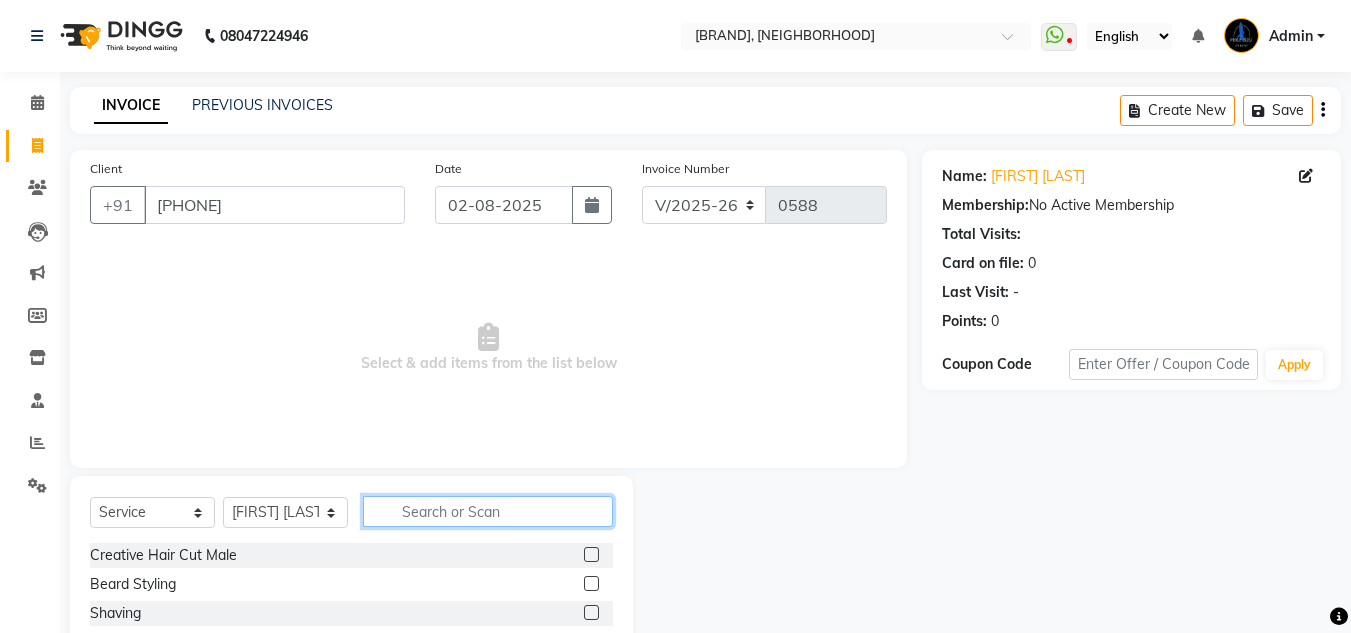 click 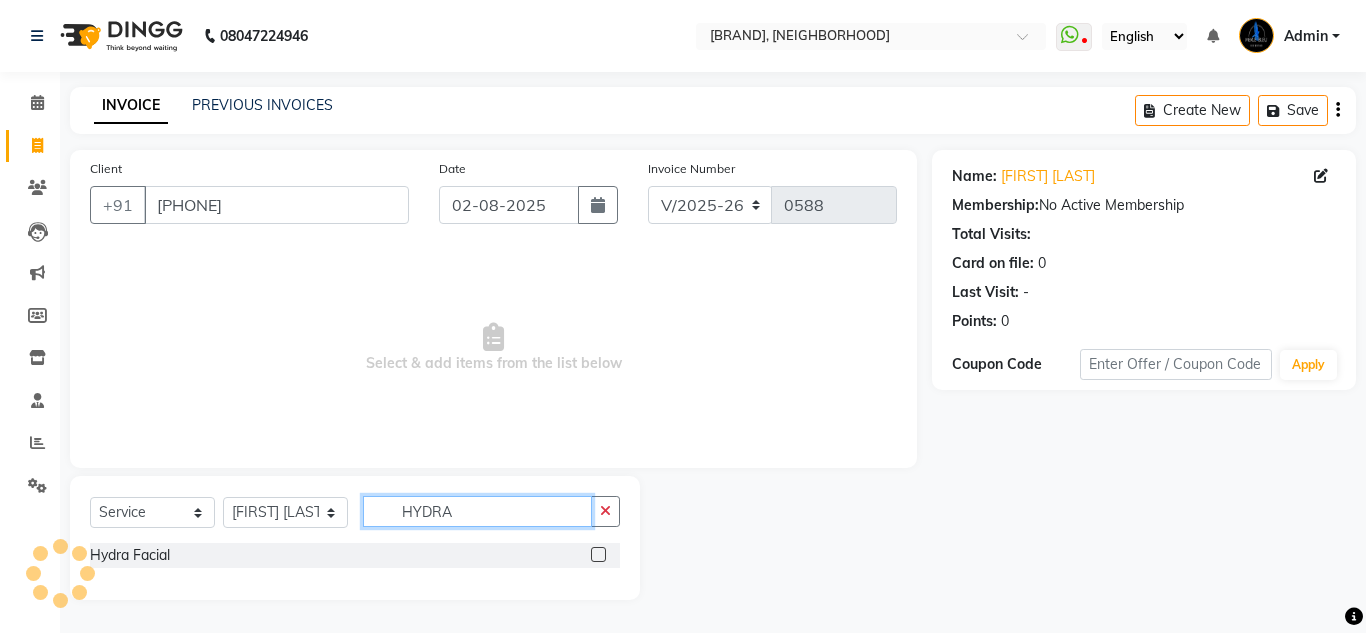 type on "HYDRA" 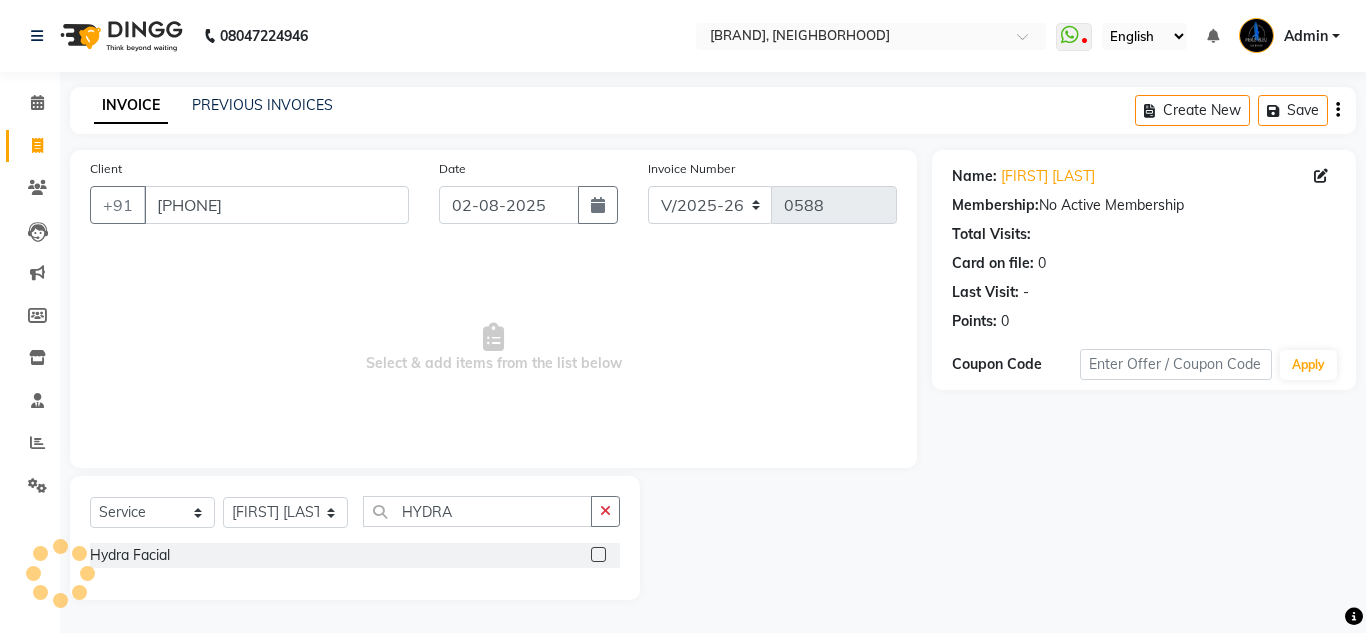 click 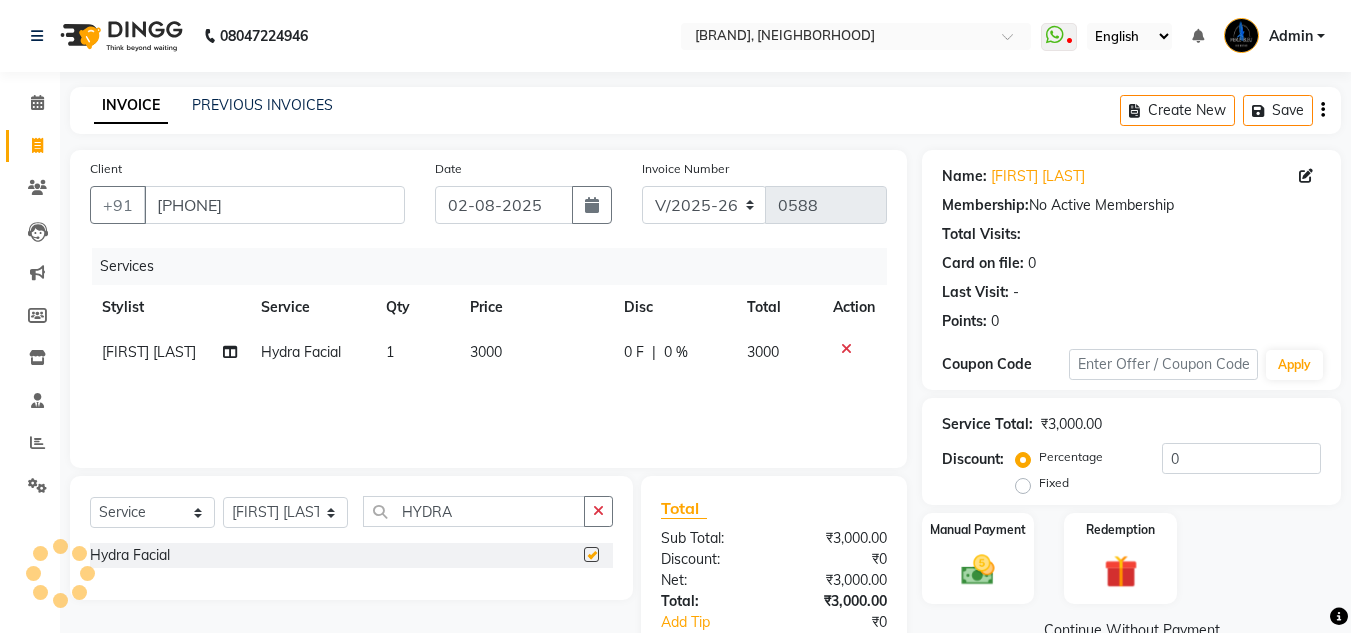 checkbox on "false" 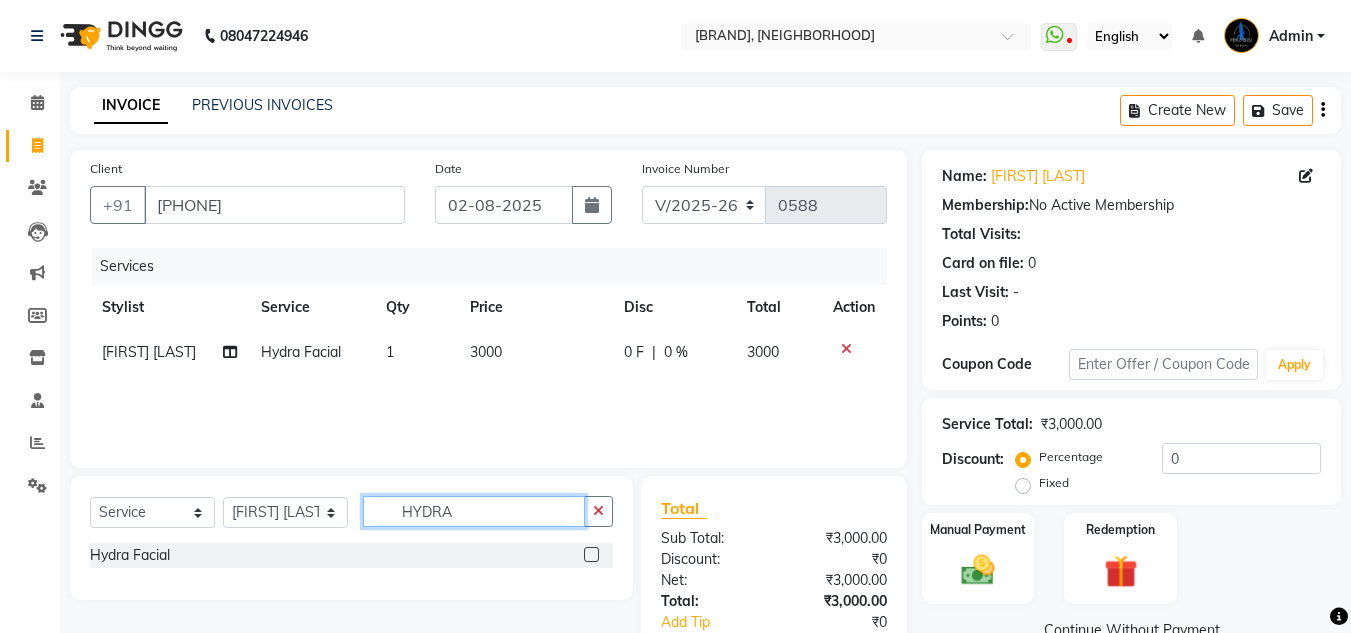click on "HYDRA" 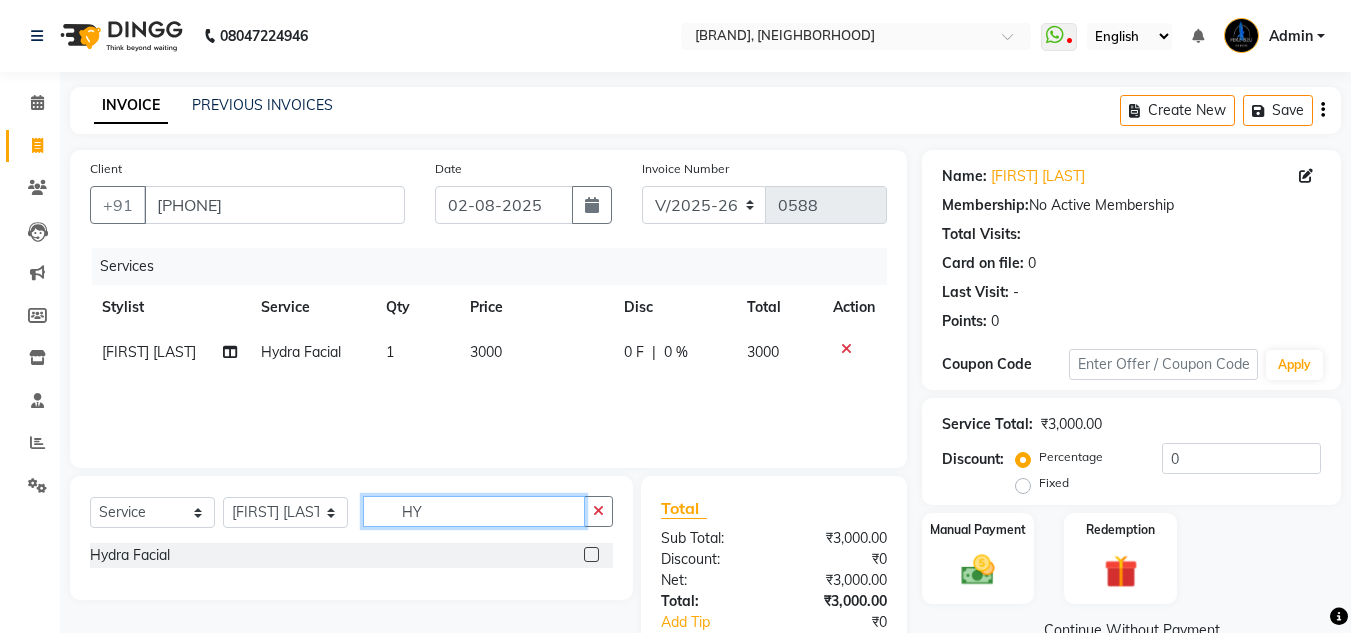 type on "H" 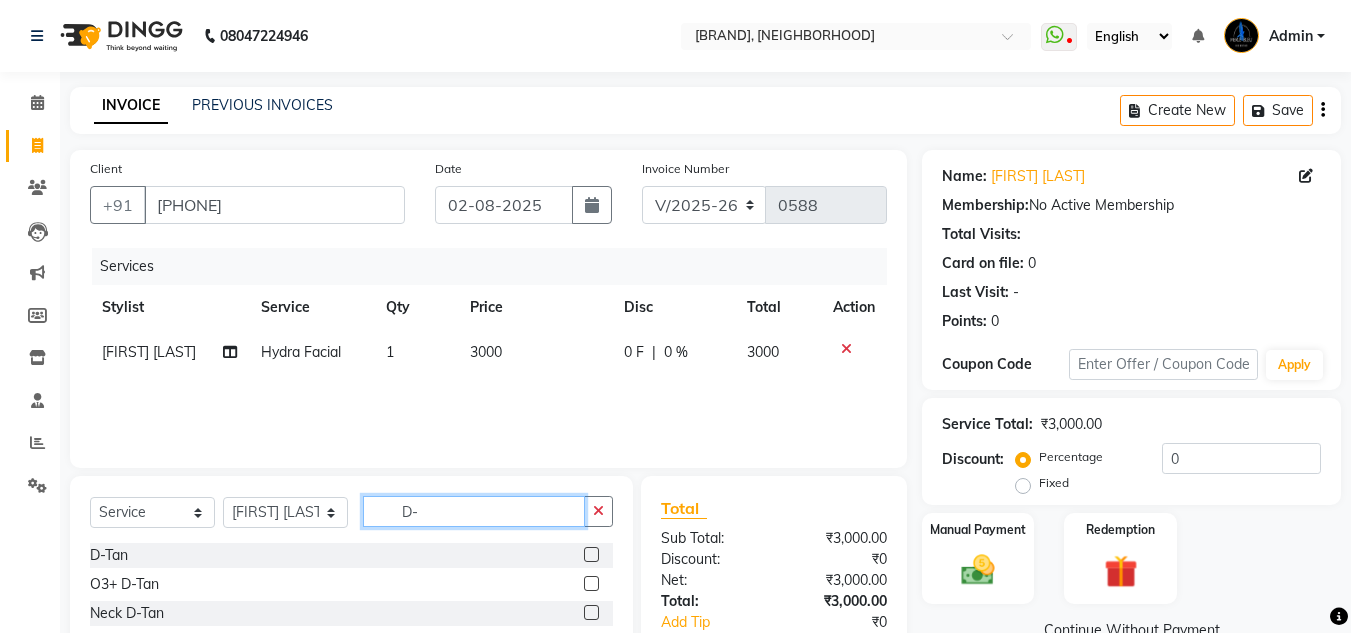 type on "D-" 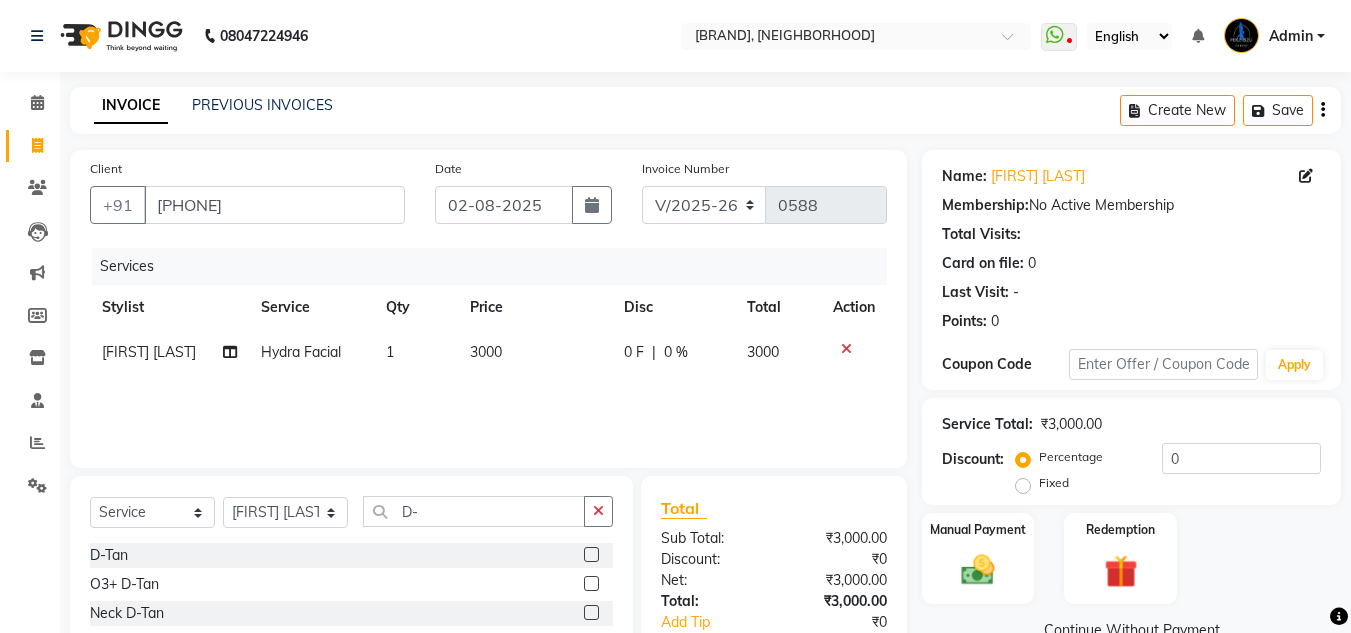 click 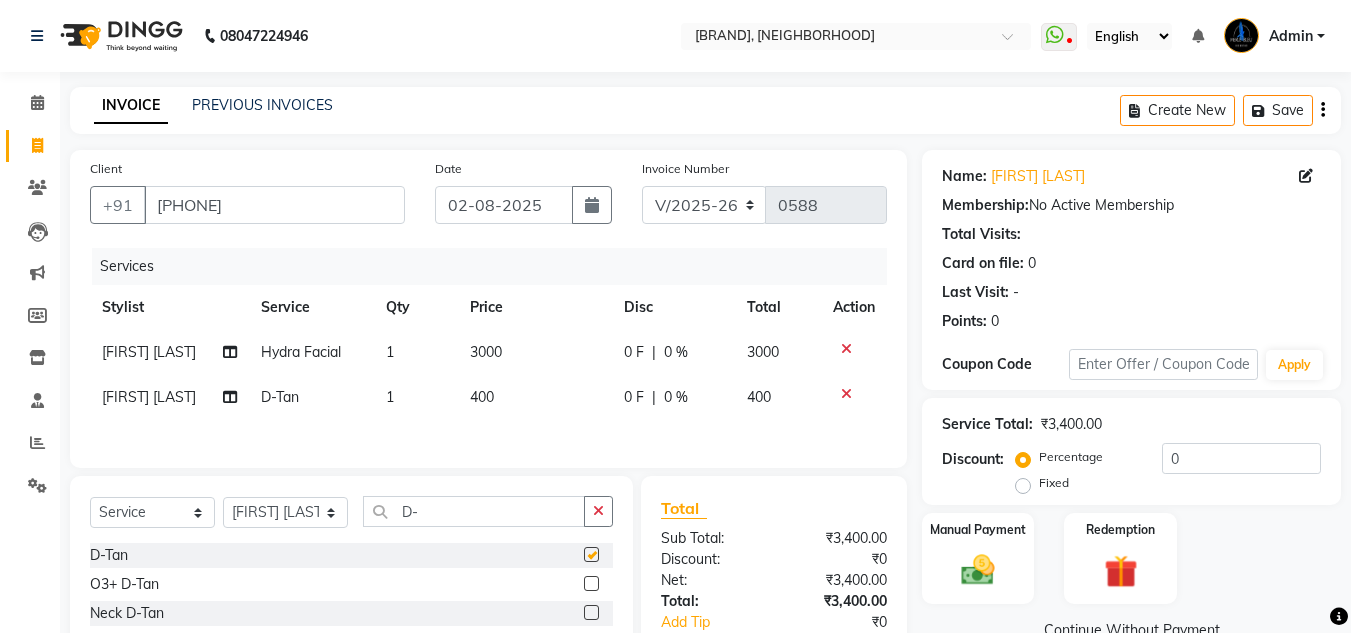 checkbox on "false" 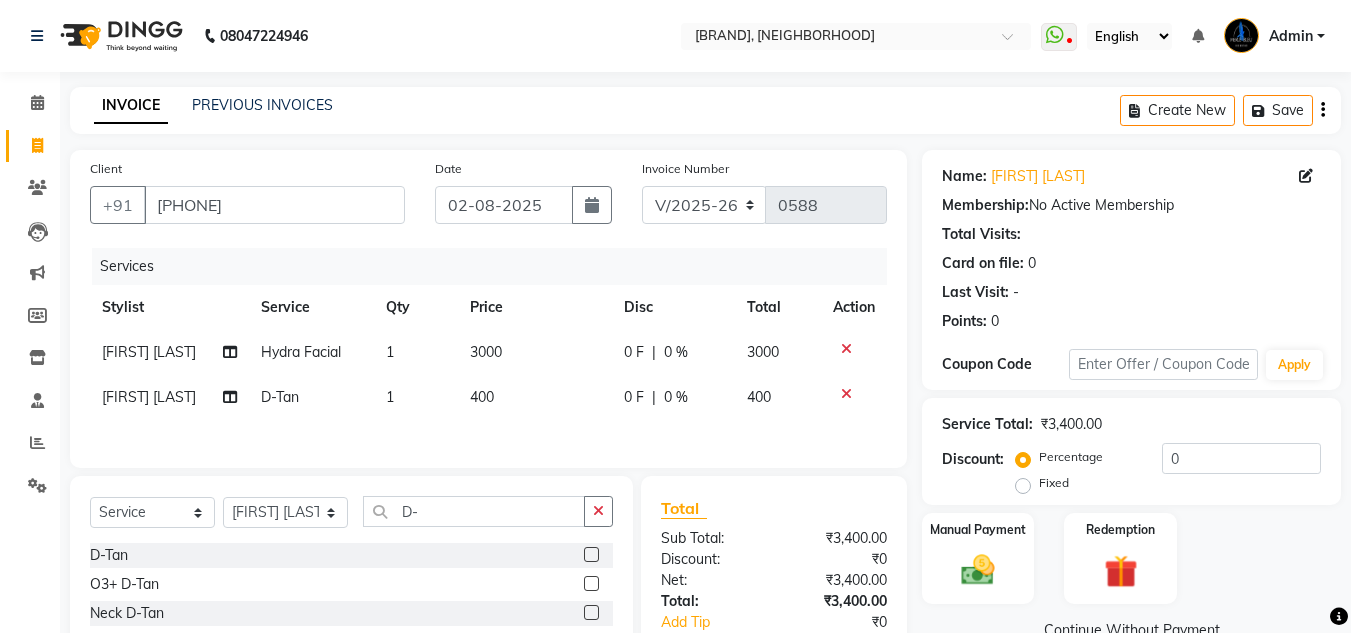 click on "0 %" 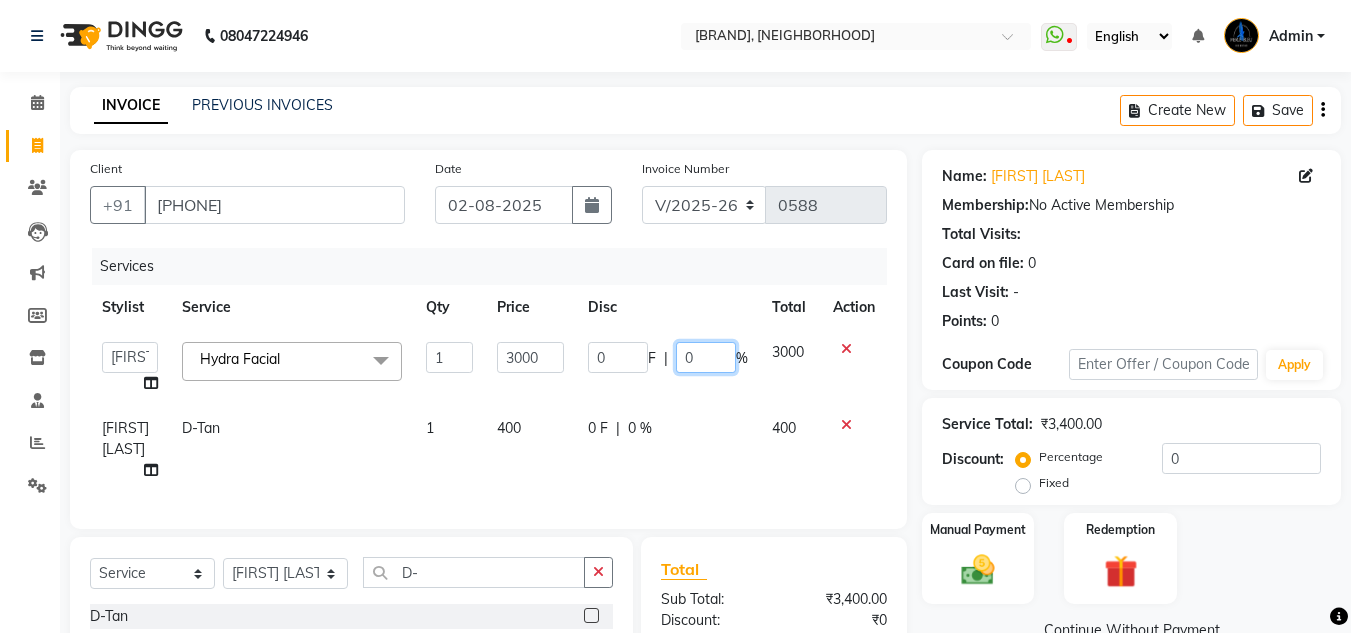 click on "0" 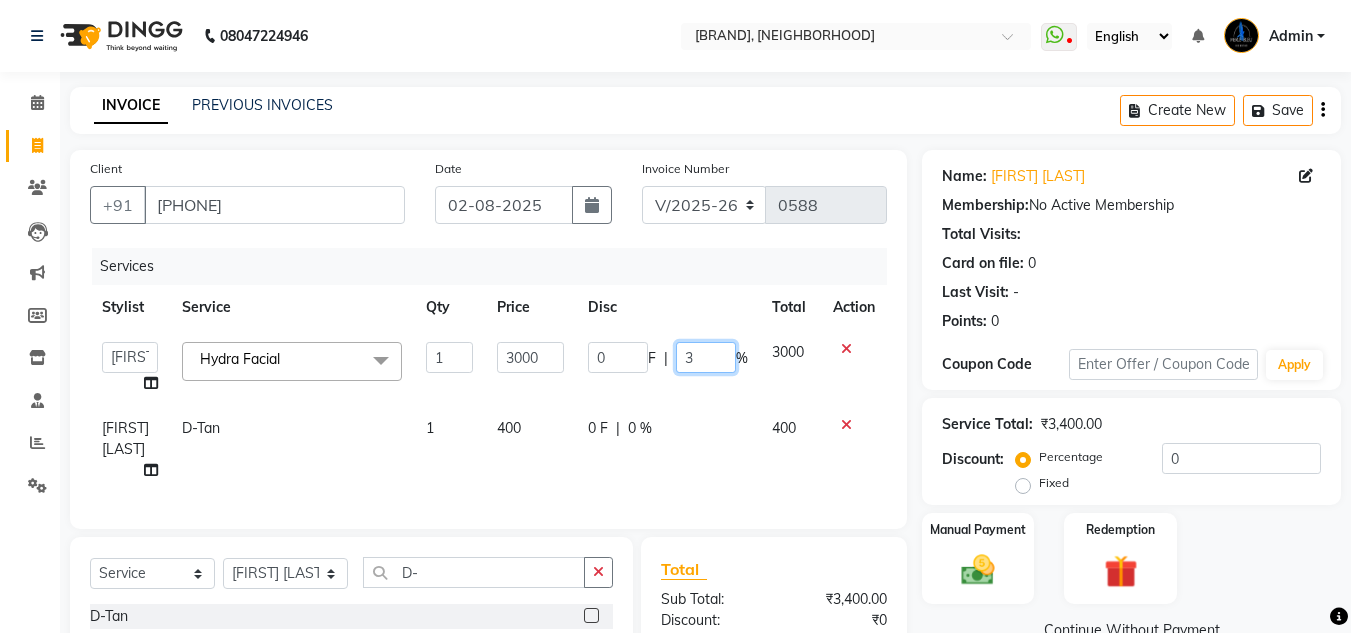 type on "30" 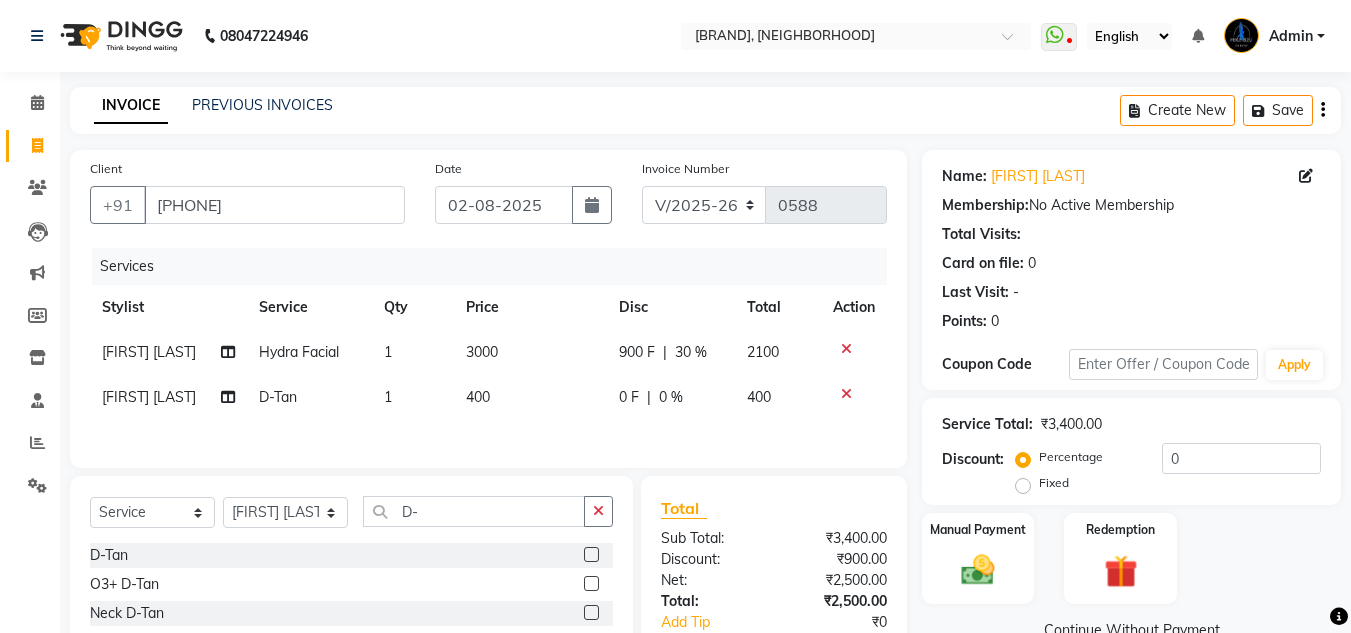 click on "Total Sub Total: ₹3,400.00 Discount: ₹900.00 Net: ₹2,500.00 Total: ₹2,500.00 Add Tip ₹0 Payable: ₹2,500.00 Paid: ₹0 Balance   : ₹2,500.00" 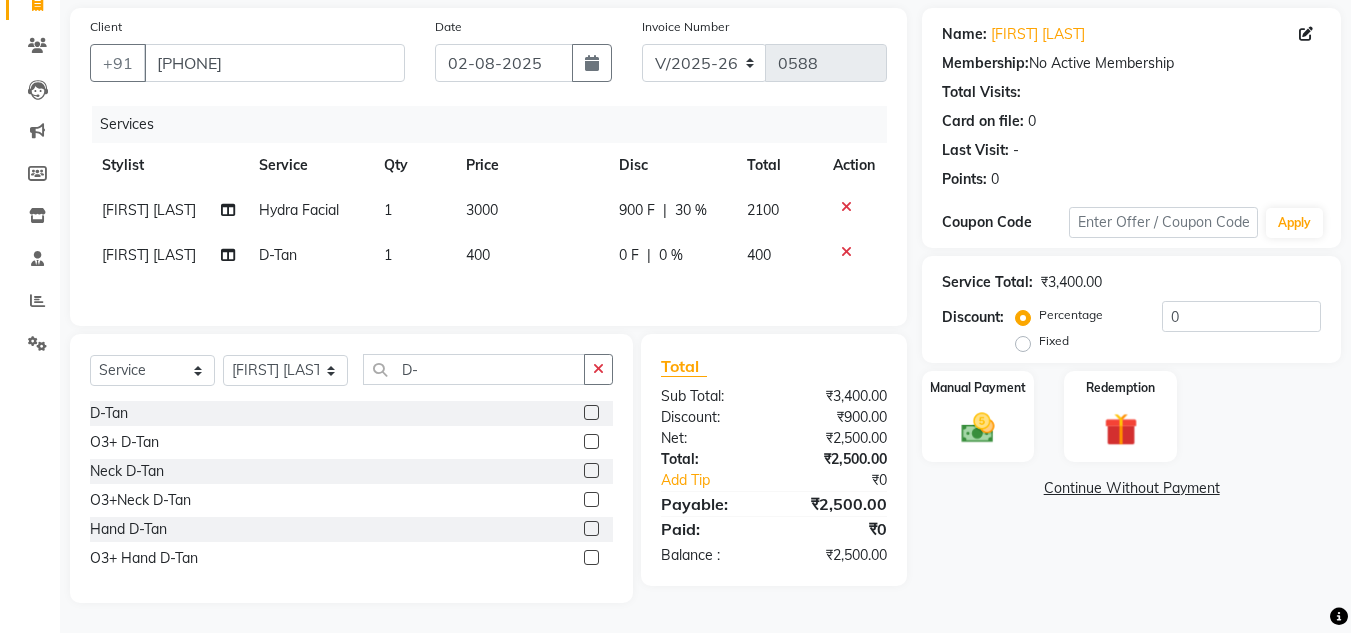 scroll, scrollTop: 45, scrollLeft: 0, axis: vertical 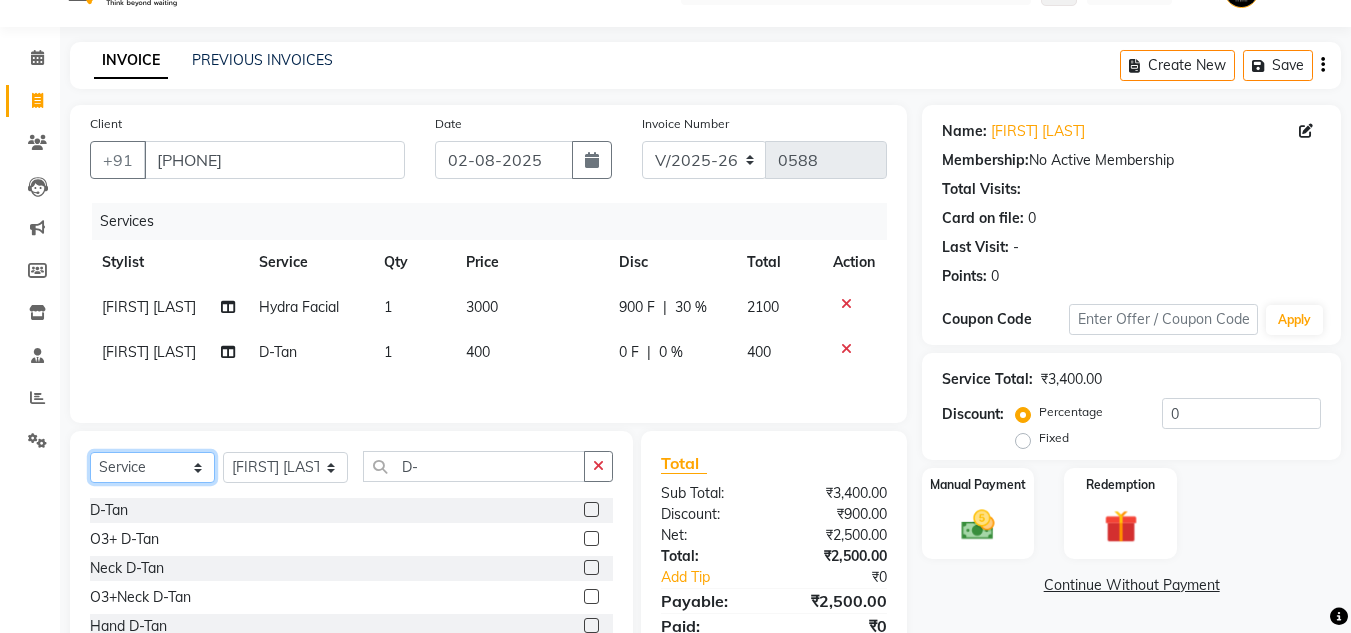 click on "Select  Service  Product  Membership  Package Voucher Prepaid Gift Card" 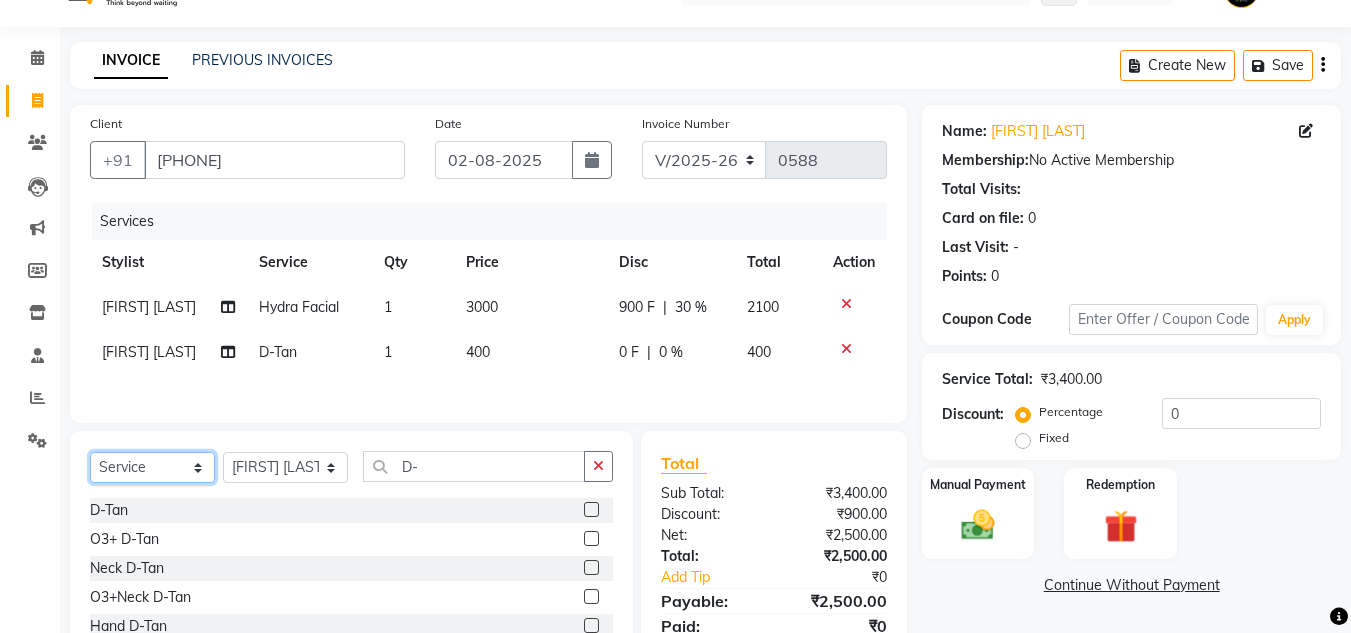 select on "product" 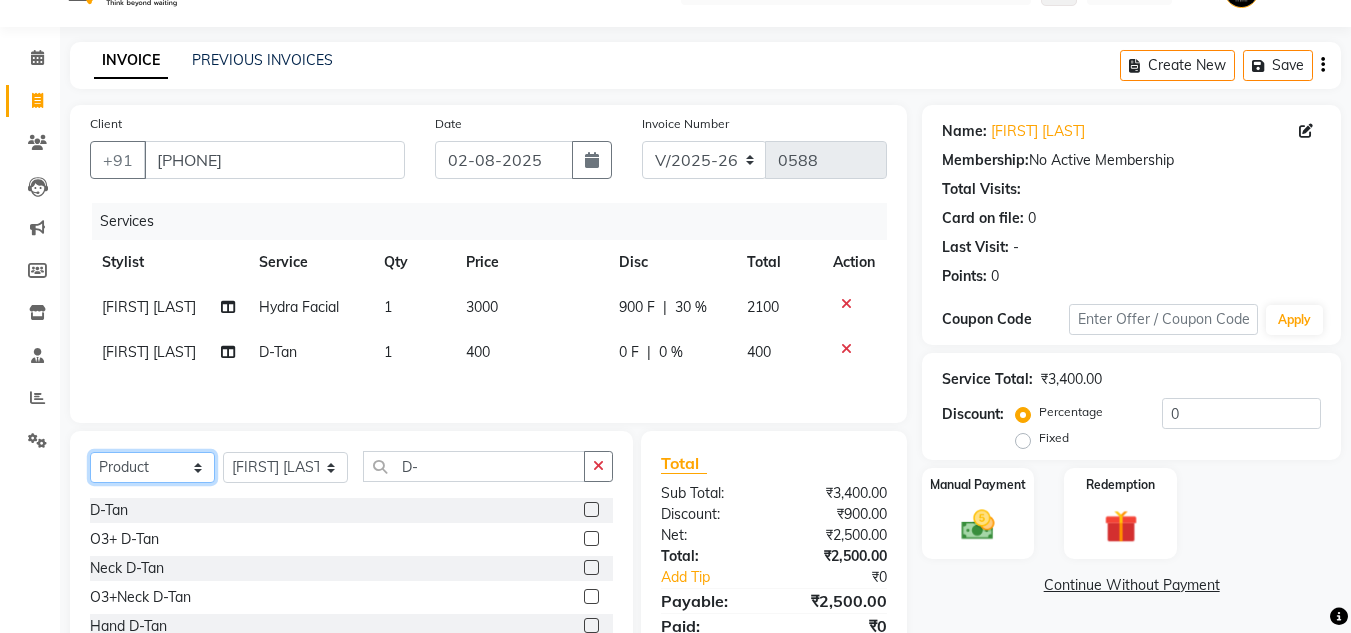 click on "Select  Service  Product  Membership  Package Voucher Prepaid Gift Card" 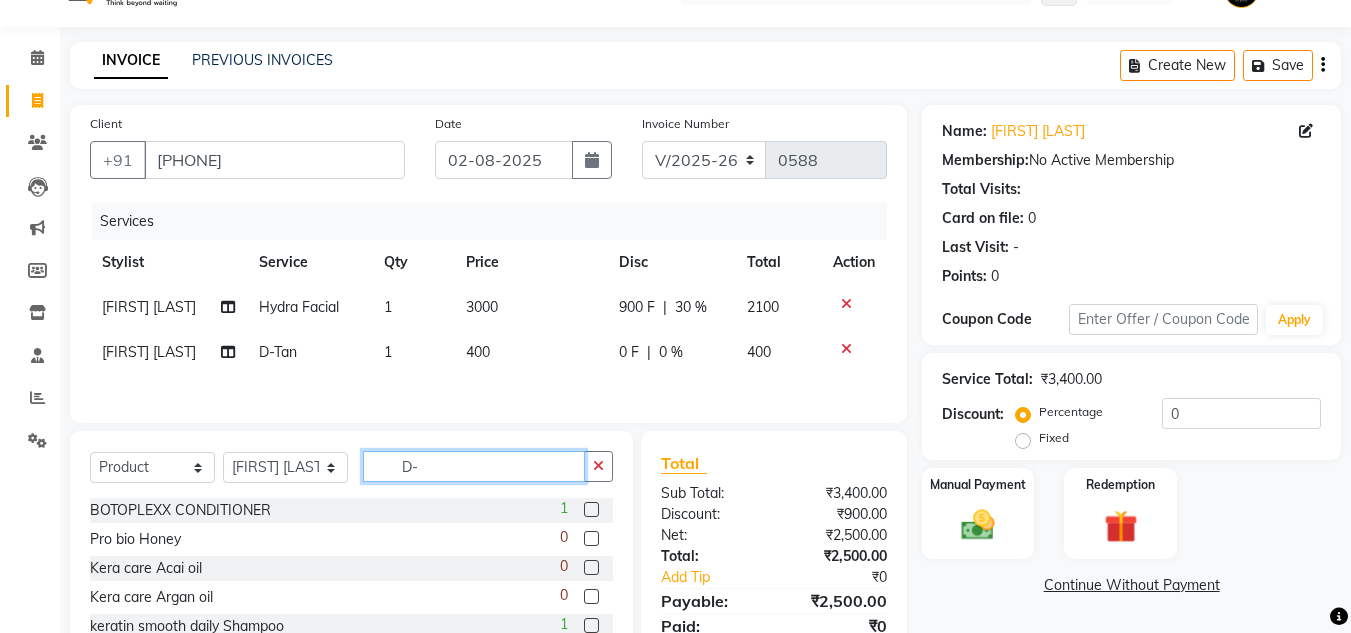 click on "D-" 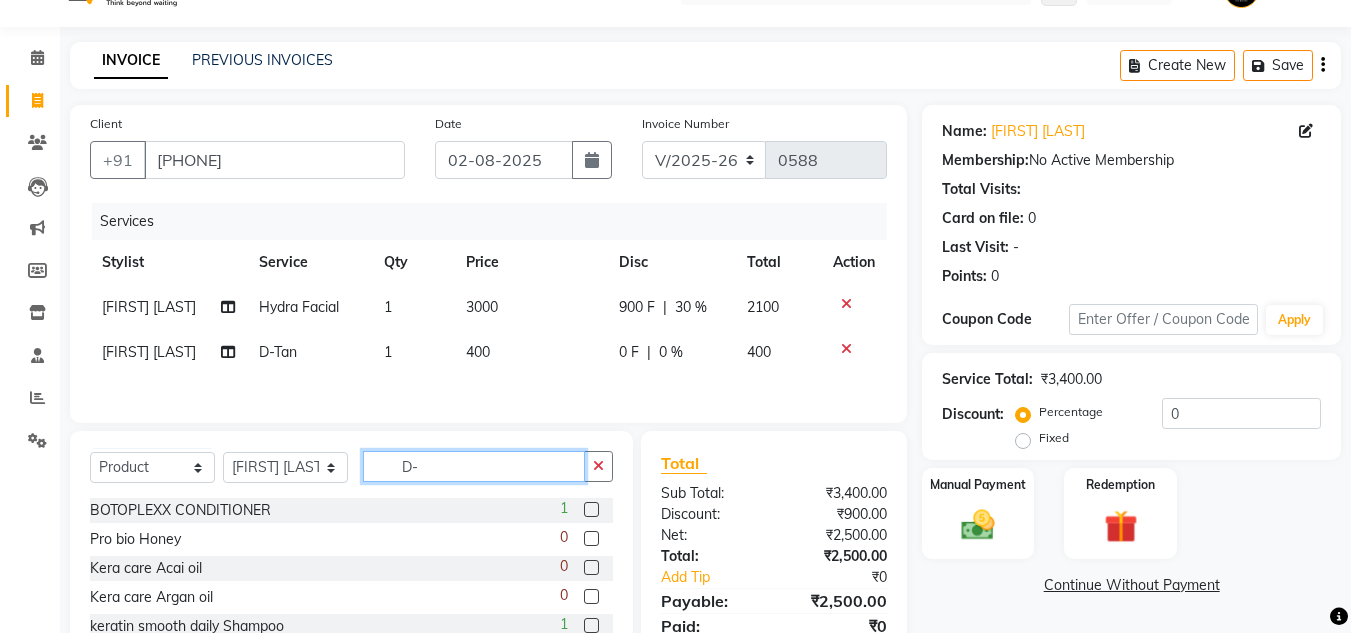 type on "D" 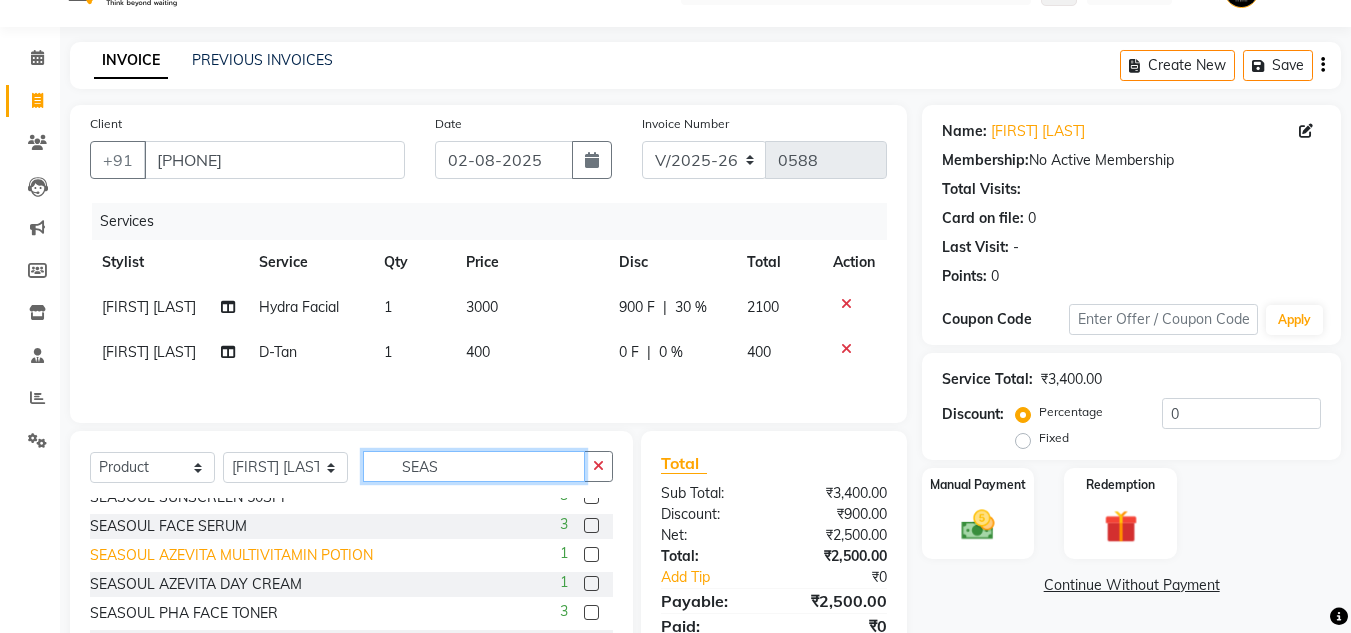 scroll, scrollTop: 0, scrollLeft: 0, axis: both 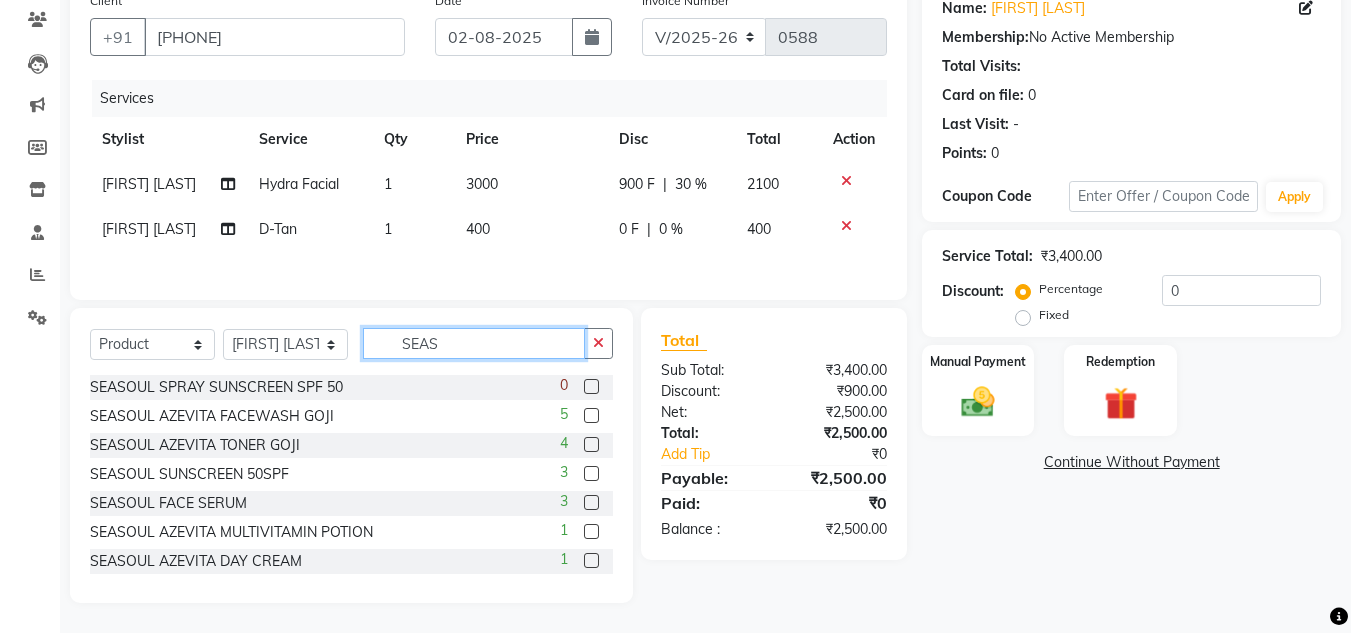 type on "SEAS" 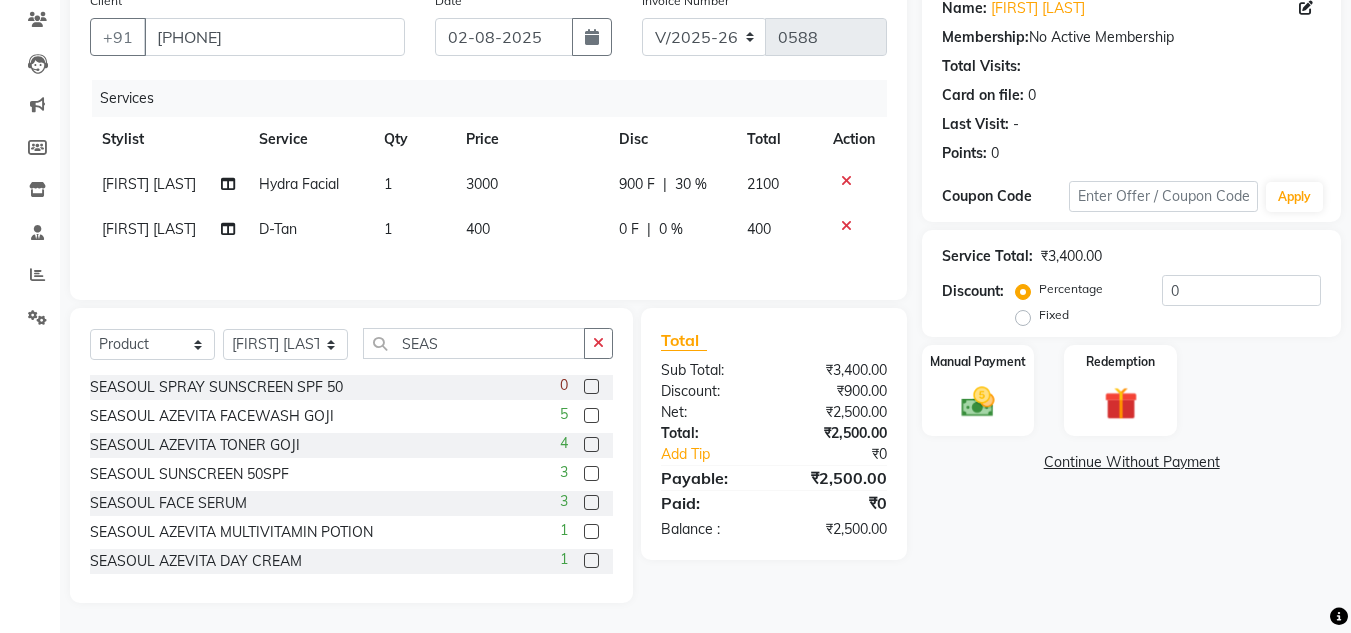 click 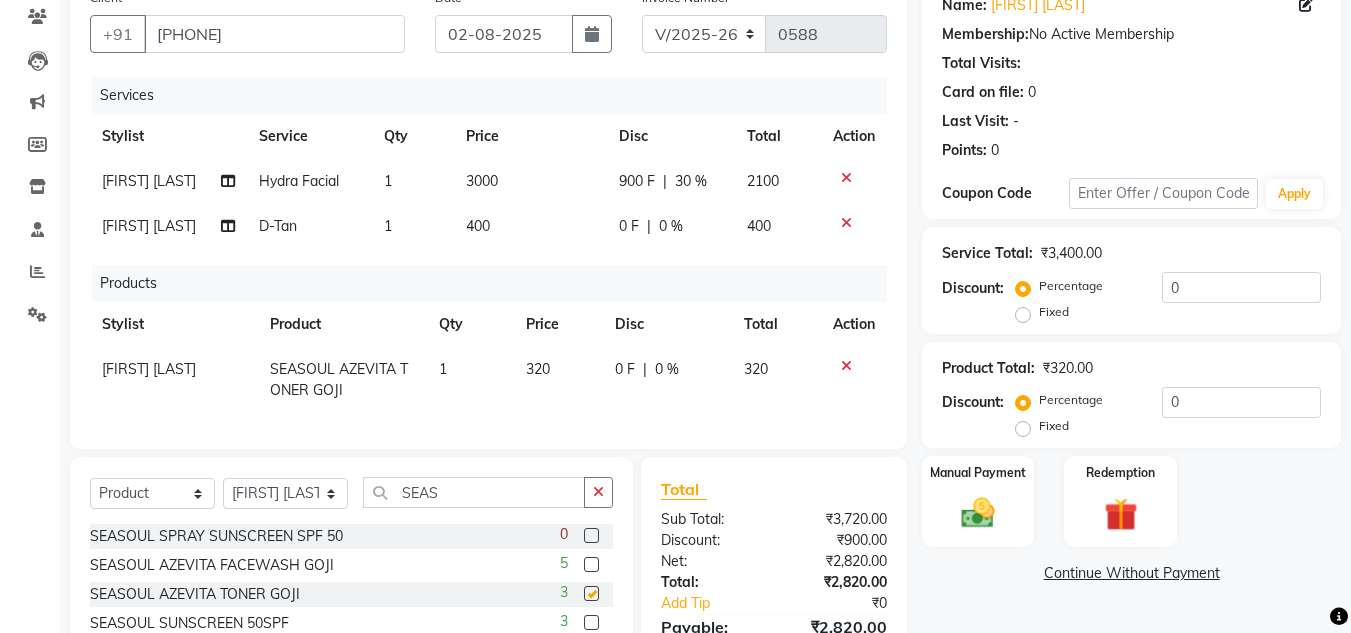 checkbox on "false" 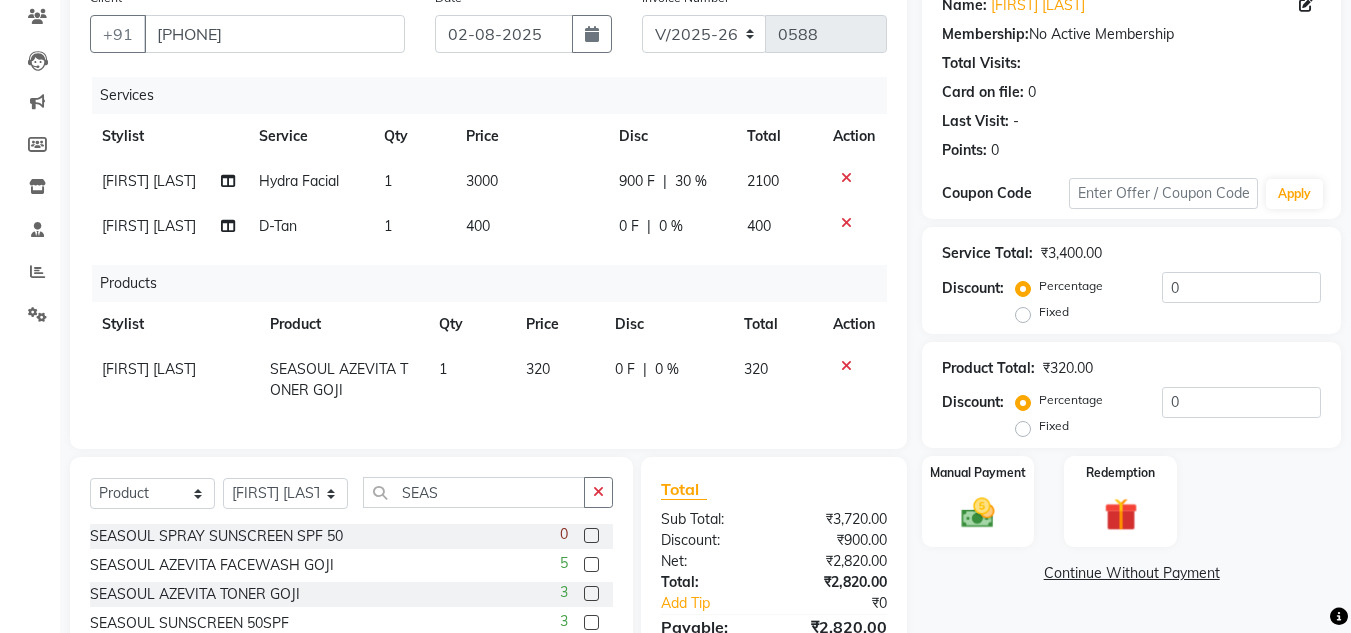 click on "0 %" 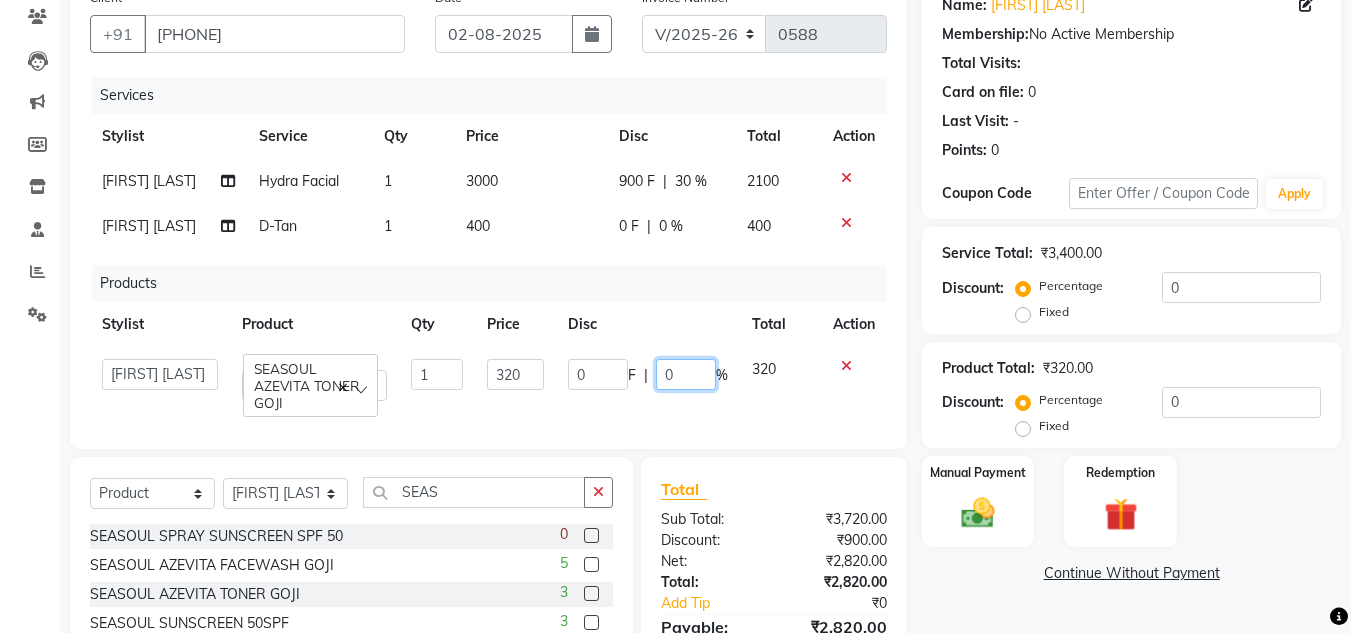 click on "0" 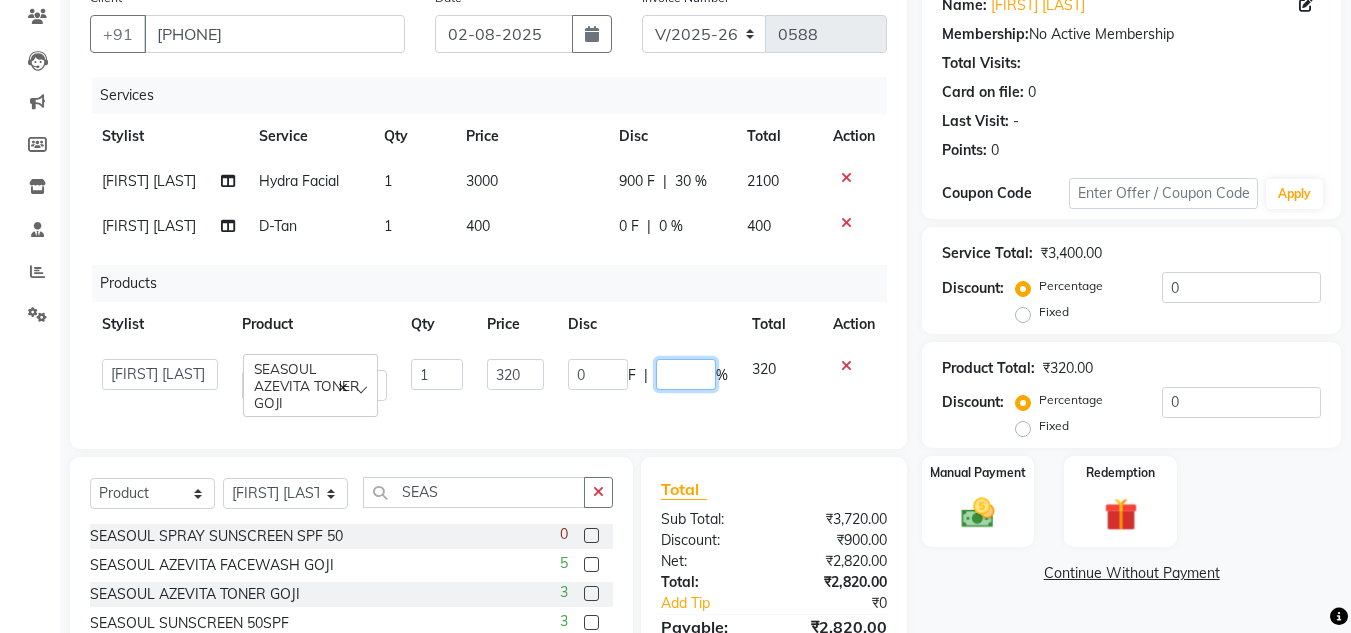 type on "5" 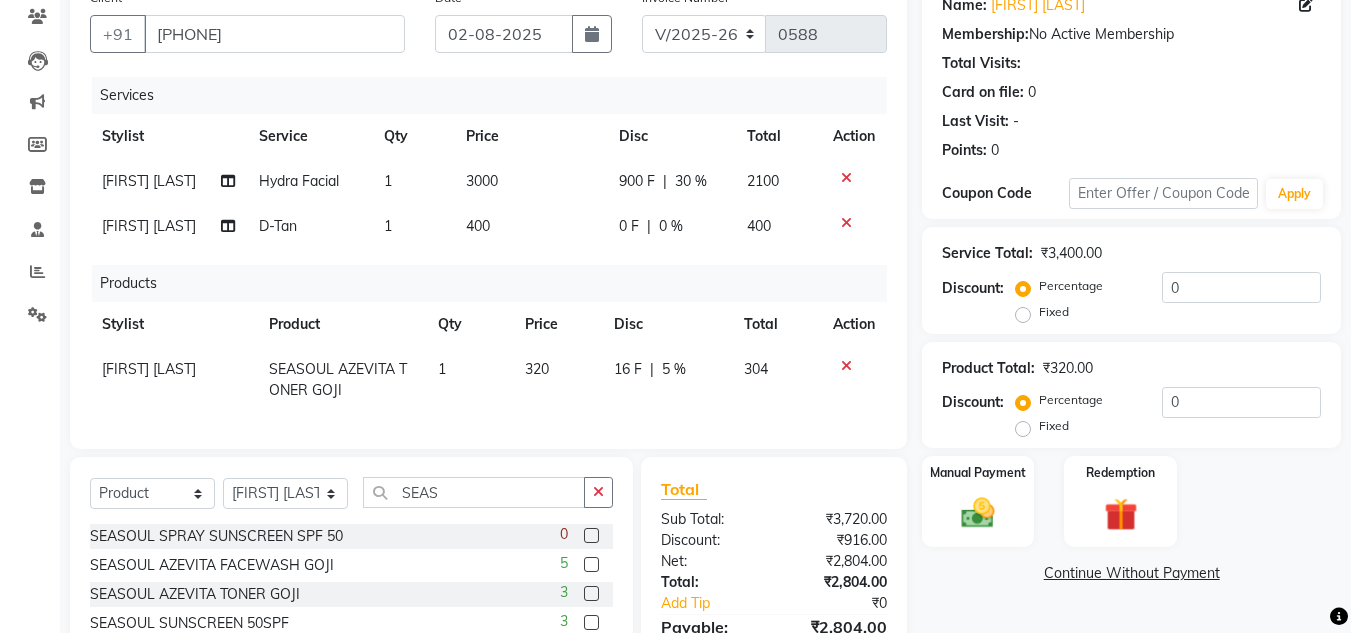 click on "Net:" 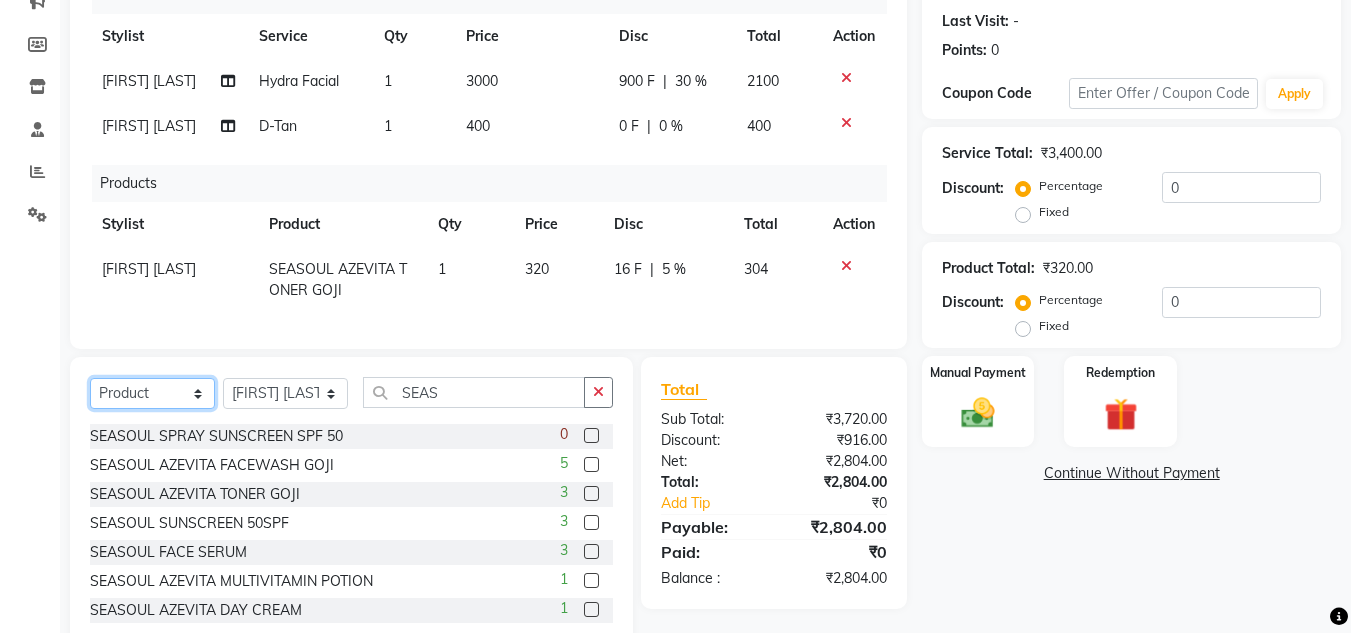 click on "Select  Service  Product  Membership  Package Voucher Prepaid Gift Card" 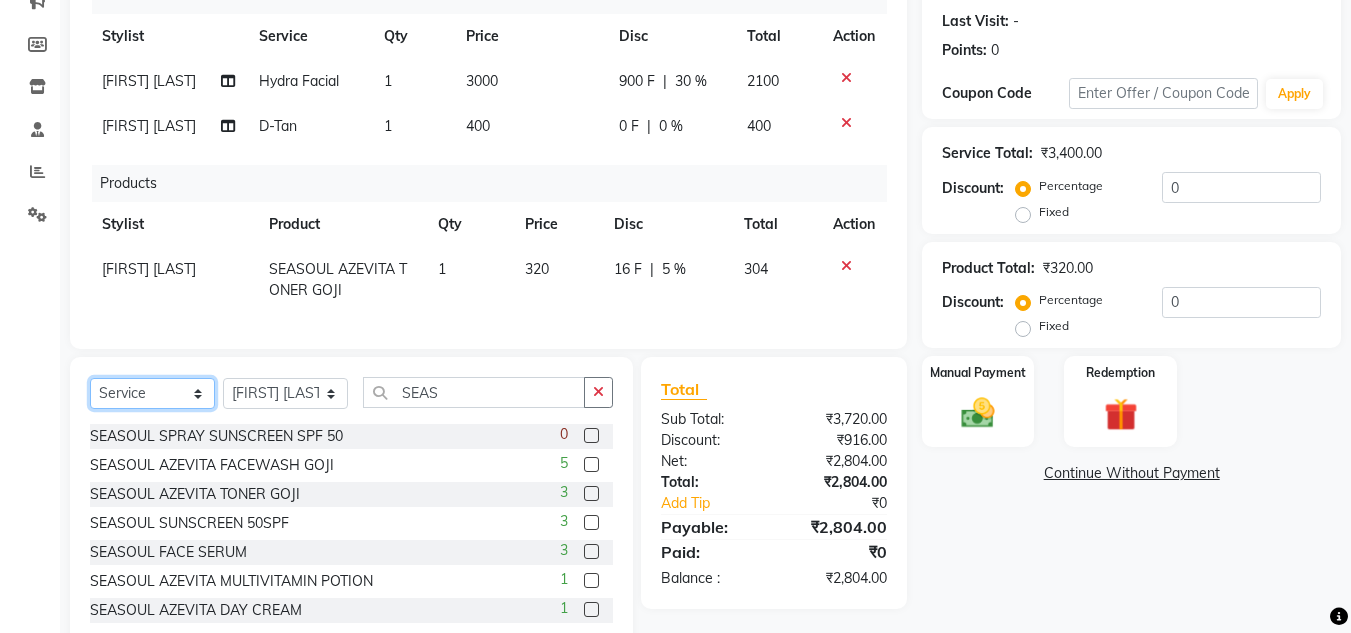click on "Select  Service  Product  Membership  Package Voucher Prepaid Gift Card" 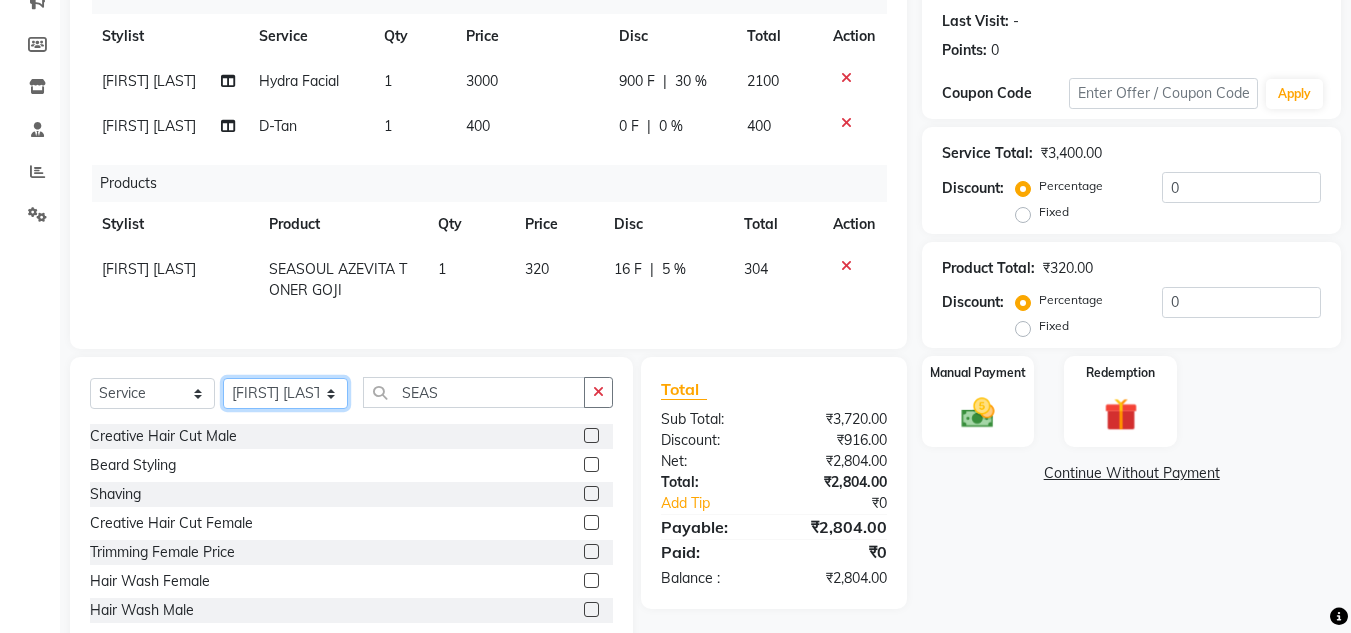 click on "Select Stylist [FIRST] [LAST] [FIRST] [LAST]  [FIRST] [LAST] [FIRST] [LAST] [FIRST] [LAST] [FIRST] [LAST] [FIRST] [LAST]" 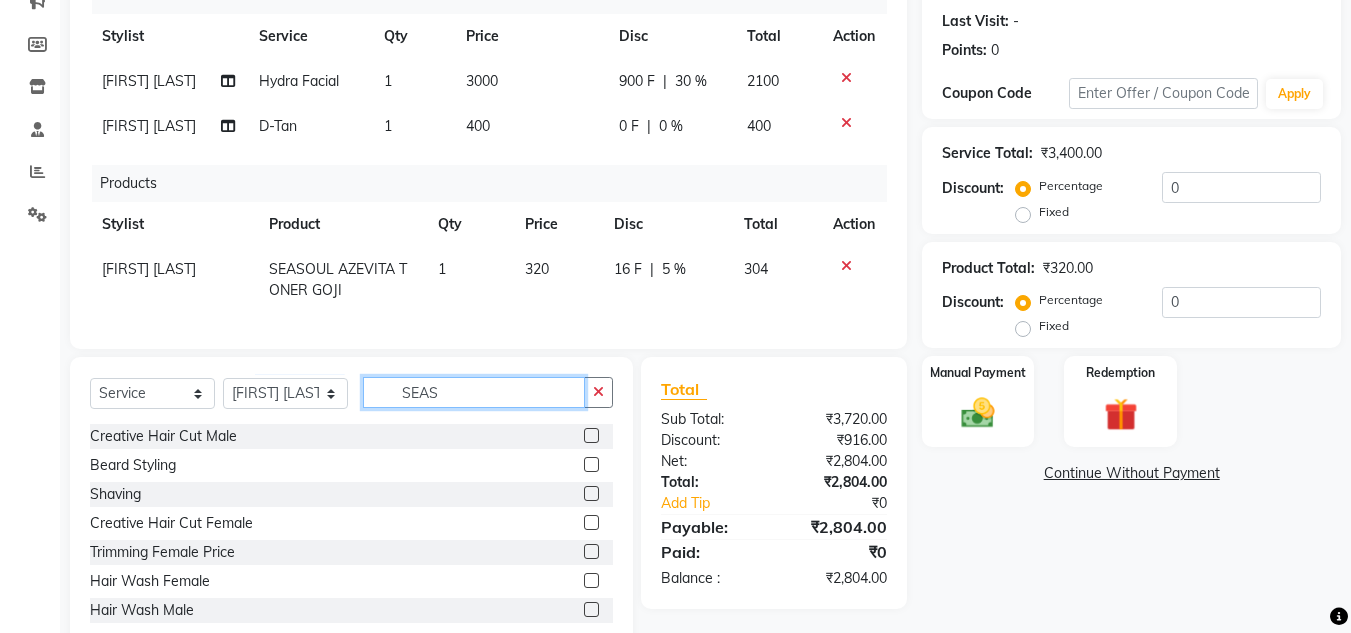 click on "SEAS" 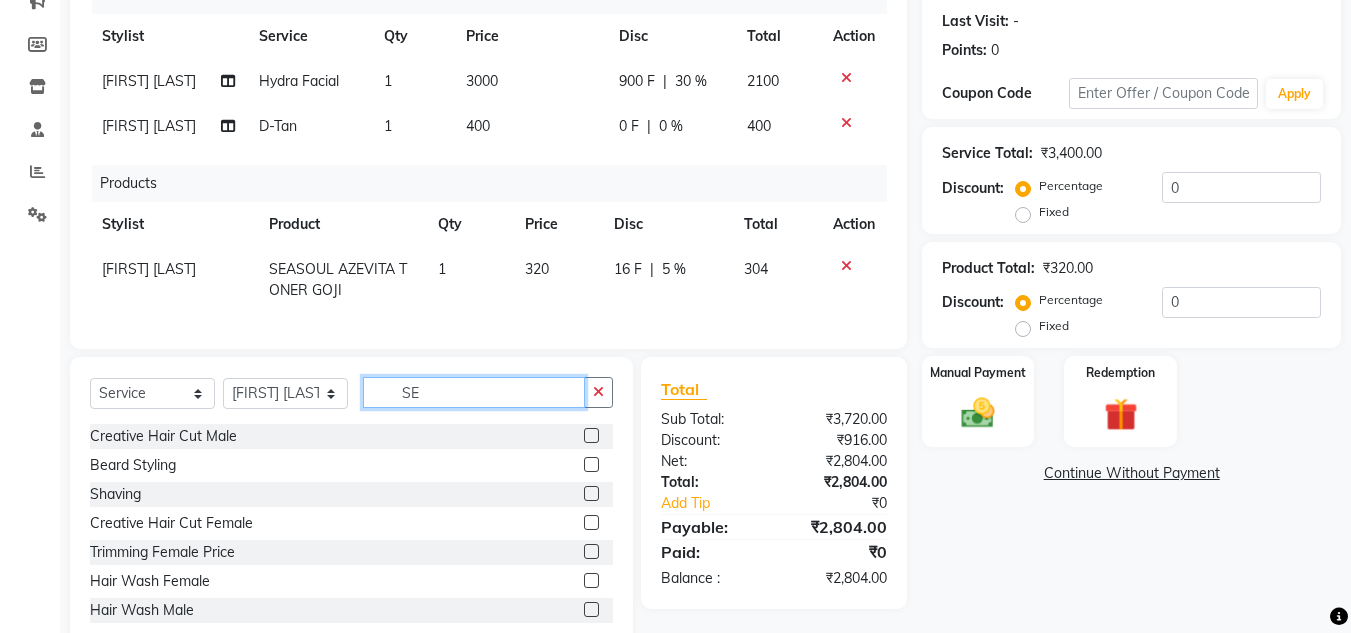 type on "S" 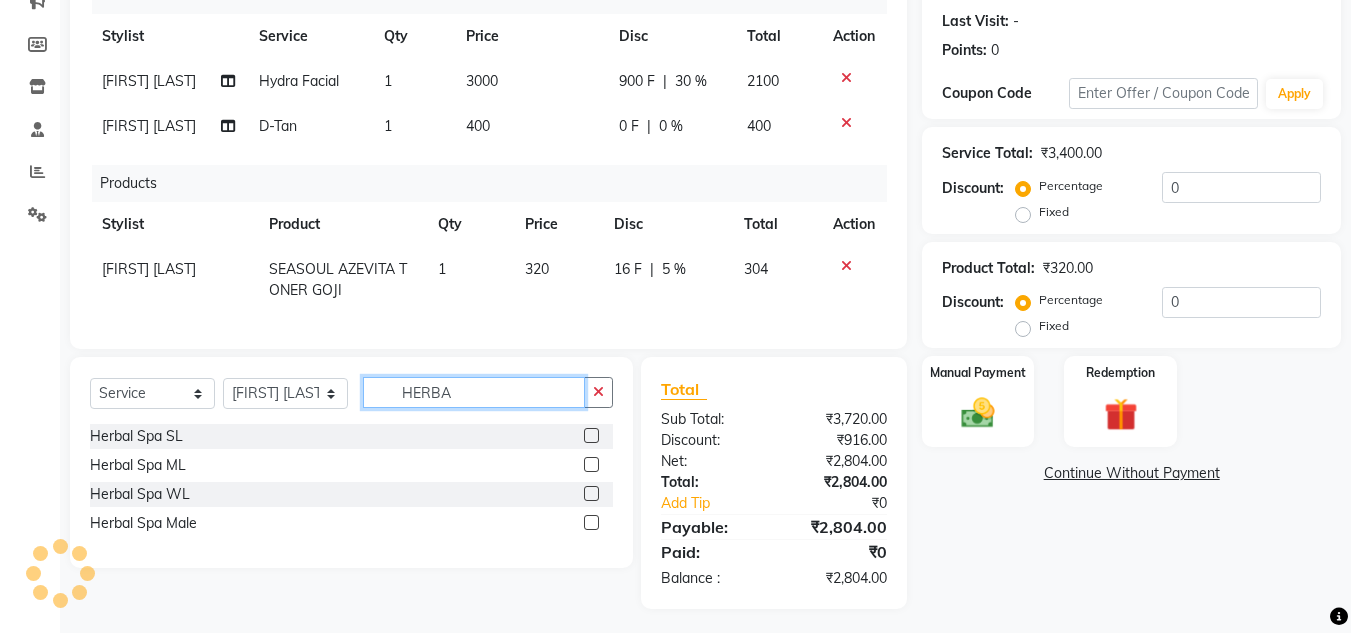 type on "HERBA" 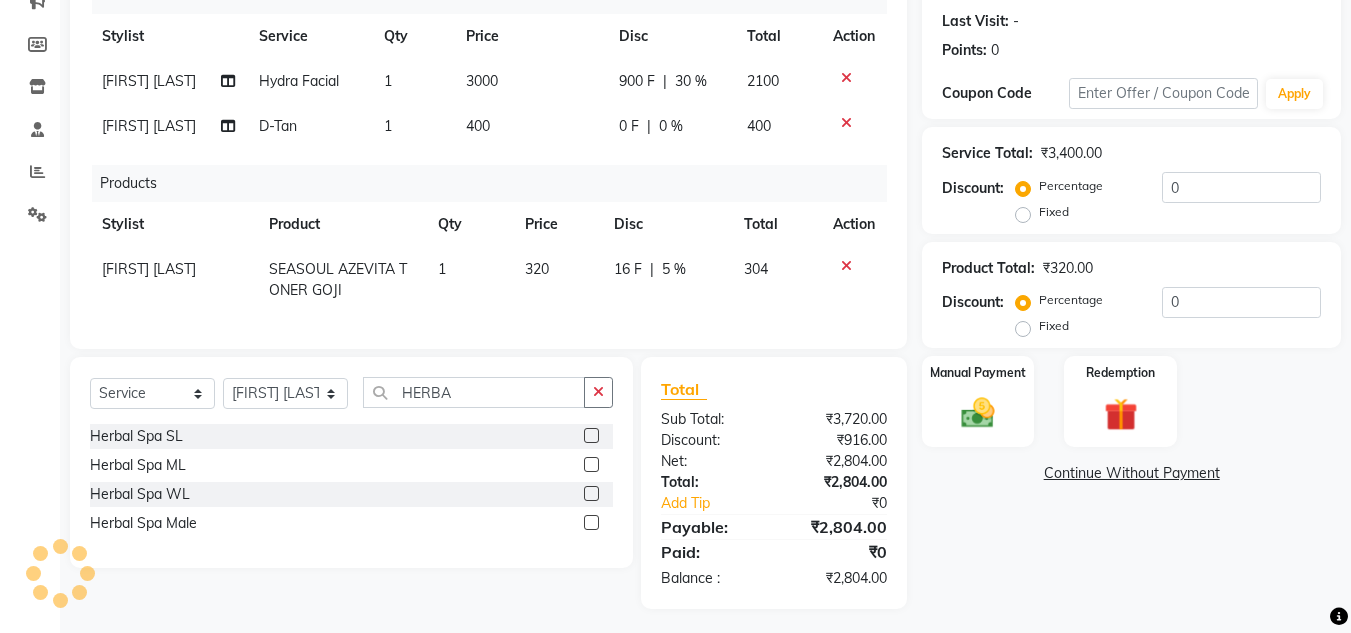click 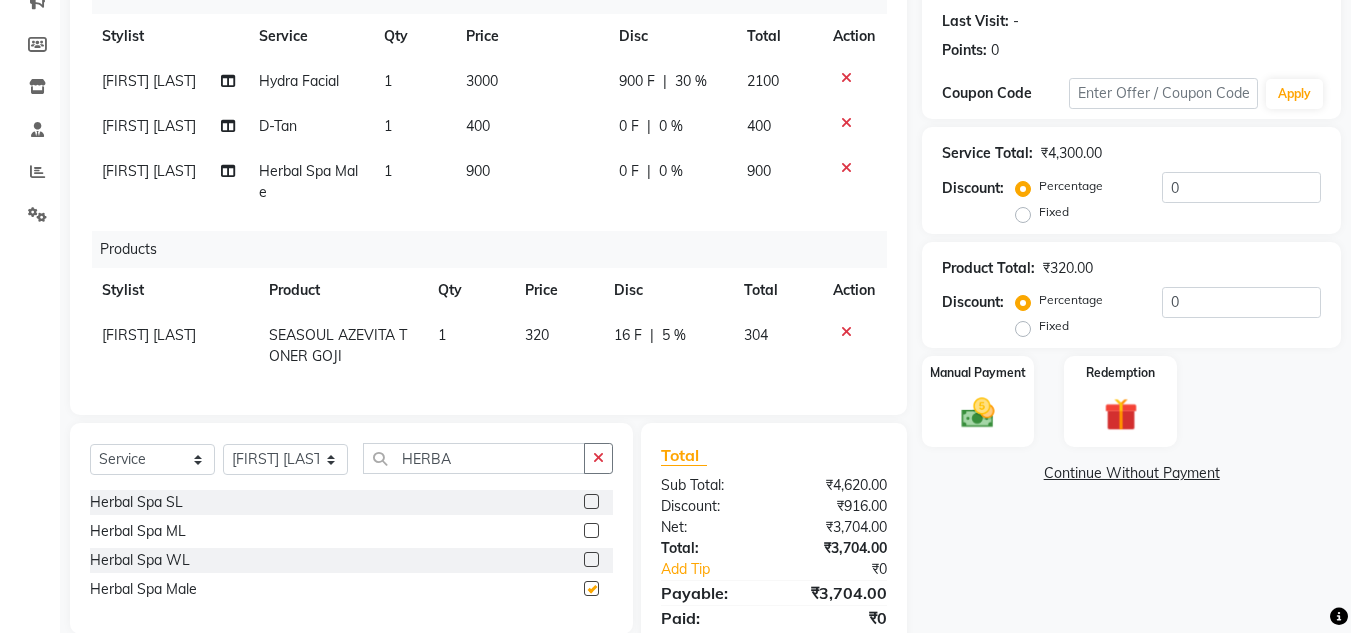 checkbox on "false" 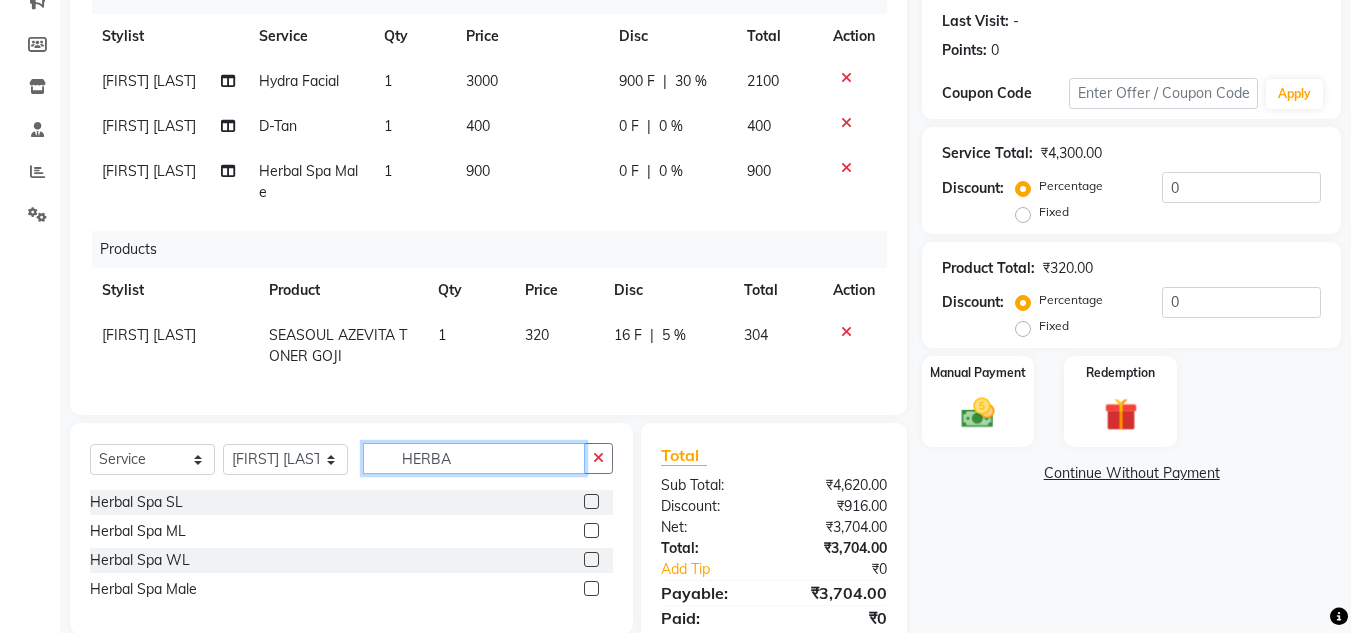 click on "HERBA" 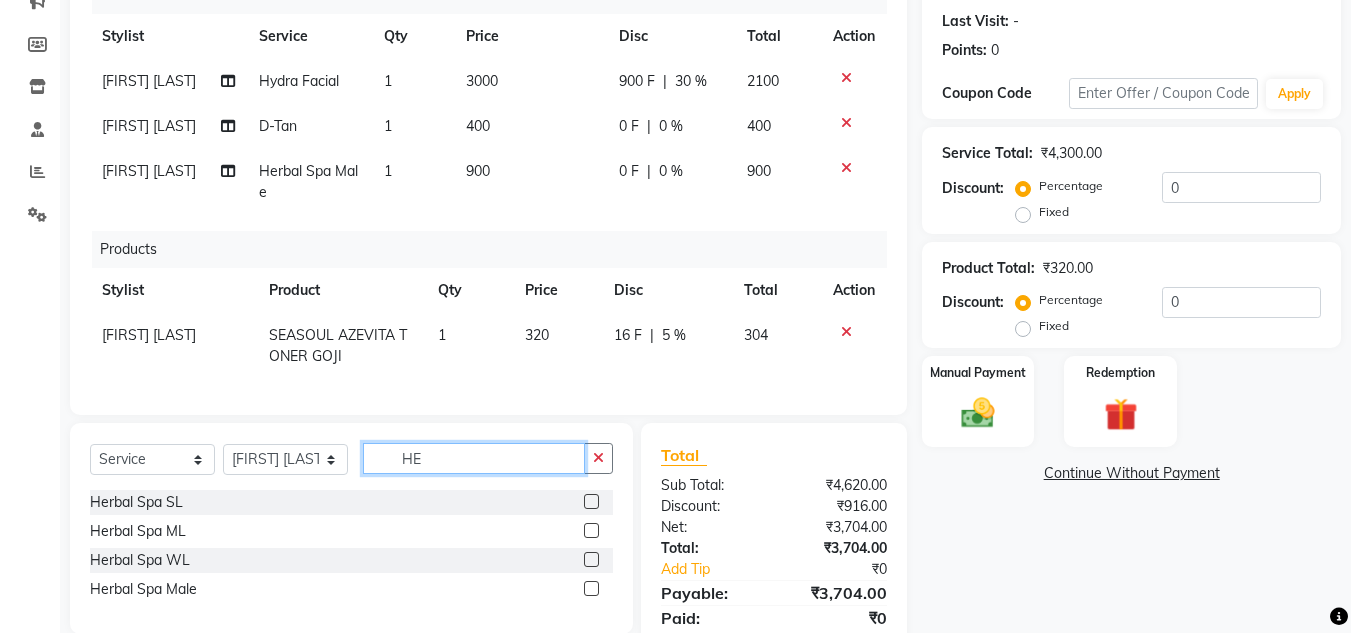 type on "H" 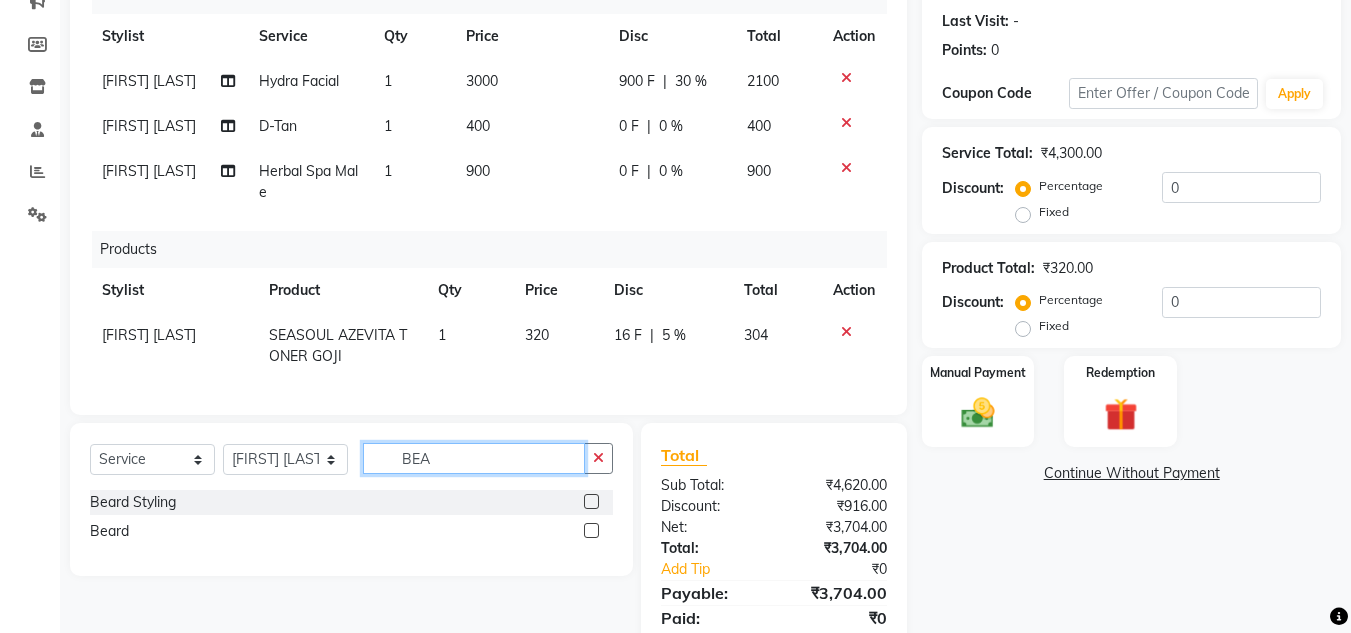 type on "BEA" 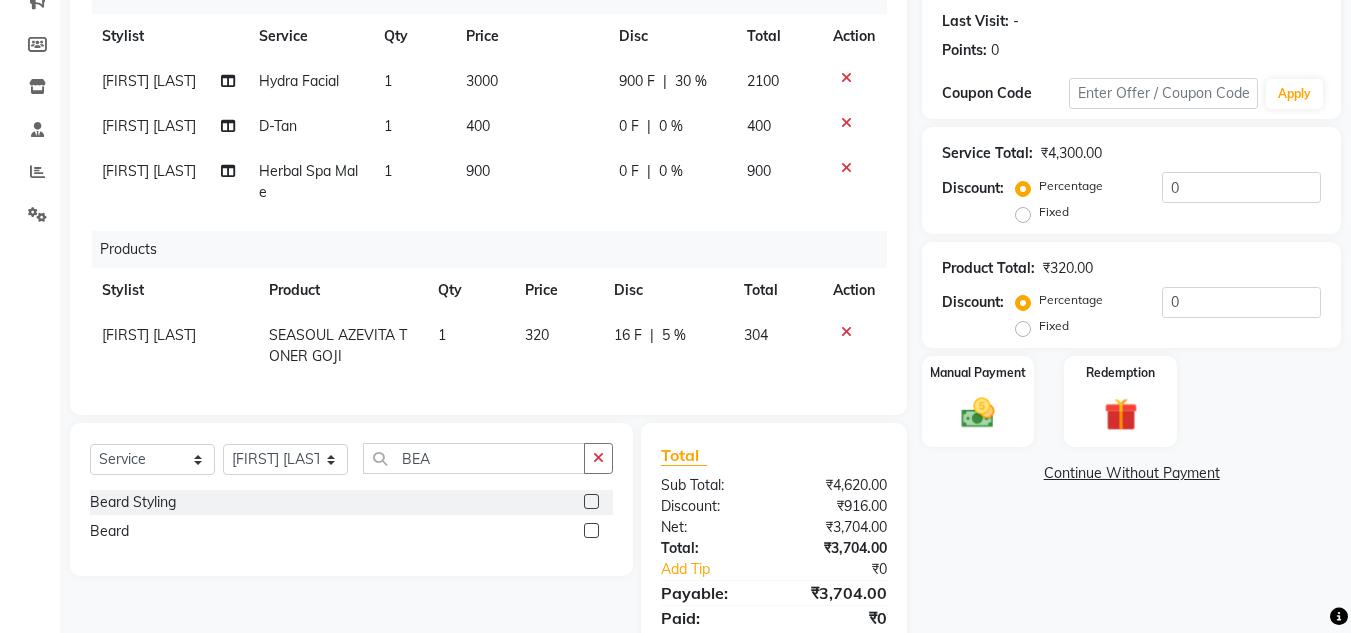 click 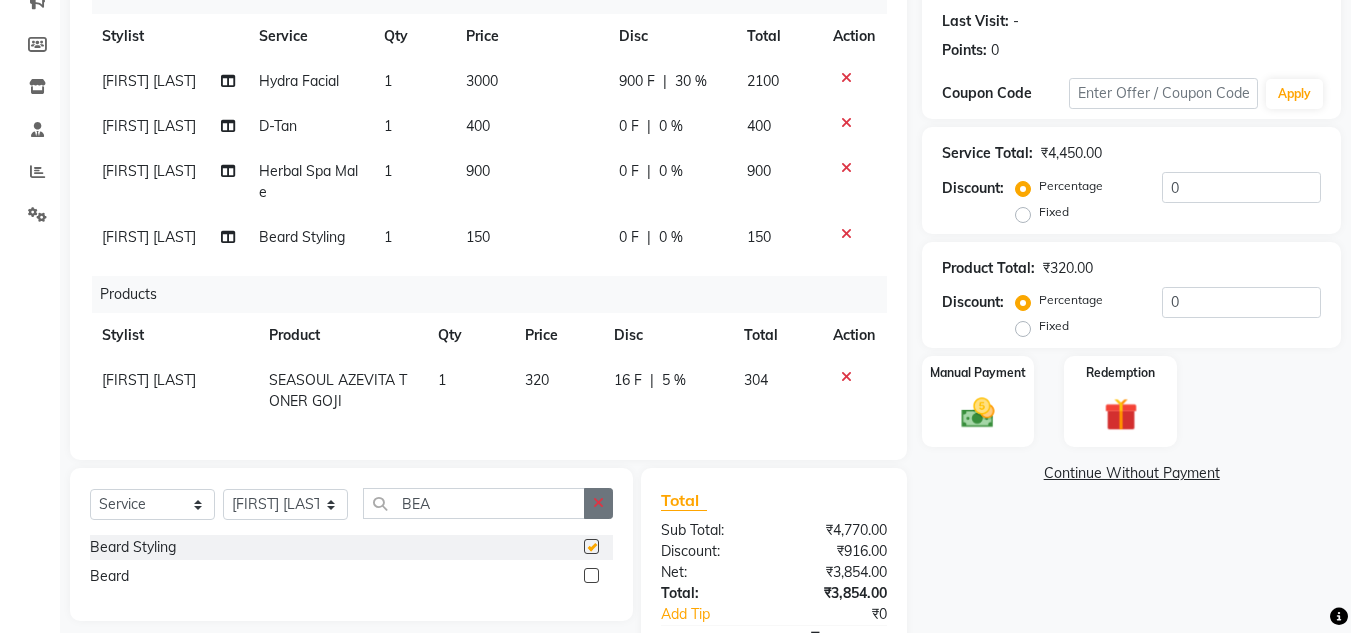 checkbox on "false" 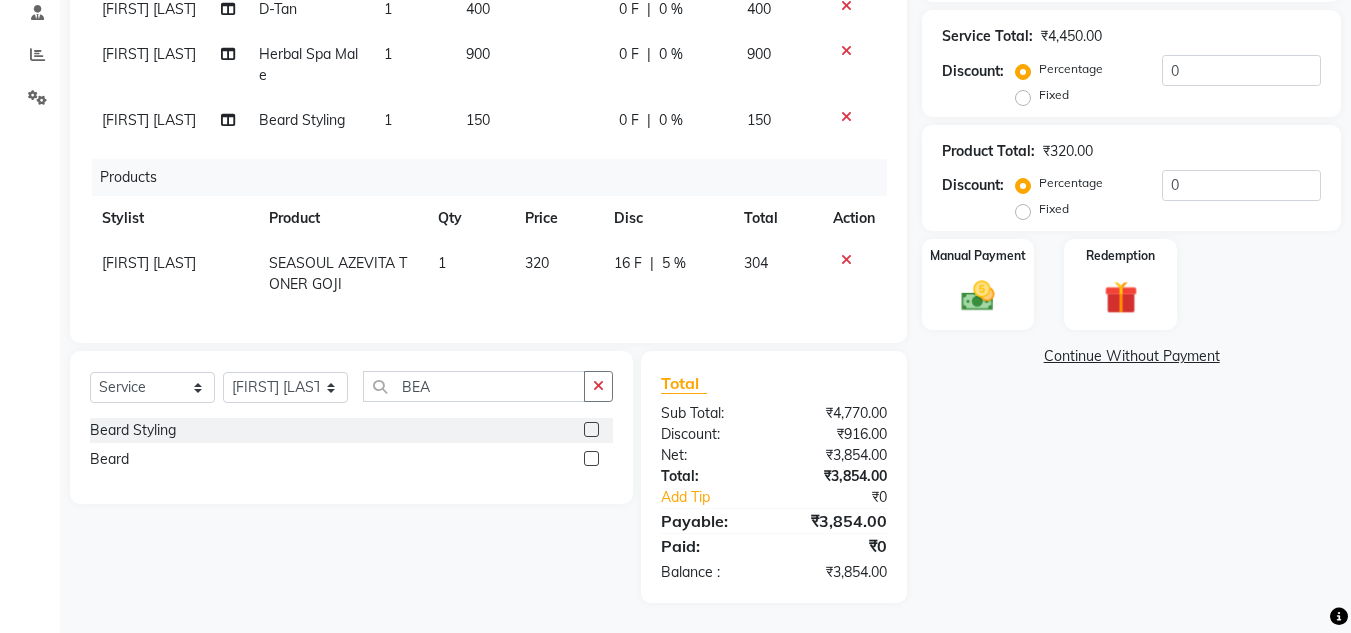 scroll, scrollTop: 403, scrollLeft: 0, axis: vertical 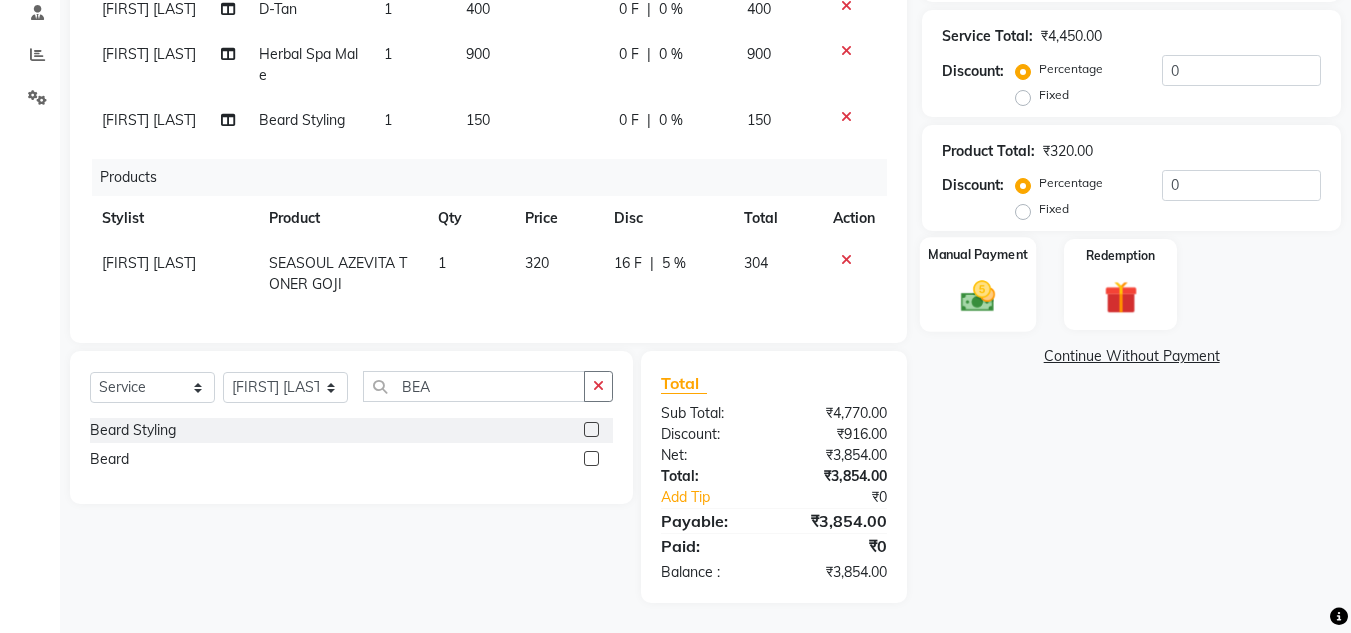 click on "Manual Payment" 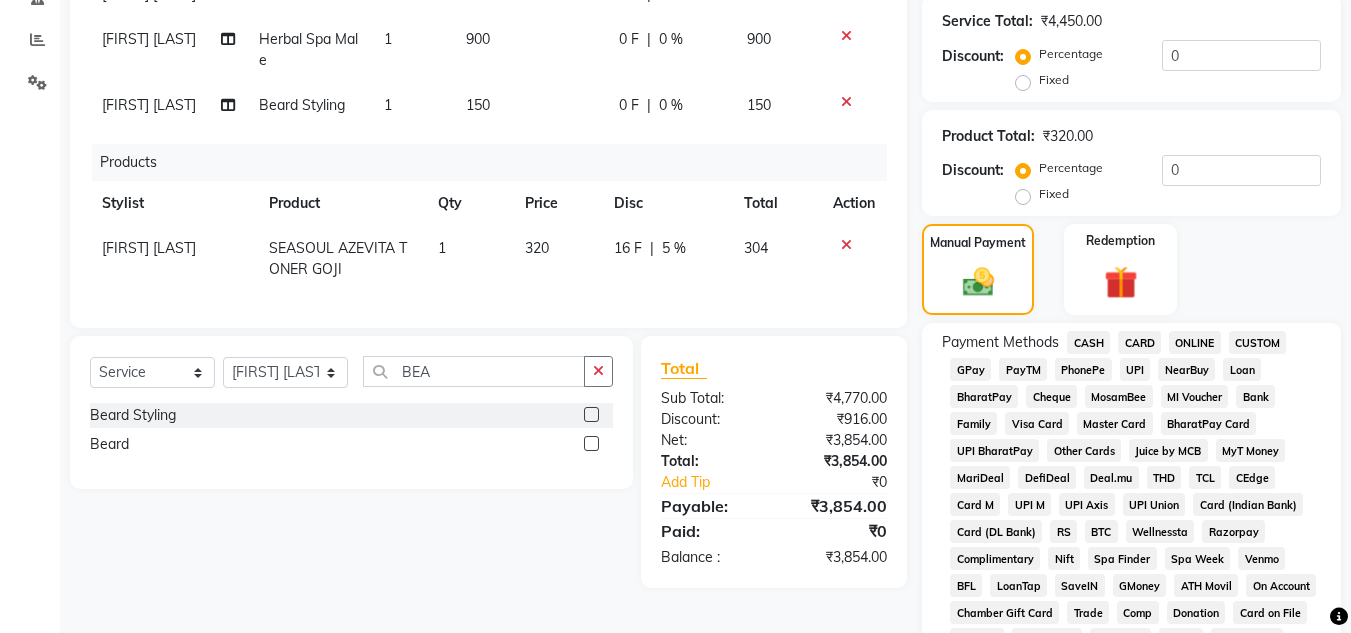click on "ONLINE" 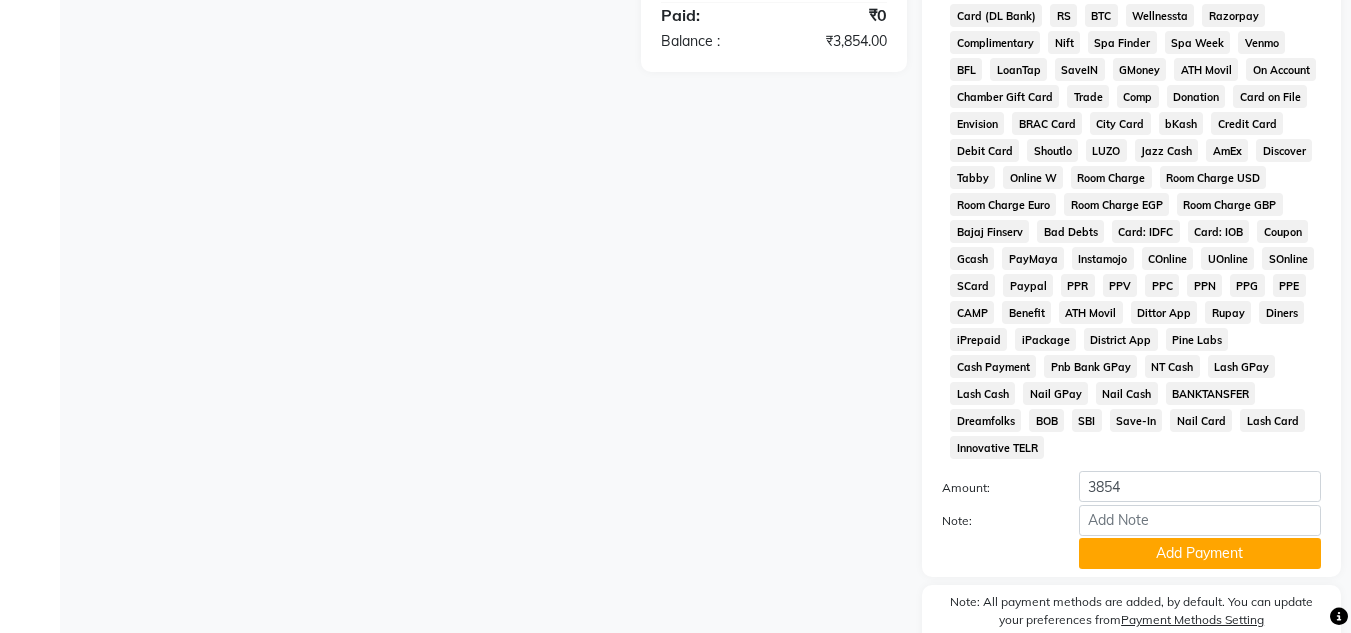 scroll, scrollTop: 983, scrollLeft: 0, axis: vertical 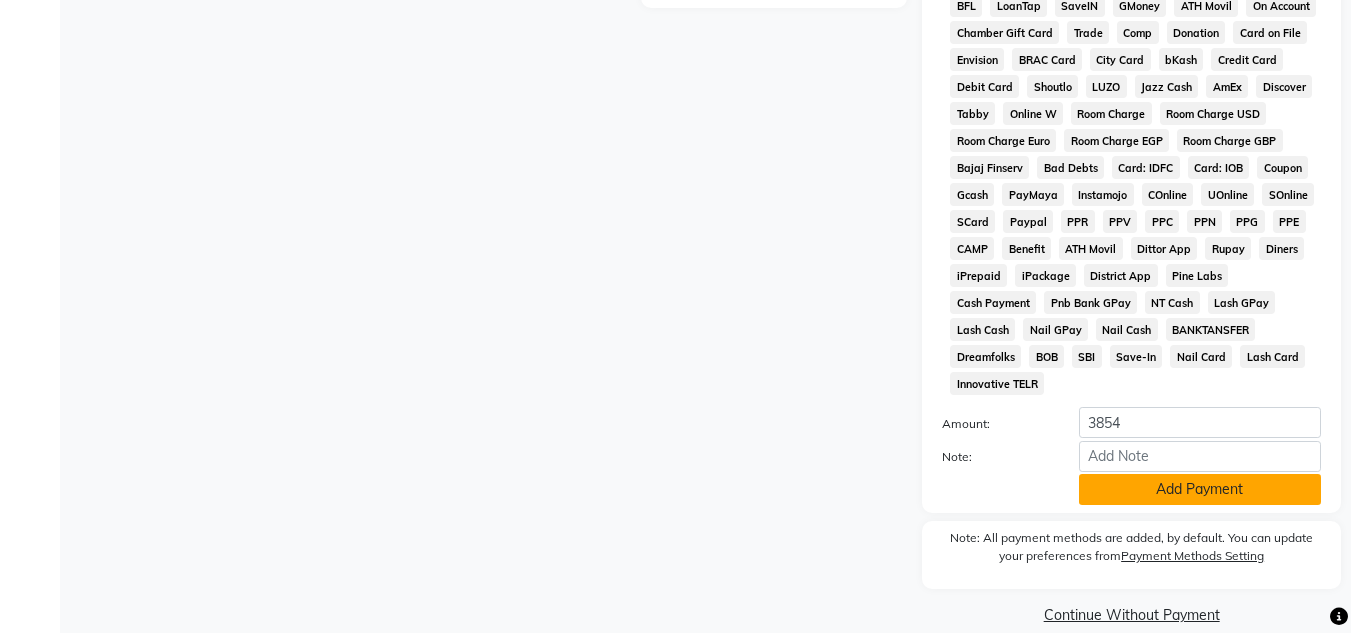 click on "Add Payment" 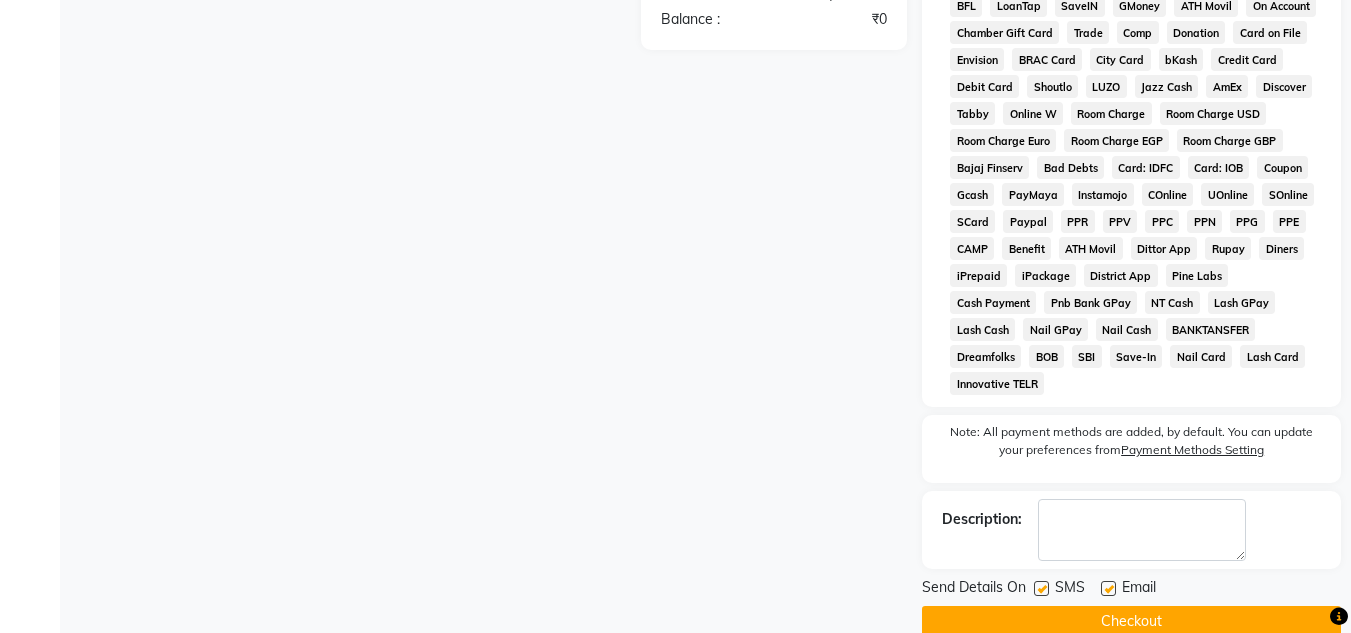 click on "Checkout" 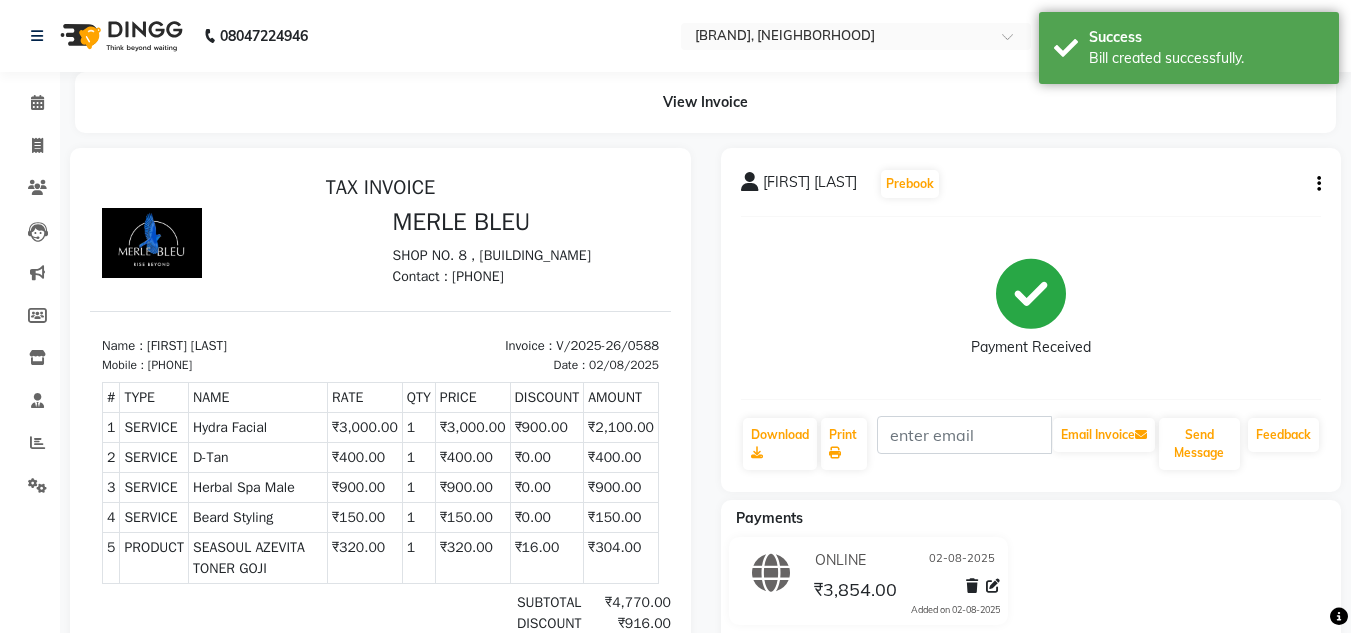 scroll, scrollTop: 100, scrollLeft: 0, axis: vertical 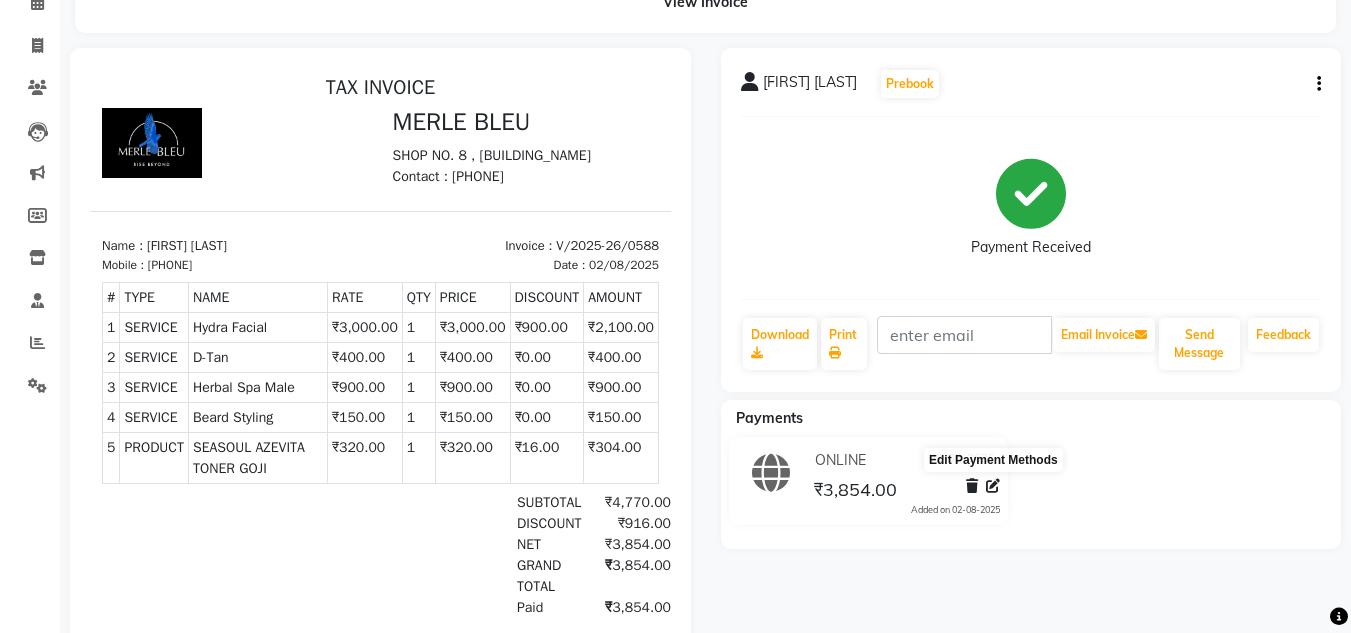 click 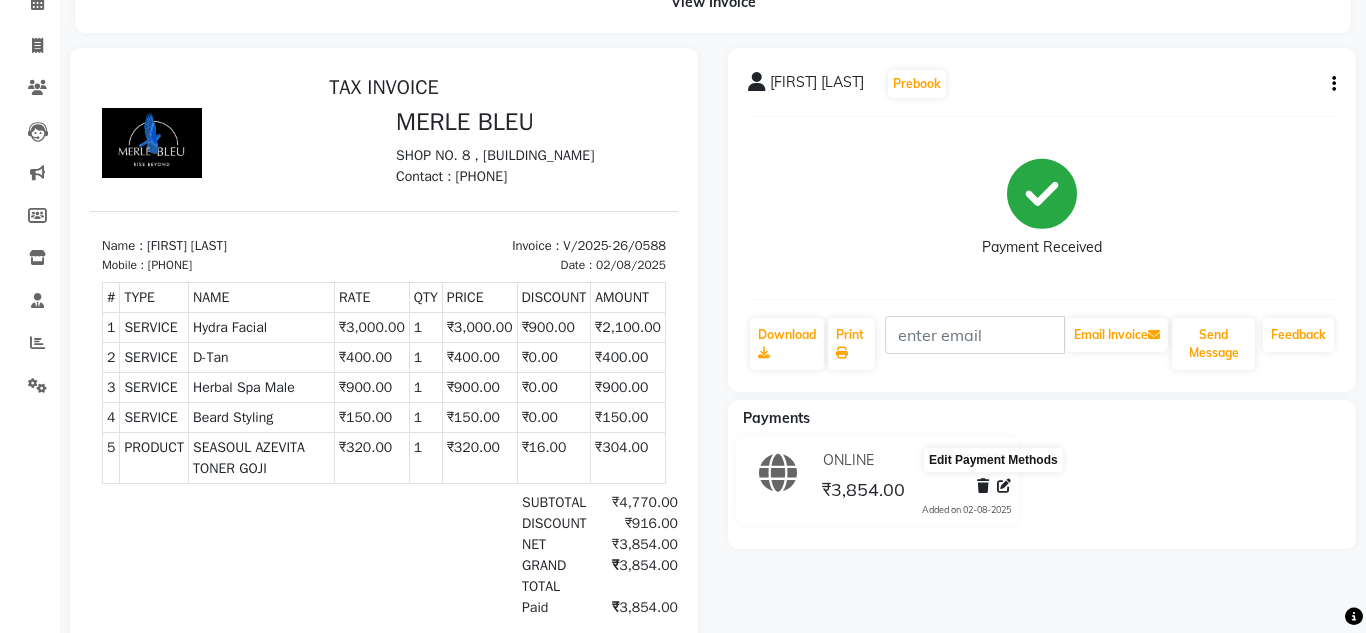 select on "3" 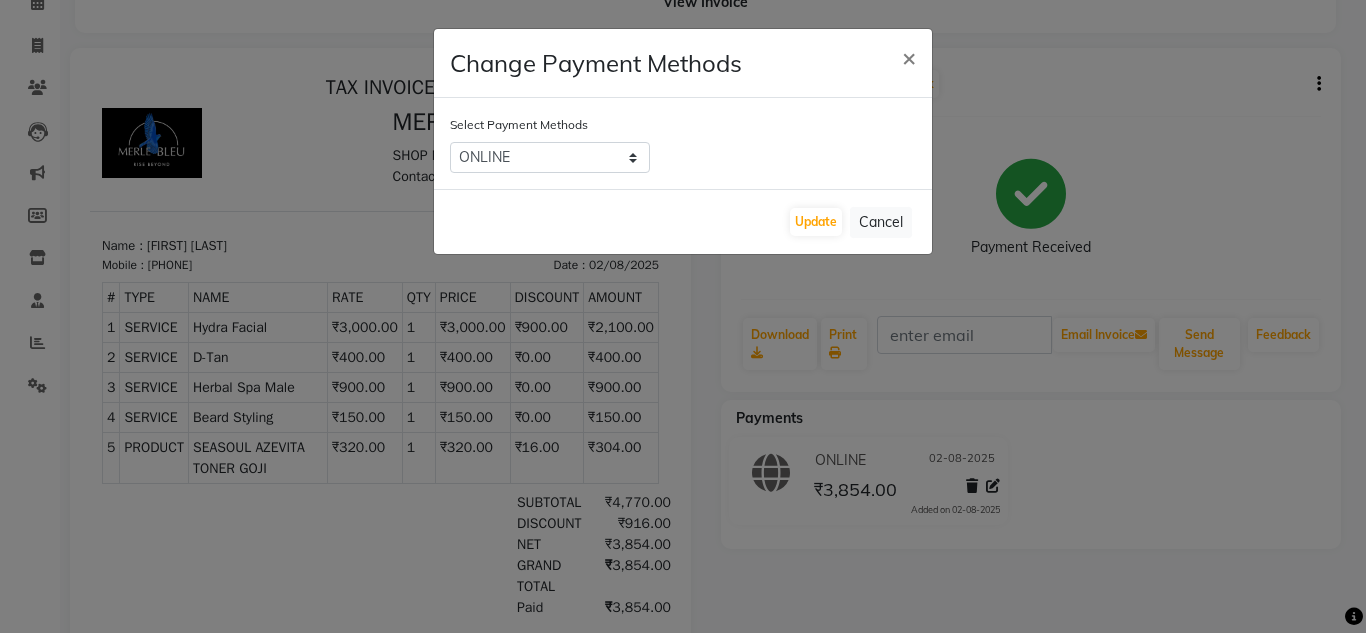 click on "Change Payment Methods × Select Payment Methods  CASH   CARD   ONLINE   CUSTOM   GPay   PayTM   PhonePe   UPI   NearBuy   Loan   BharatPay   Cheque   MosamBee   MI Voucher   Bank   Family   Visa Card   Master Card   BharatPay Card   UPI BharatPay   Other Cards   Juice by MCB   MyT Money   MariDeal   DefiDeal   Deal.mu   THD   TCL   CEdge   Card M   UPI M   UPI Axis   UPI Union   Card (Indian Bank)   Card (DL Bank)   RS   BTC   Wellnessta   Razorpay   Complimentary   Nift   Spa Finder   Spa Week   Venmo   BFL   LoanTap   SaveIN   GMoney   ATH Movil   On Account   Chamber Gift Card   Trade   Comp   Donation   Card on File   Envision   BRAC Card   City Card   bKash   Credit Card   Debit Card   Shoutlo   LUZO   Jazz Cash   AmEx   Discover   Tabby   Online W   Room Charge   Room Charge USD   Room Charge Euro   Room Charge EGP   Room Charge GBP   Bajaj Finserv   Bad Debts   Card: IDFC   Card: IOB   Coupon   Gcash   PayMaya   Instamojo   COnline   UOnline   SOnline   SCard   Paypal   PPR   PPV   PPC   PPN   PPG" 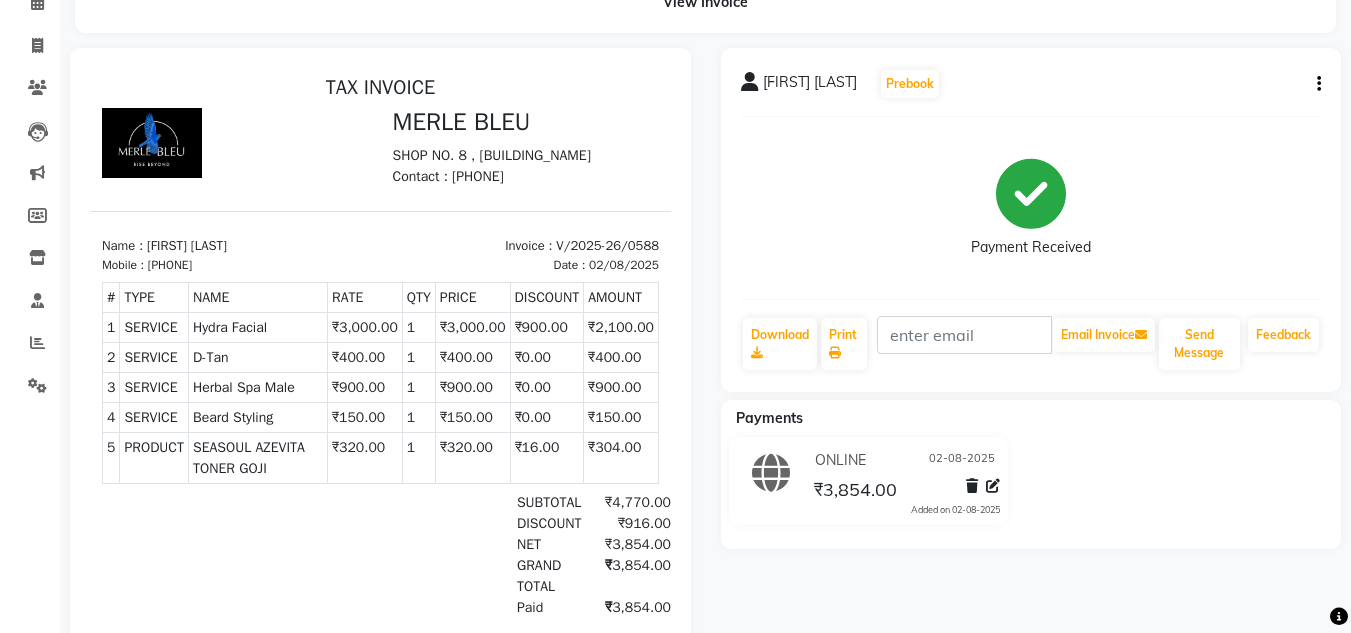 click 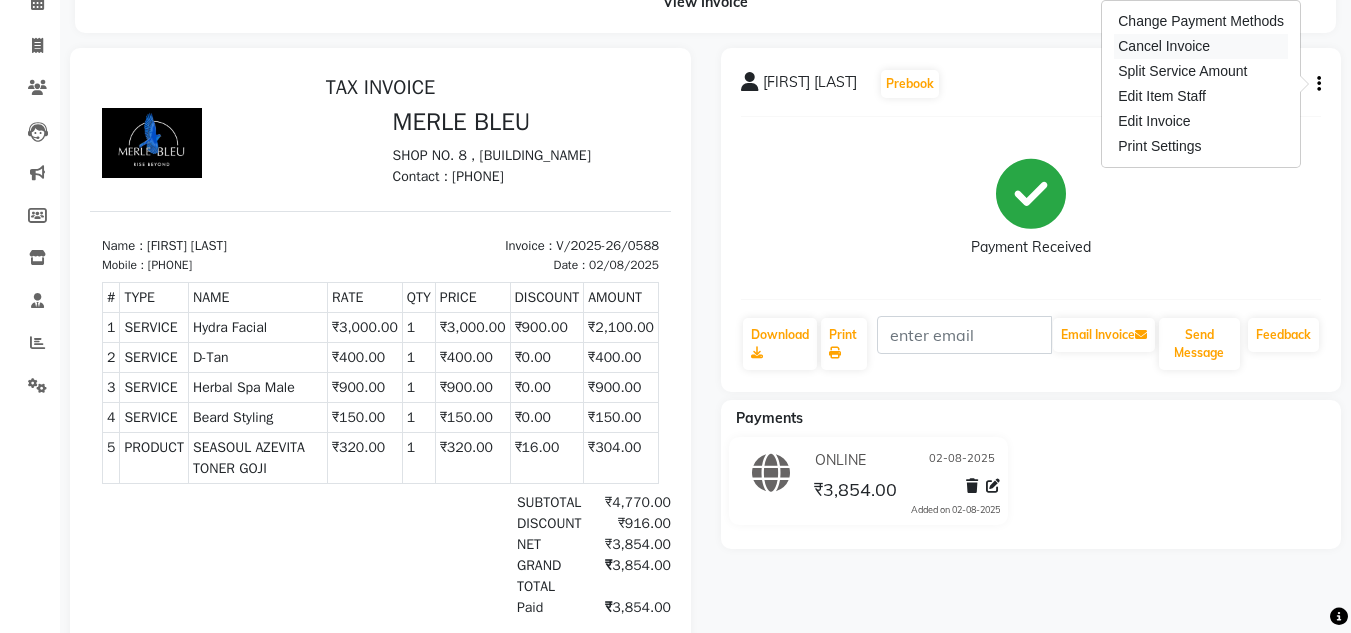 click on "Cancel Invoice" at bounding box center (1201, 46) 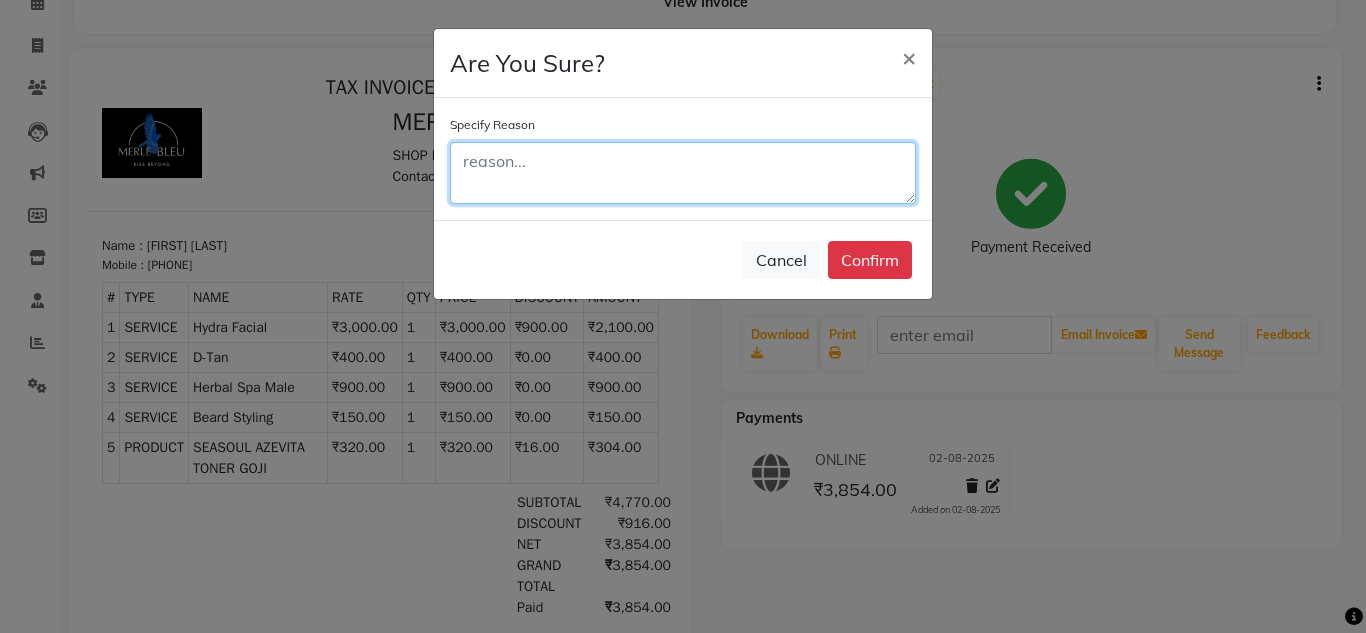 click 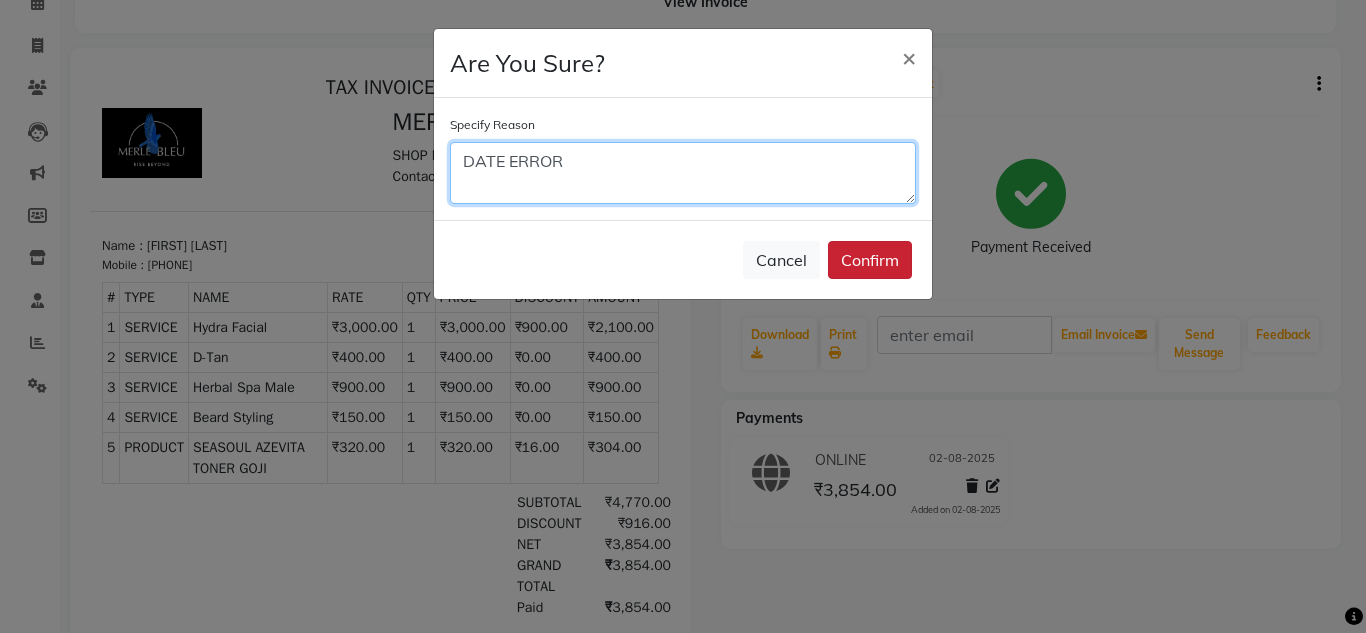 type on "DATE ERROR" 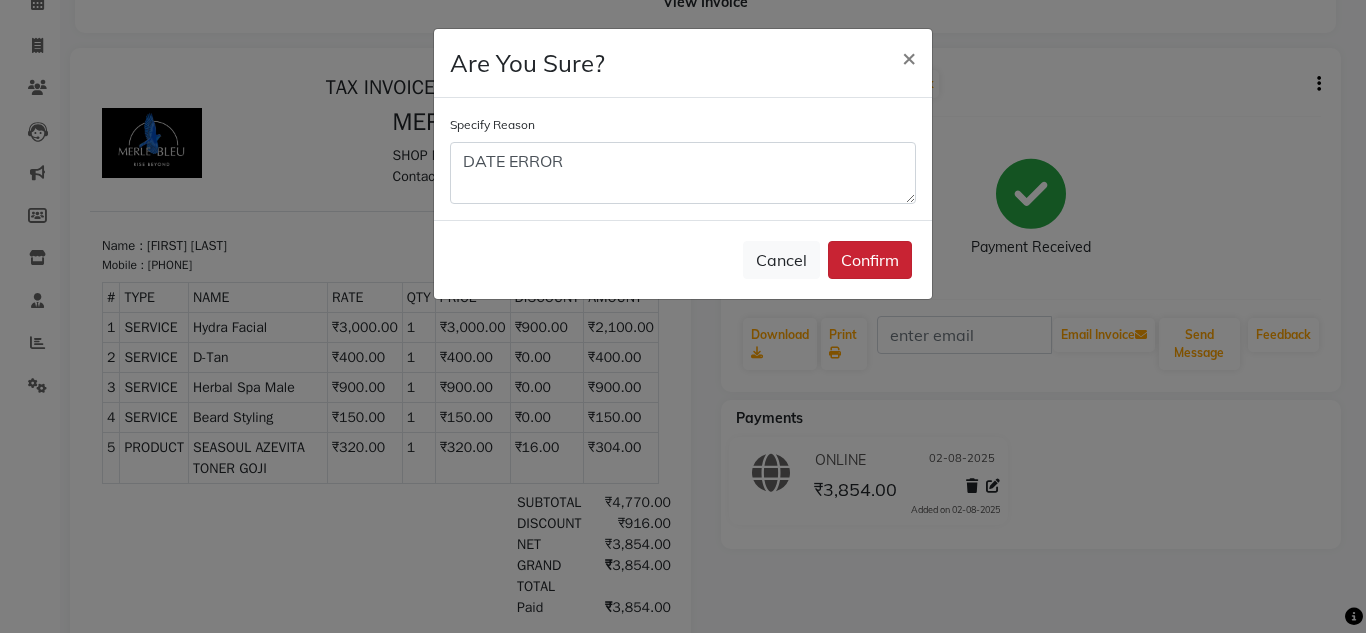 click on "Confirm" 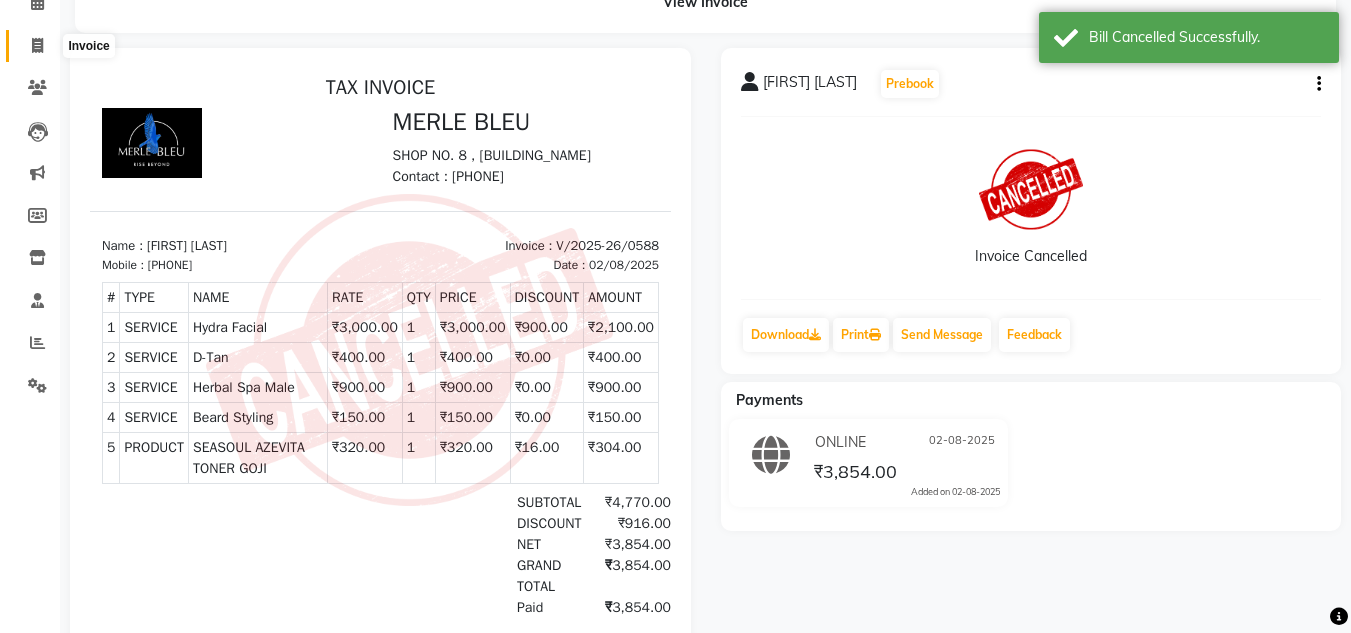 click 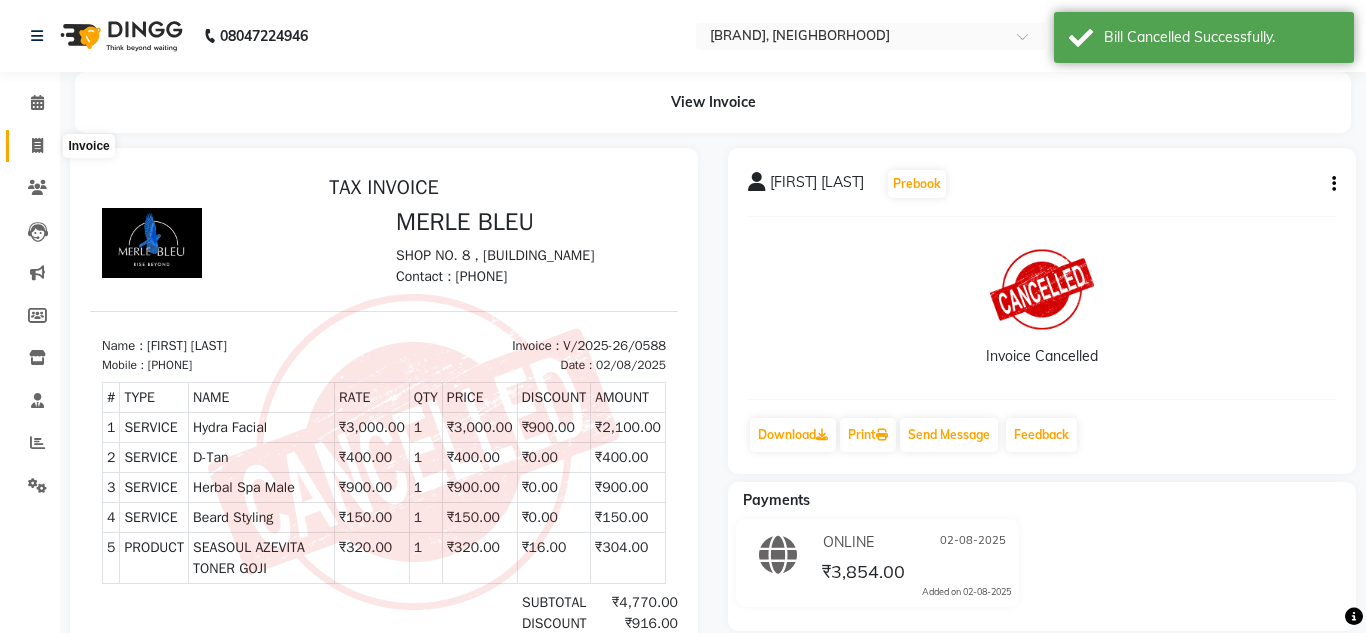 select on "service" 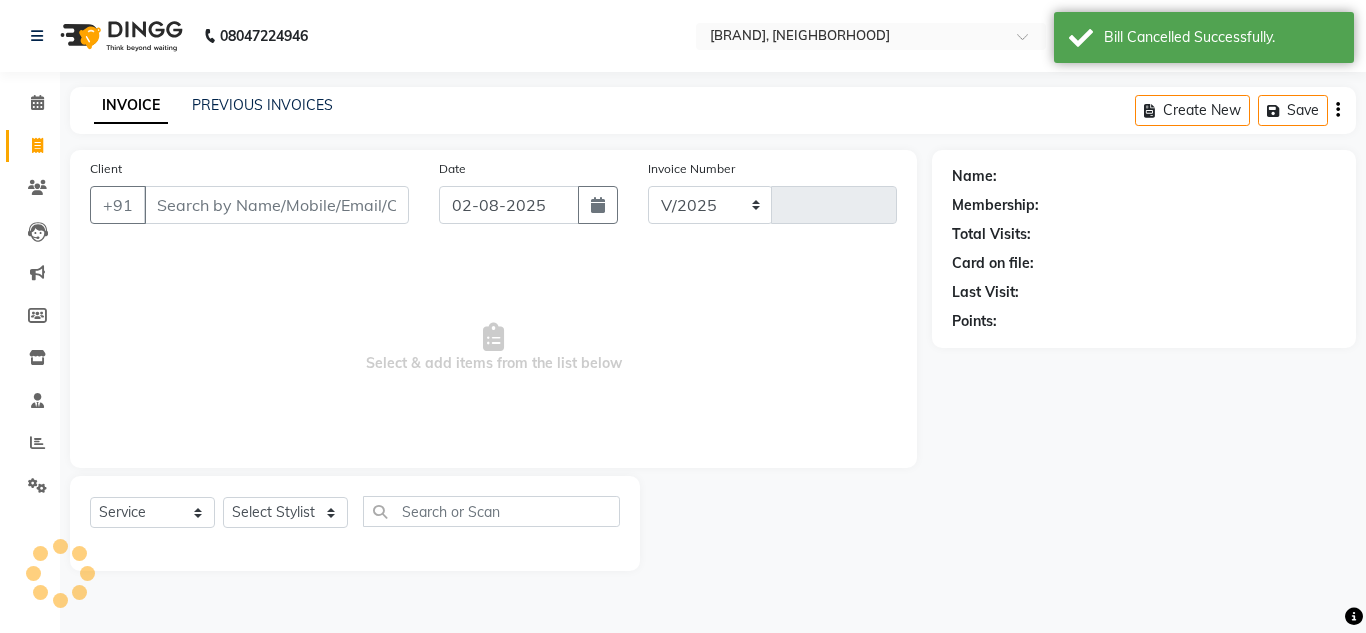 select on "7629" 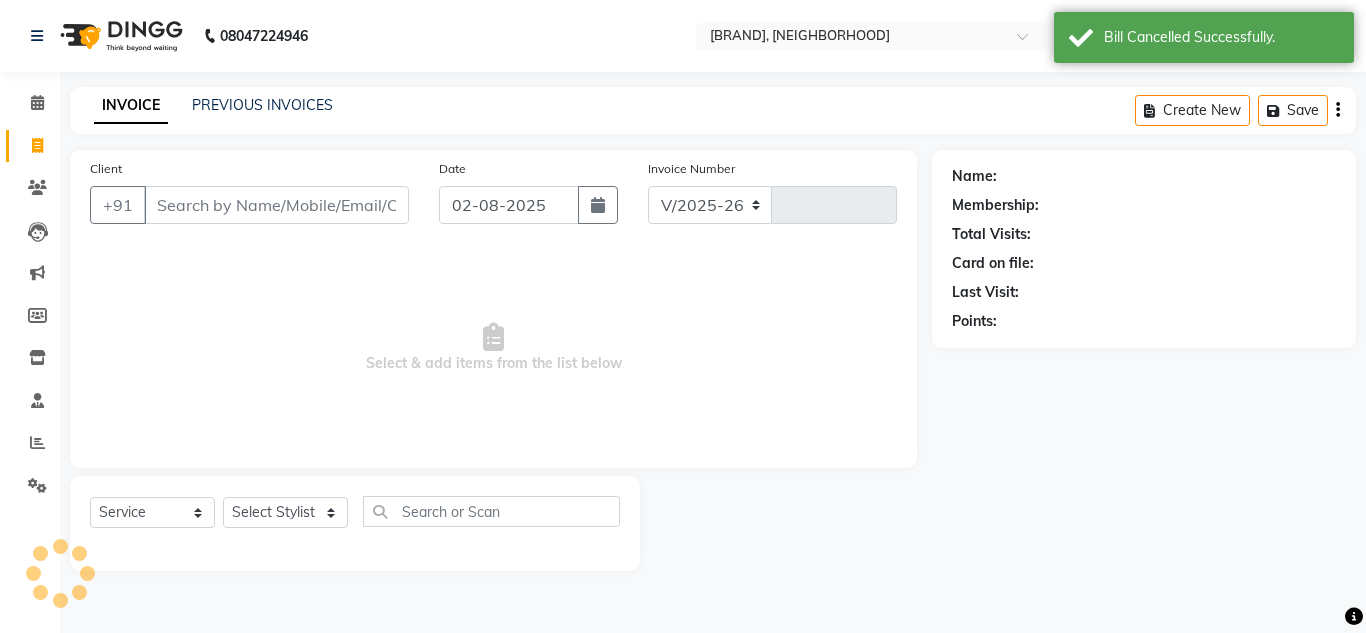 type on "0589" 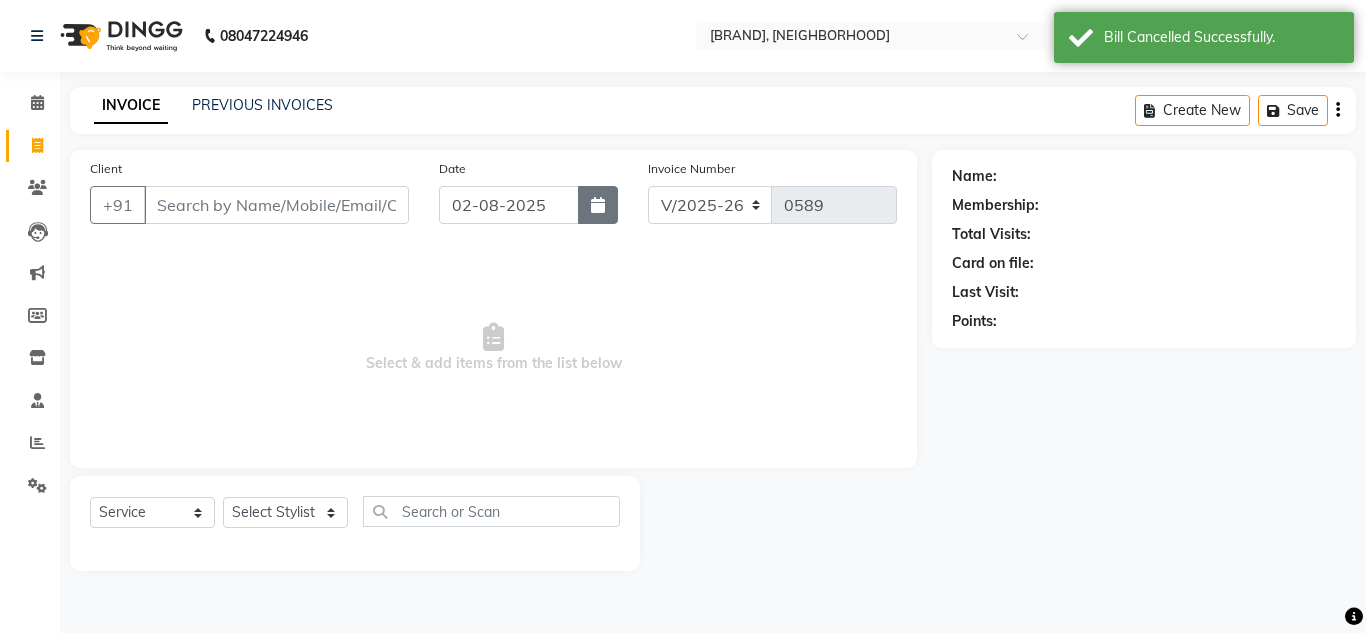 click 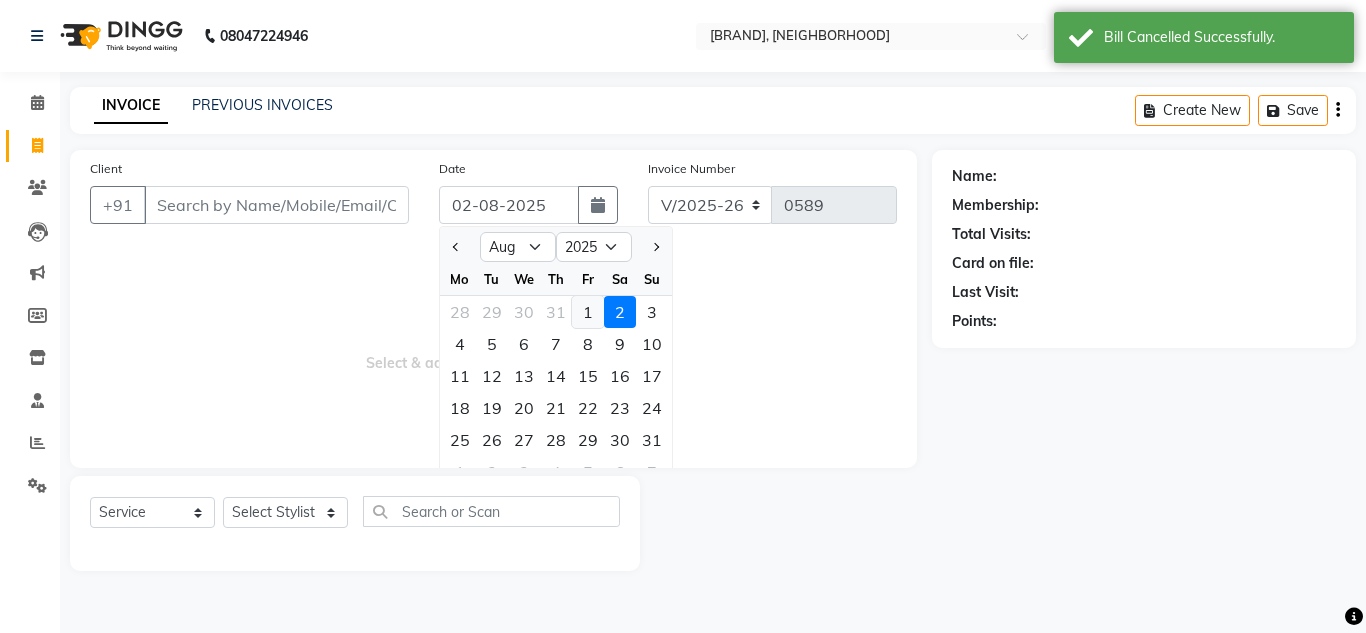 click on "1" 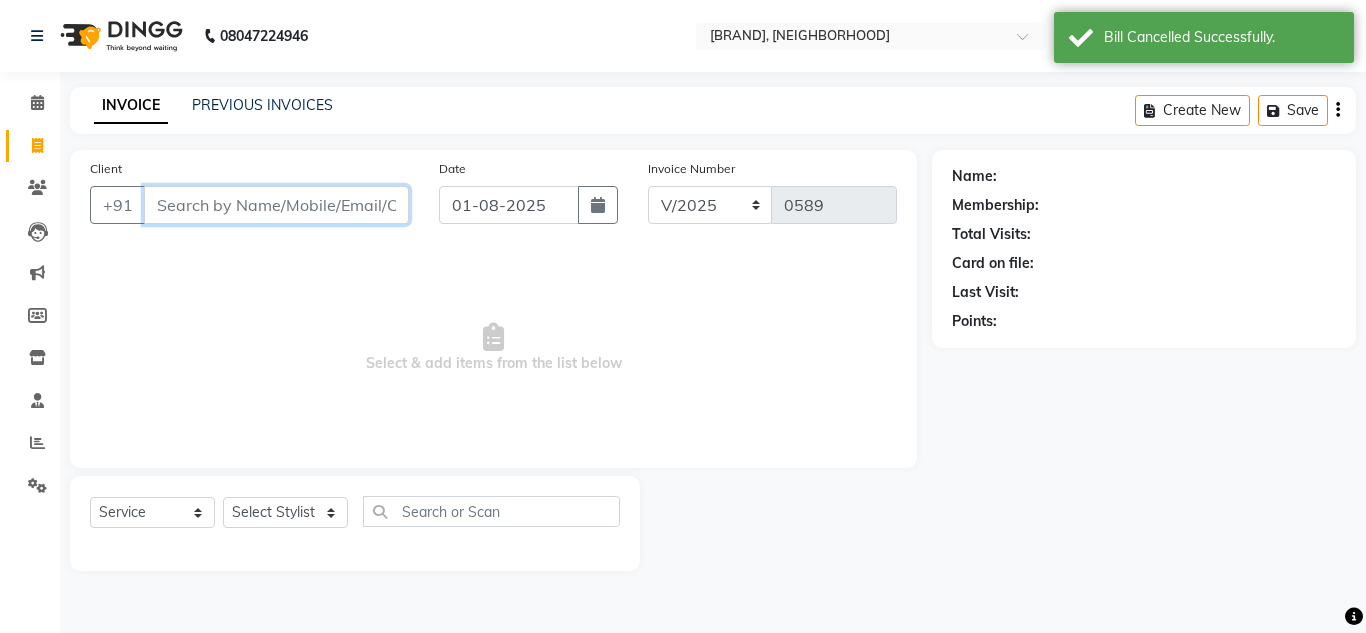 click on "Client" at bounding box center (276, 205) 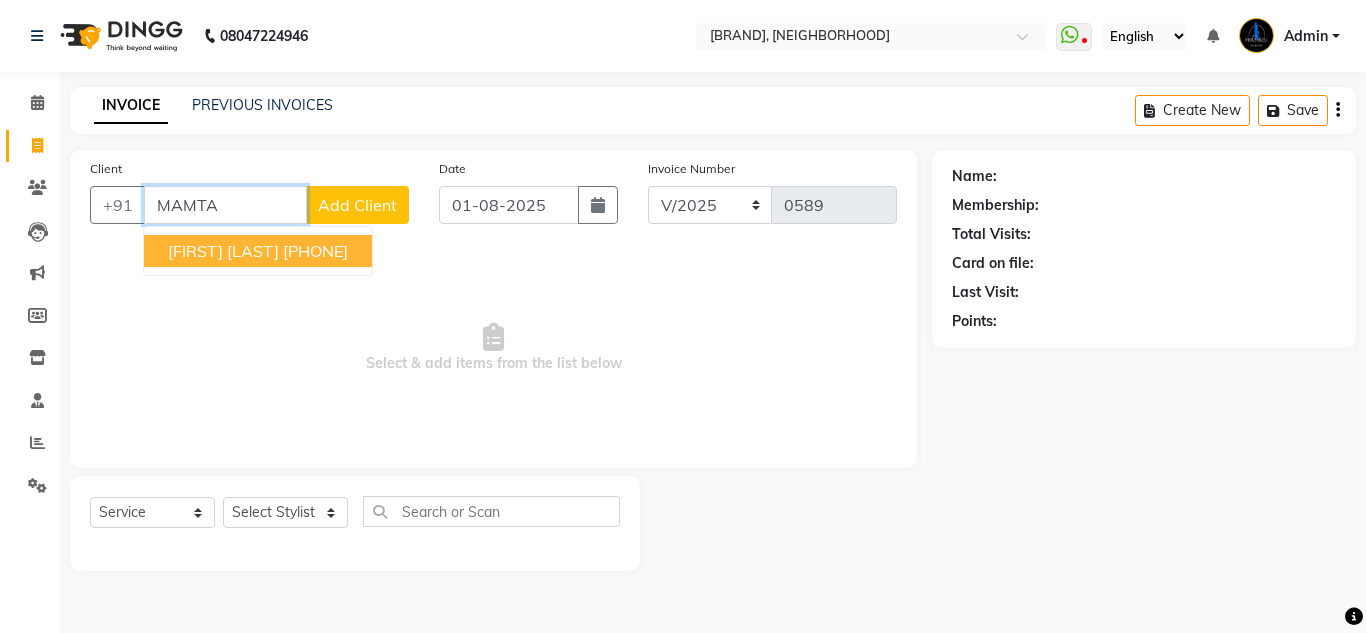 click on "[FIRST] [LAST]" at bounding box center [223, 251] 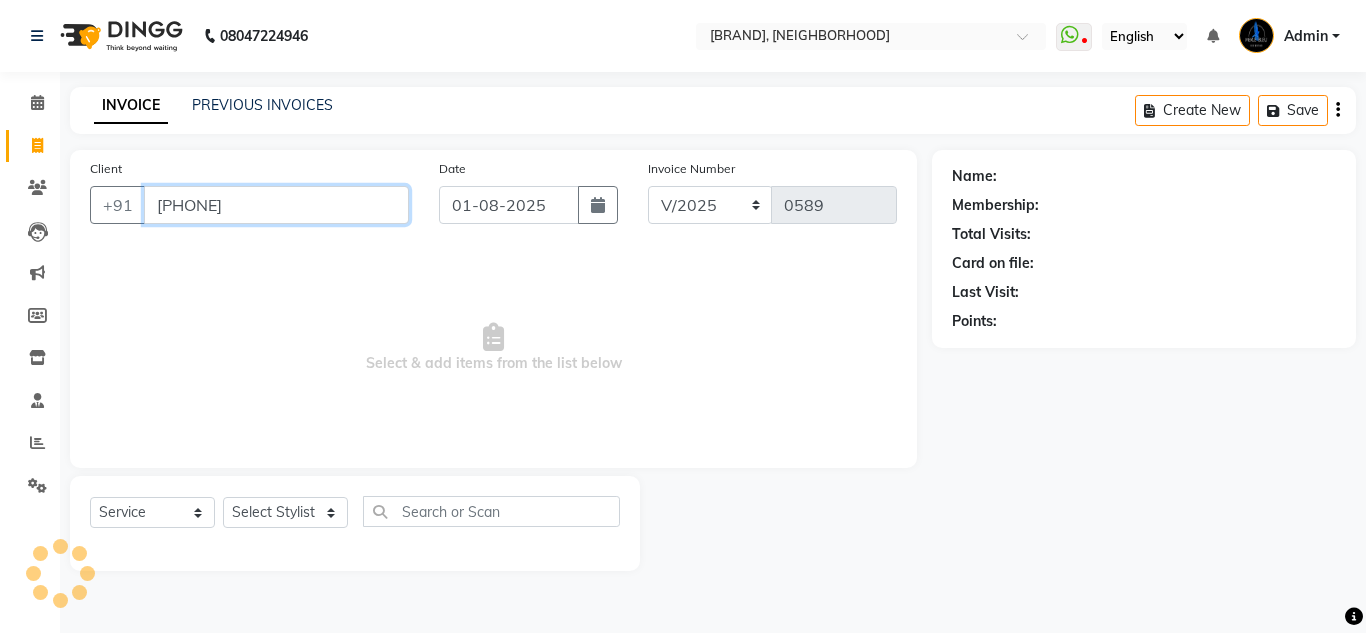 type on "[PHONE]" 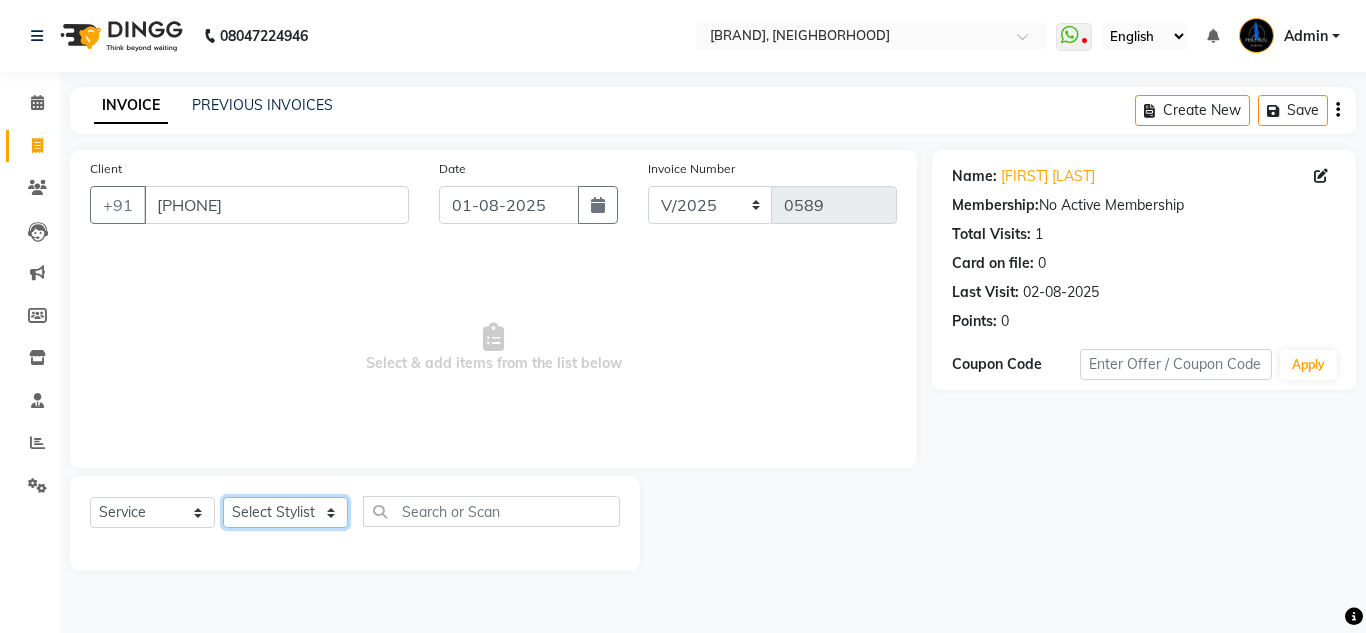 click on "Select Stylist [FIRST] [LAST] [FIRST] [LAST]  [FIRST] [LAST] [FIRST] [LAST] [FIRST] [LAST] [FIRST] [LAST] [FIRST] [LAST]" 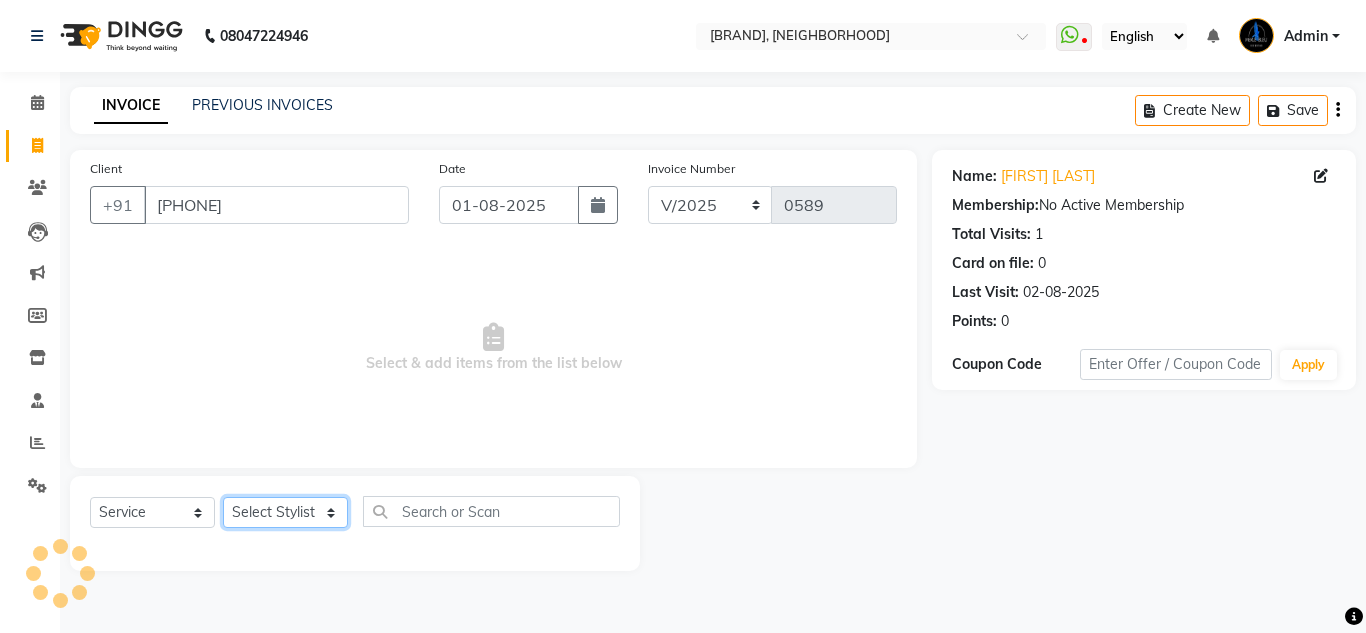 select on "67937" 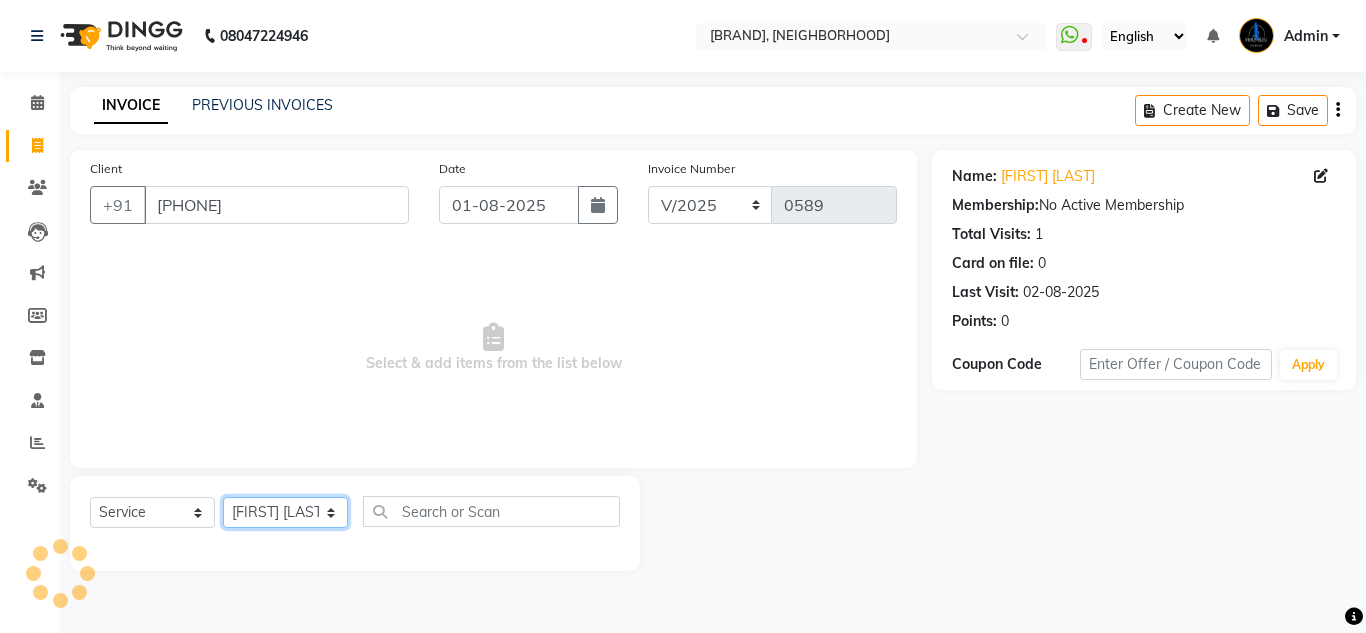 click on "Select Stylist [FIRST] [LAST] [FIRST] [LAST]  [FIRST] [LAST] [FIRST] [LAST] [FIRST] [LAST] [FIRST] [LAST] [FIRST] [LAST]" 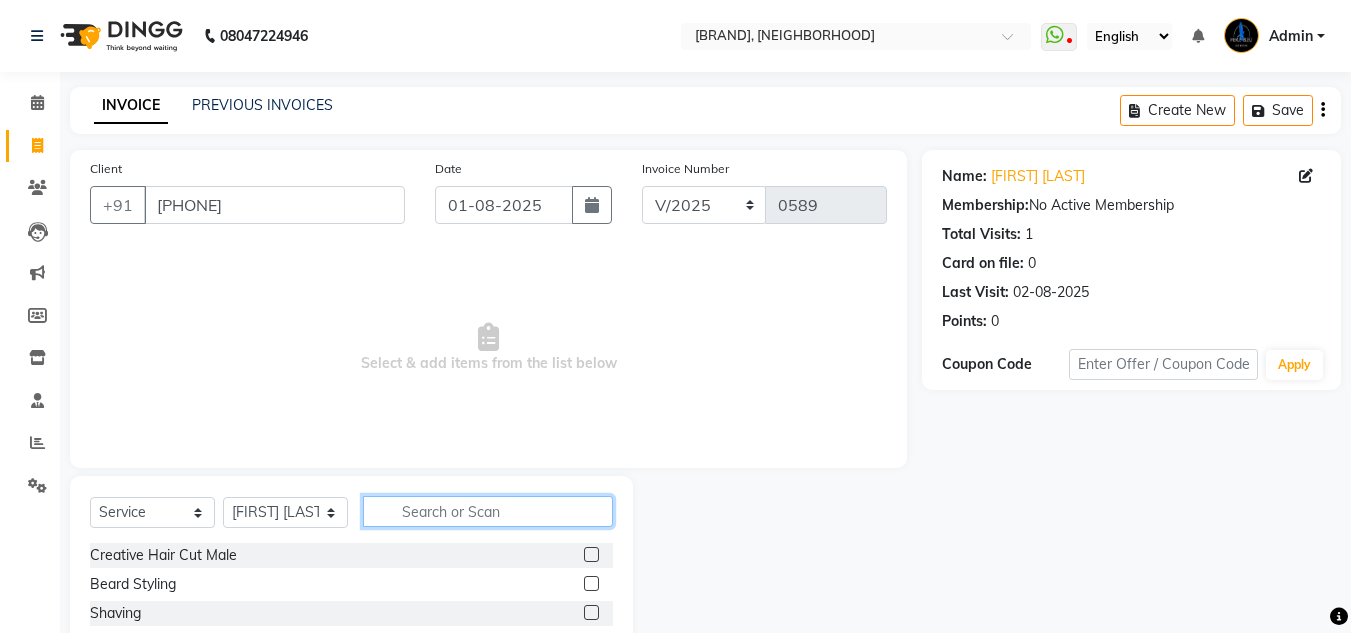 click 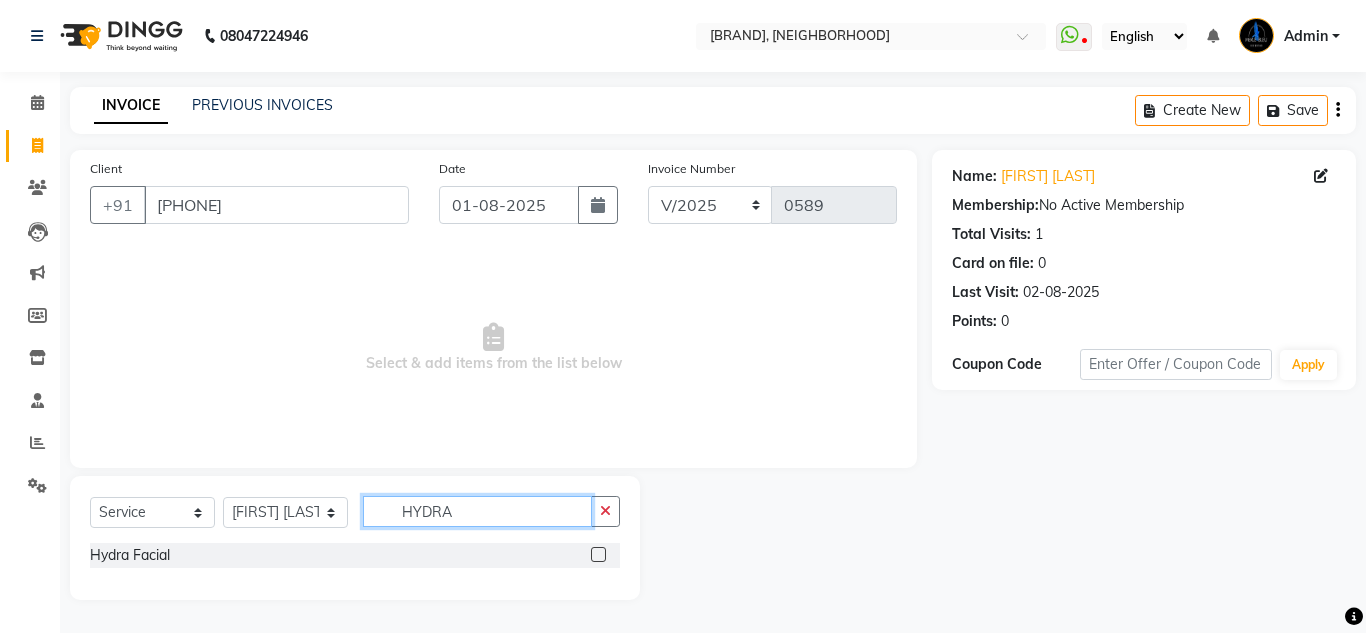 type on "HYDRA" 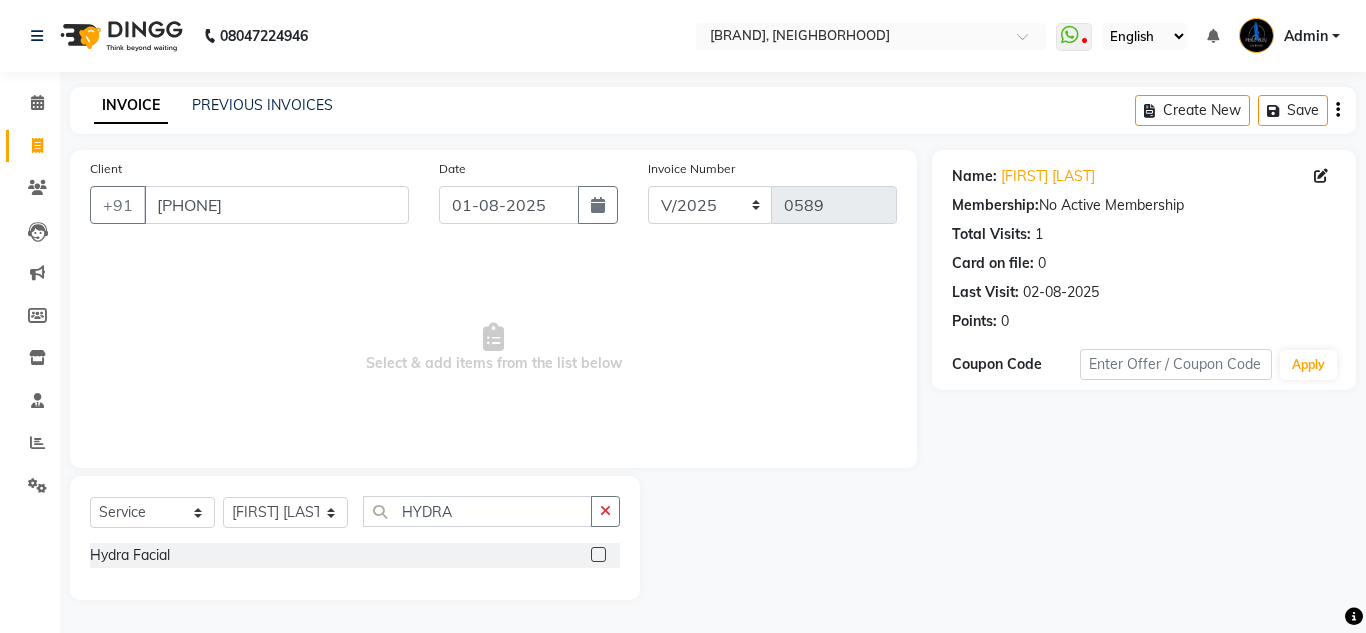 click 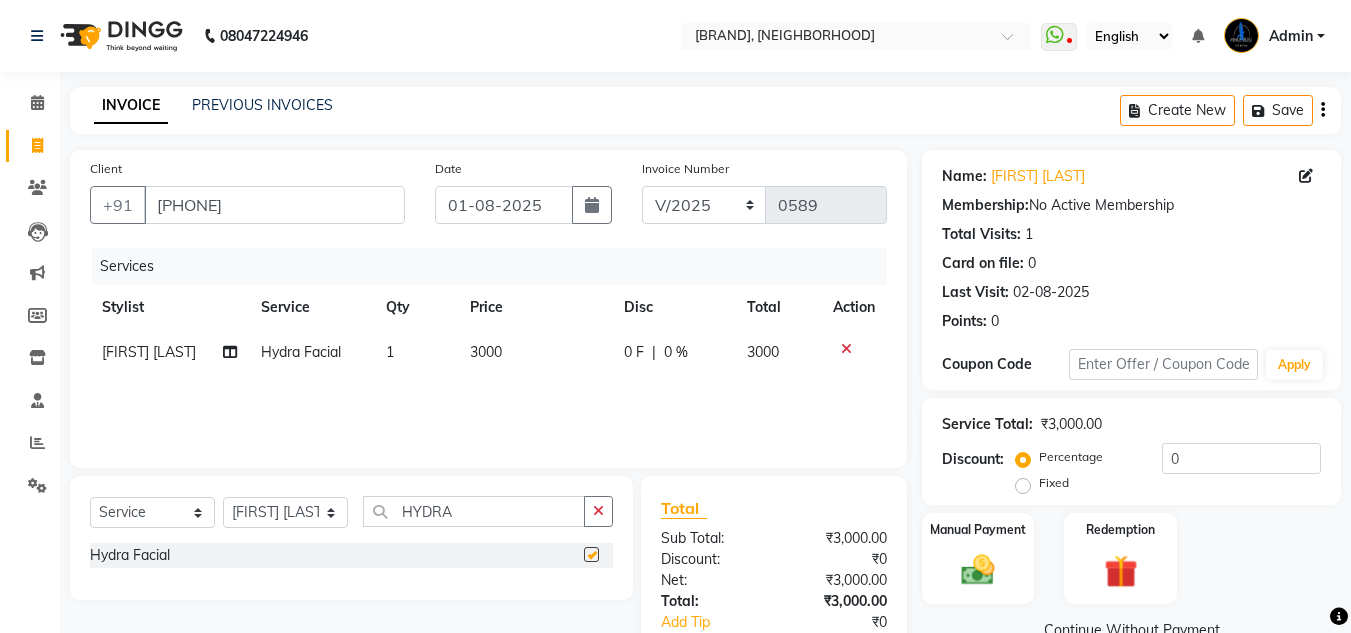 checkbox on "false" 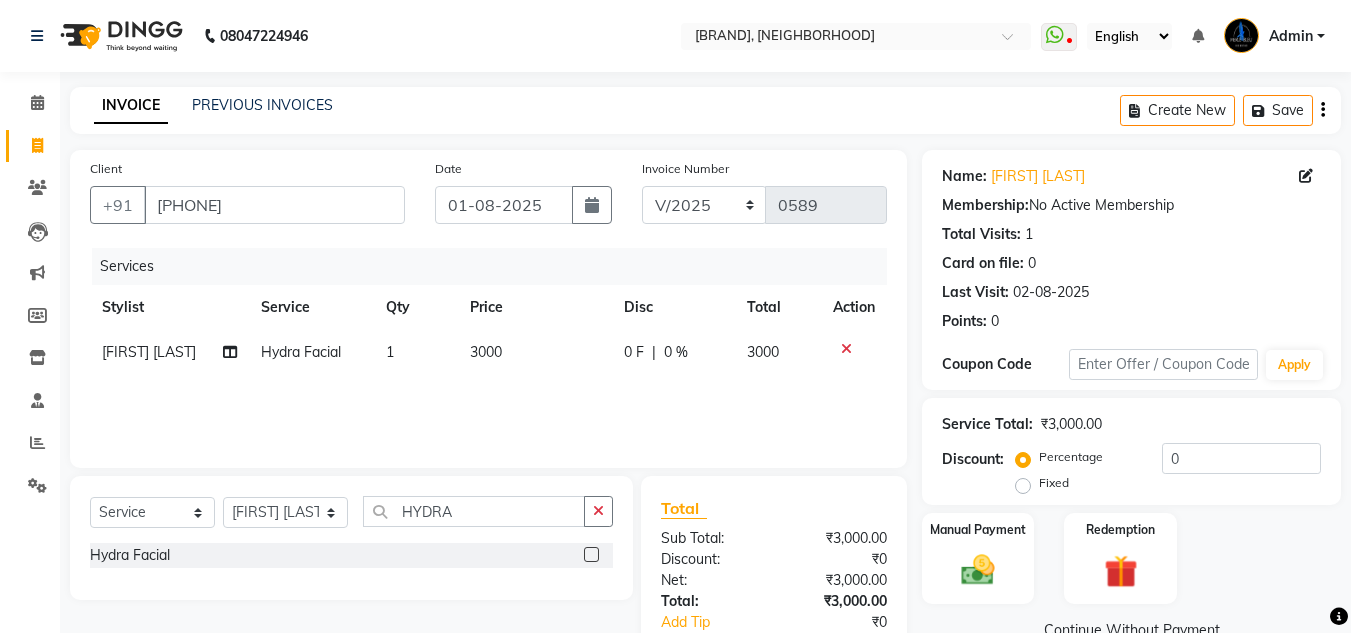 click on "0 %" 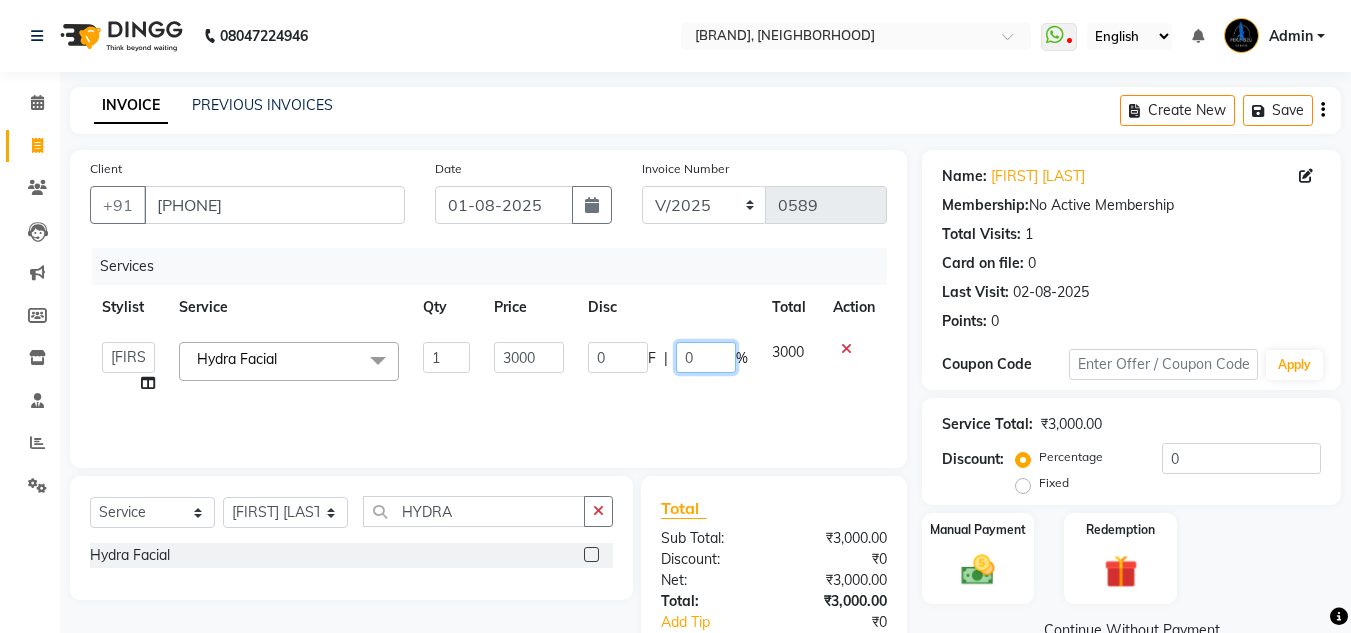 click on "0" 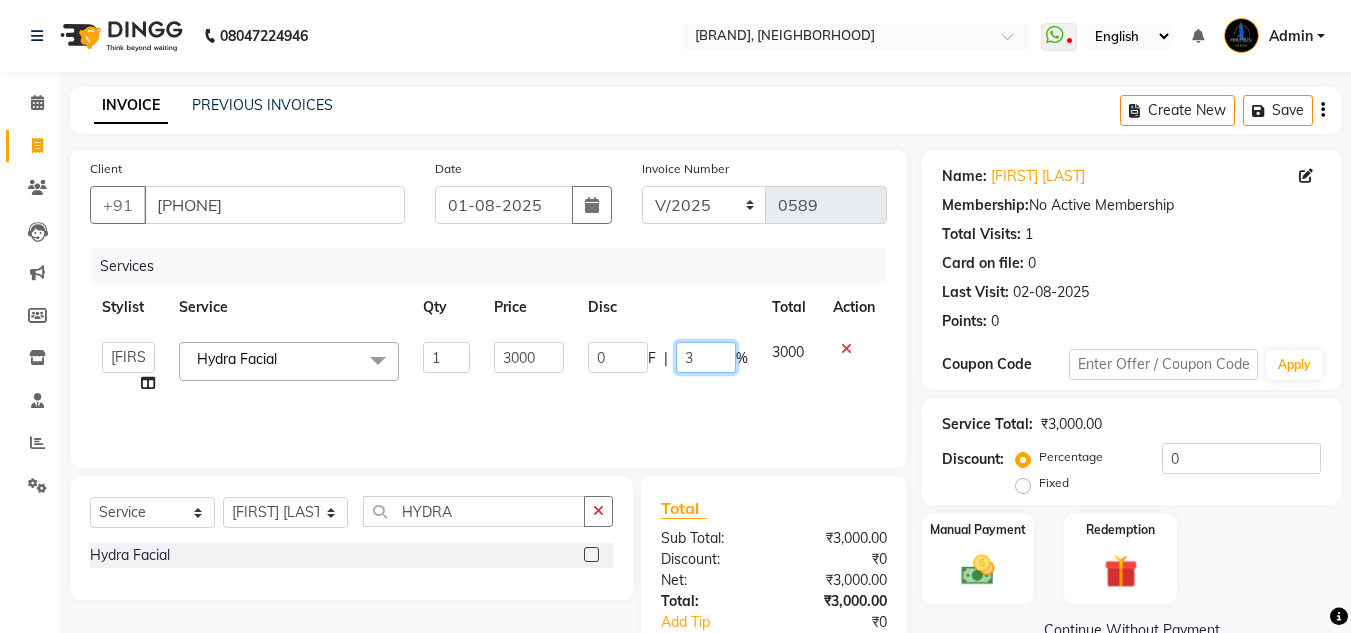 type on "30" 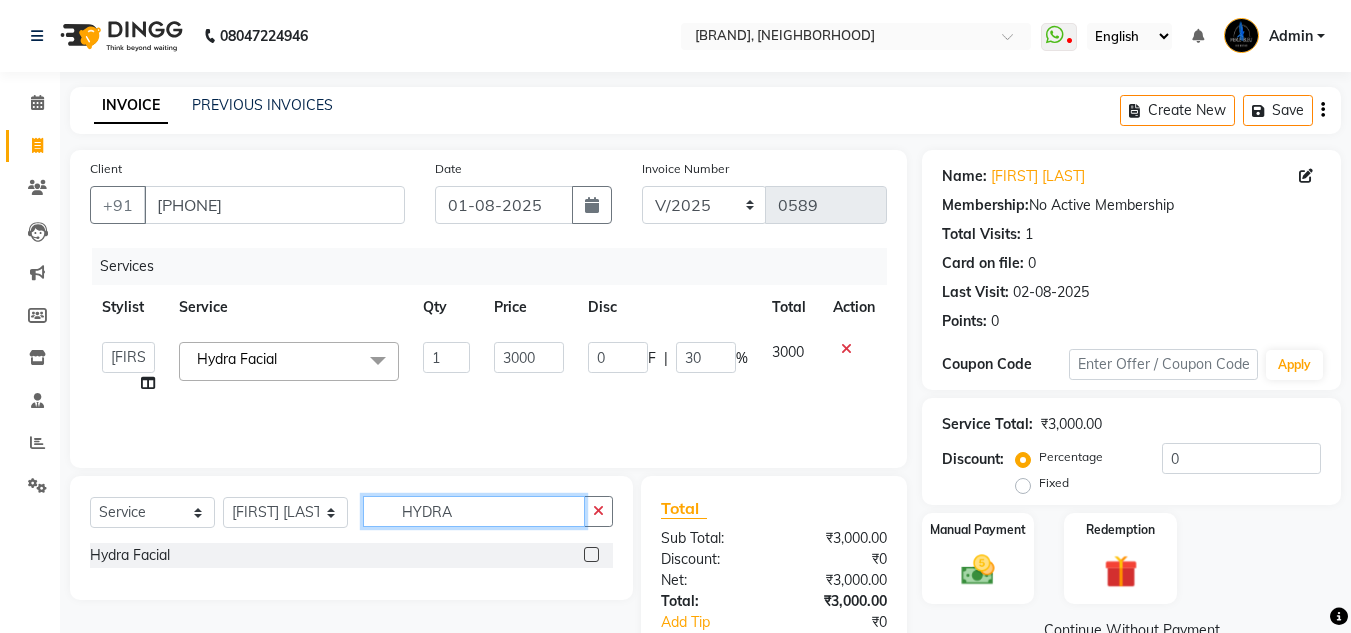 click on "HYDRA" 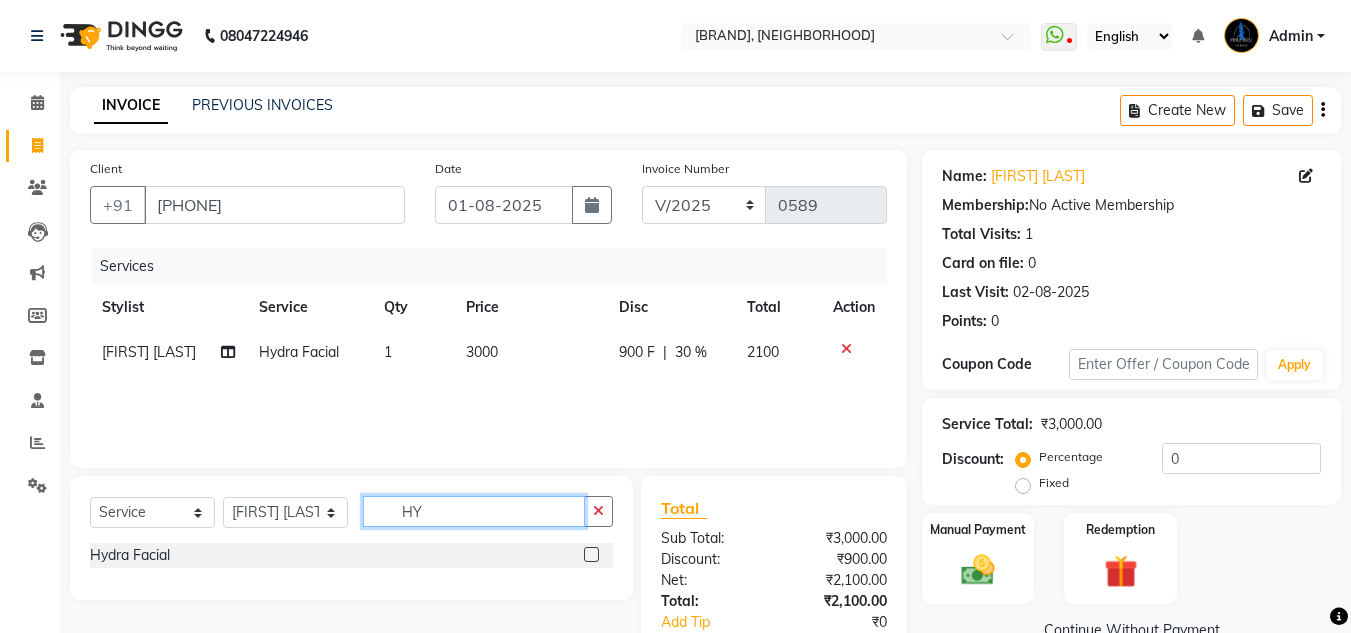 type on "H" 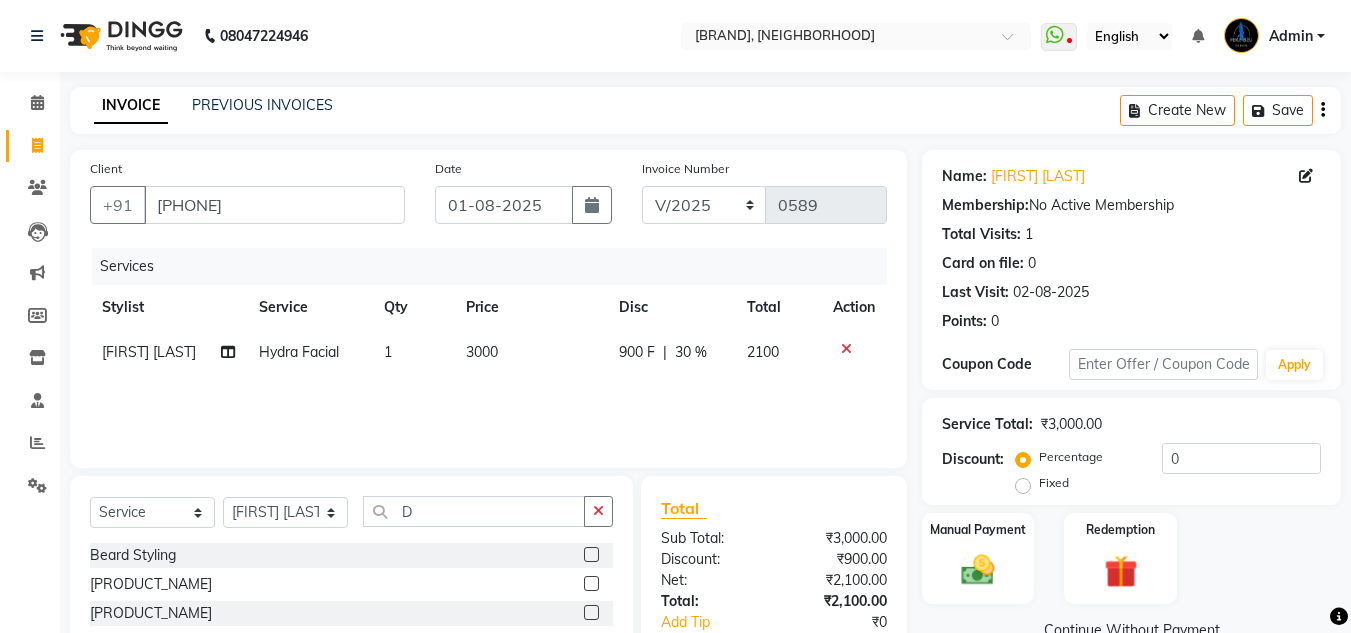 click on "Card on file:  0" 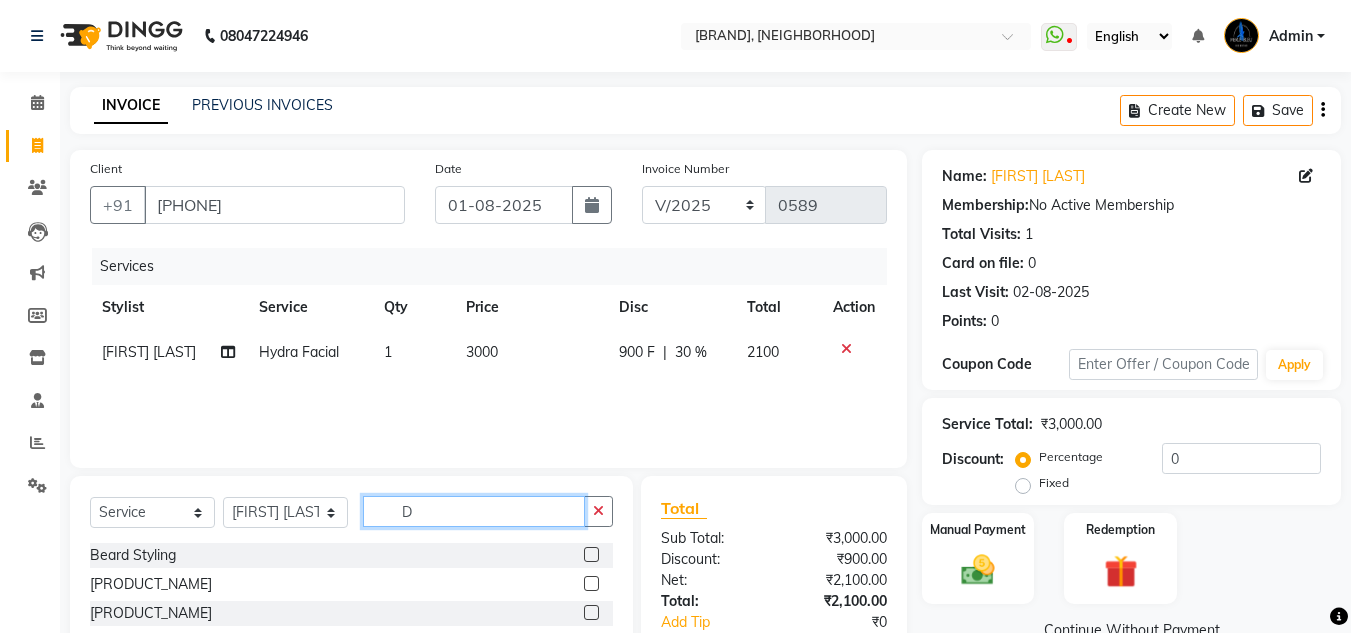 click on "D" 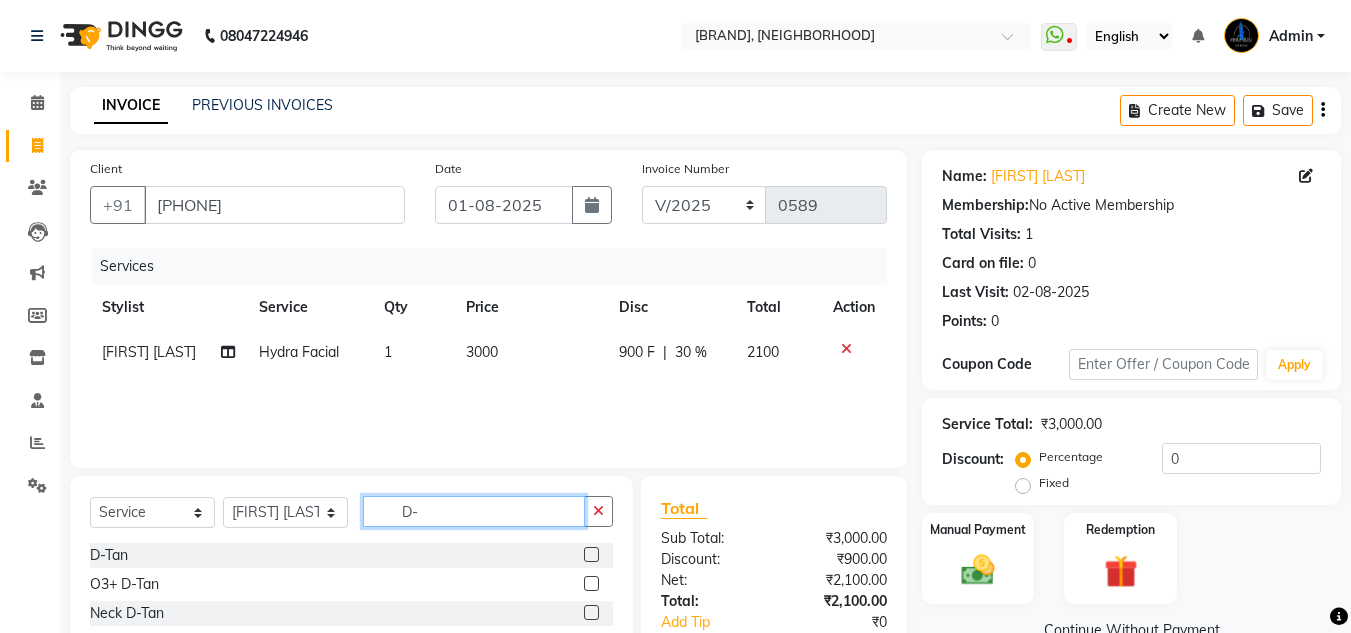 type on "D-" 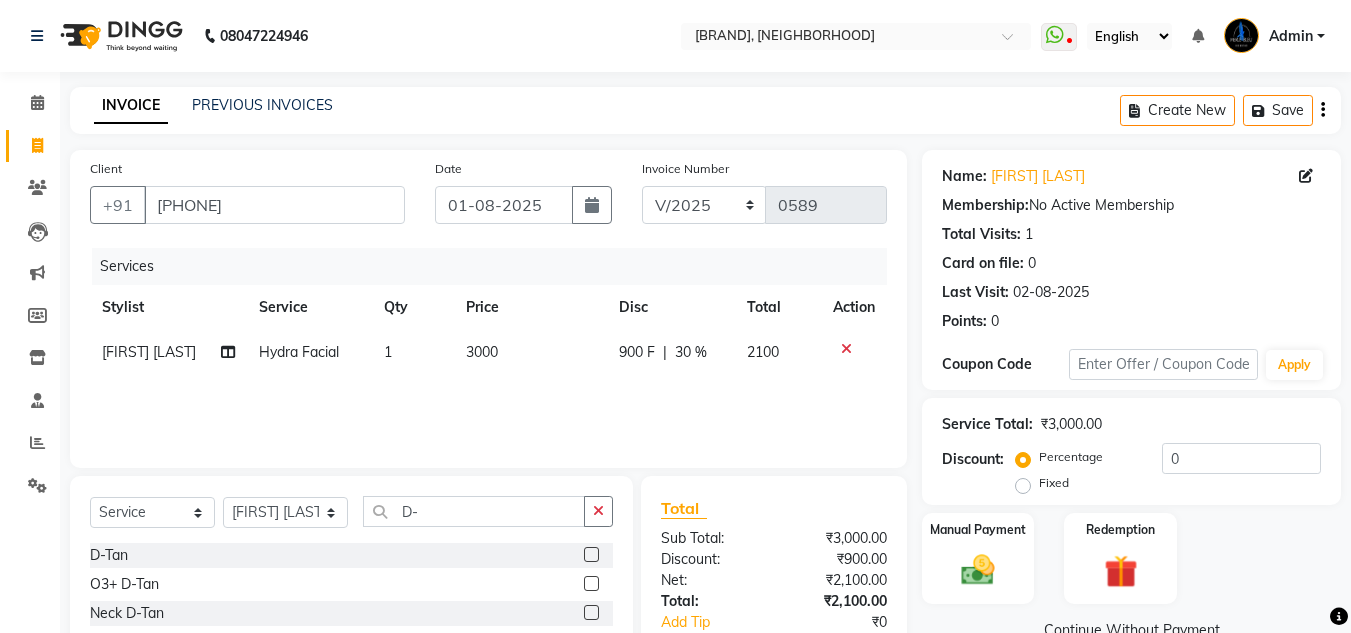 click 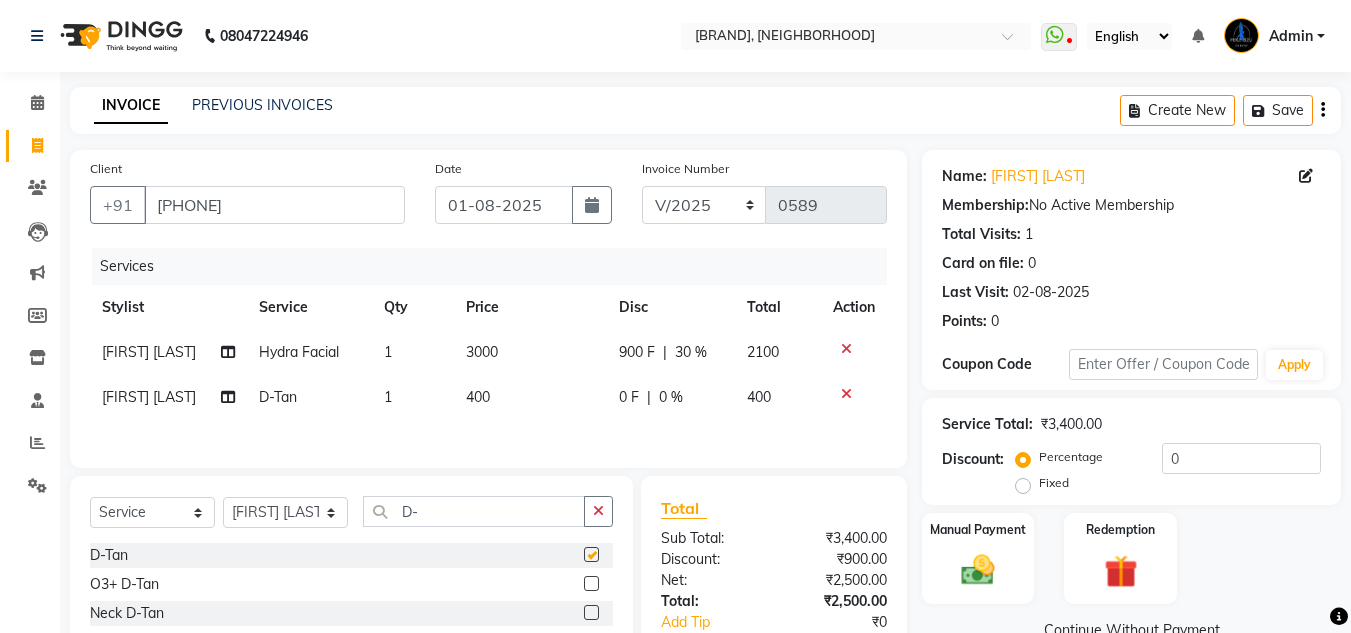 checkbox on "false" 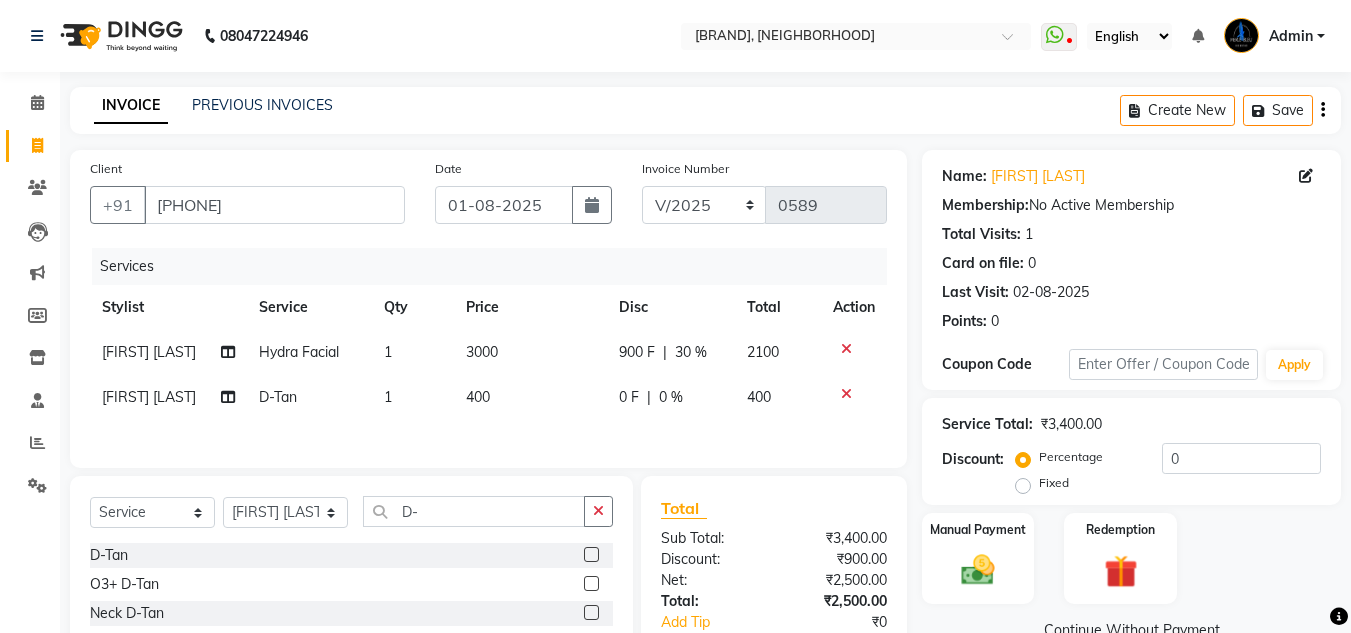 scroll, scrollTop: 100, scrollLeft: 0, axis: vertical 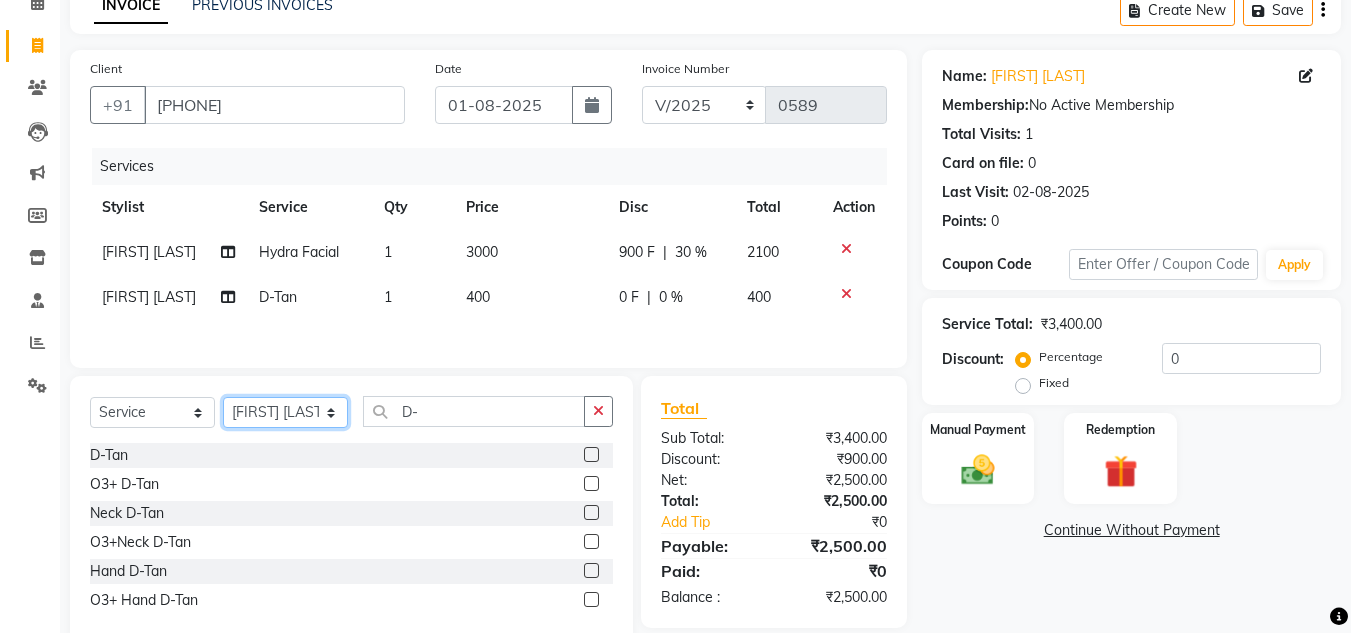 click on "Select Stylist [FIRST] [LAST] [FIRST] [LAST]  [FIRST] [LAST] [FIRST] [LAST] [FIRST] [LAST] [FIRST] [LAST] [FIRST] [LAST]" 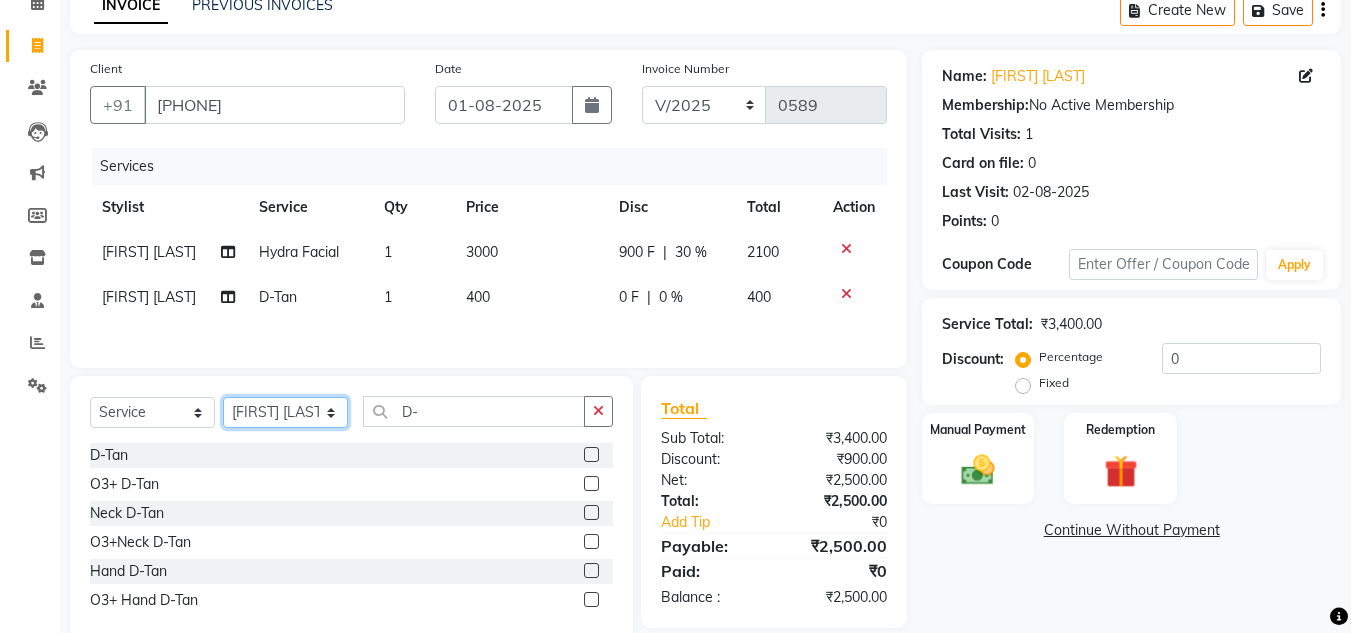 select on "86199" 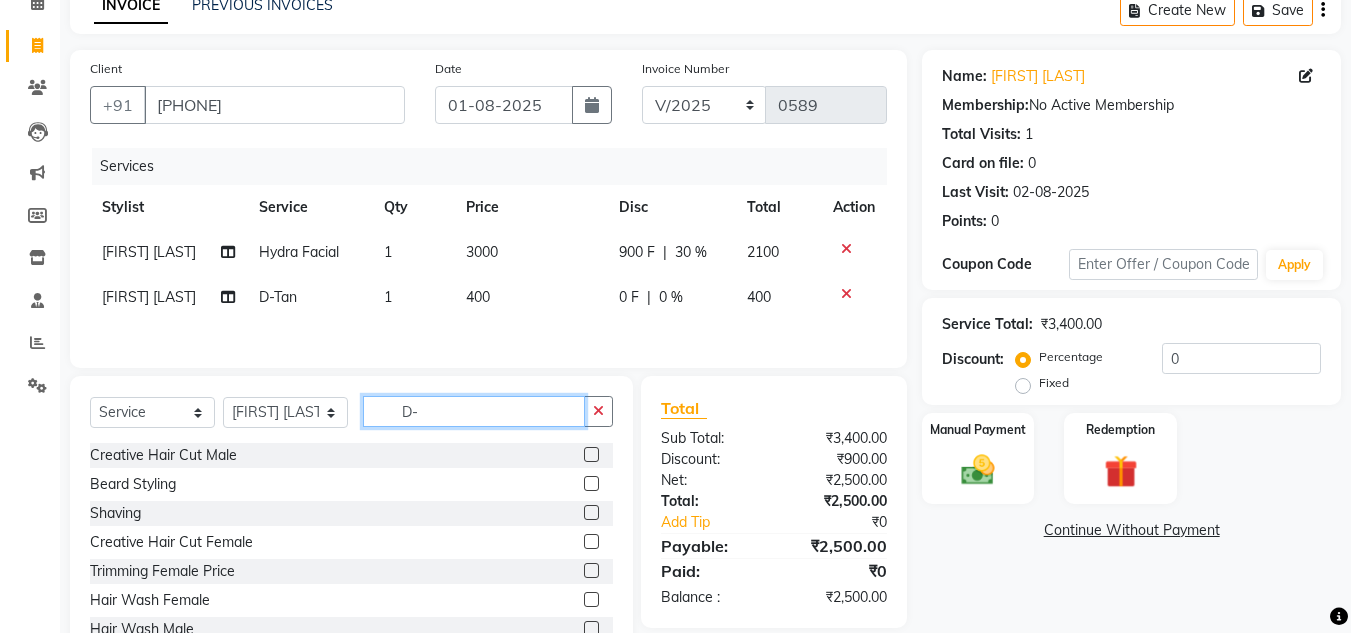 click on "D-" 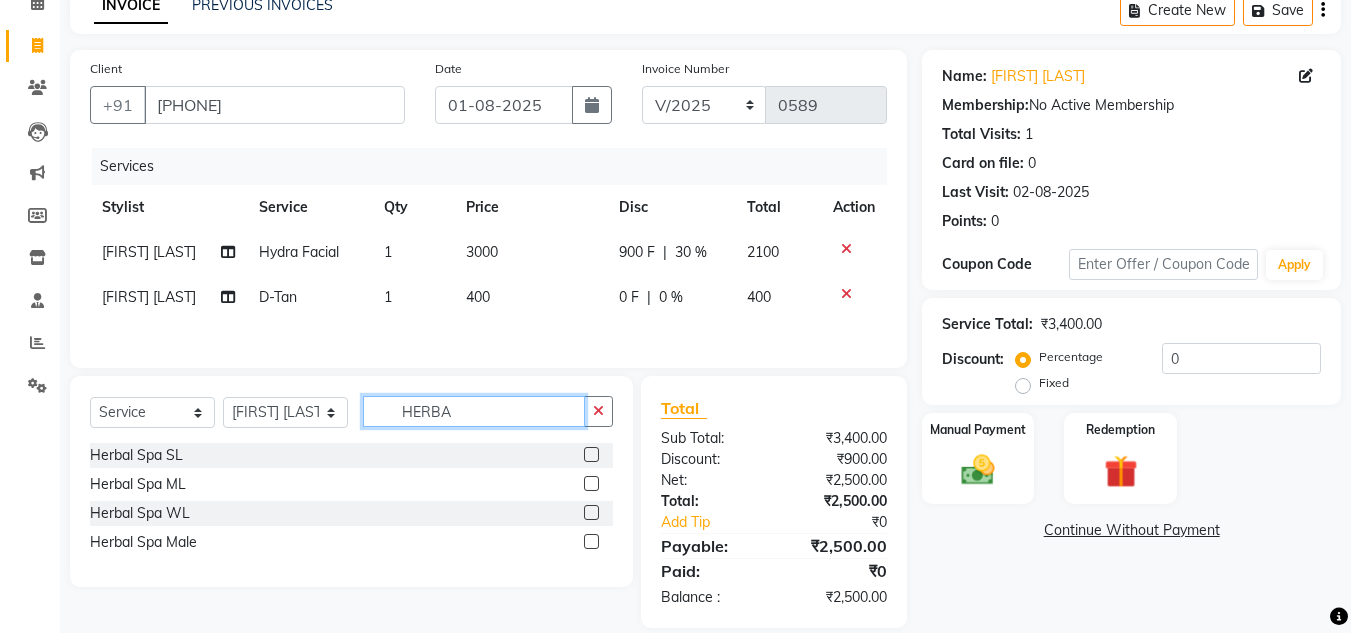 type on "HERBA" 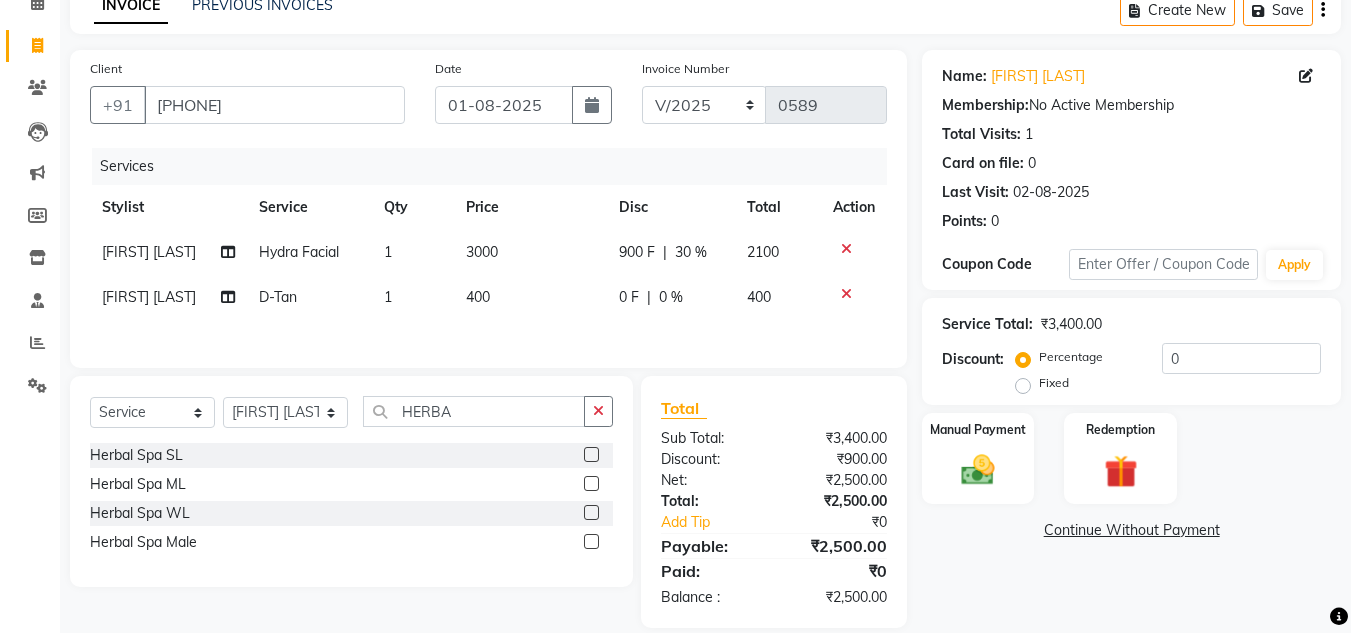 click 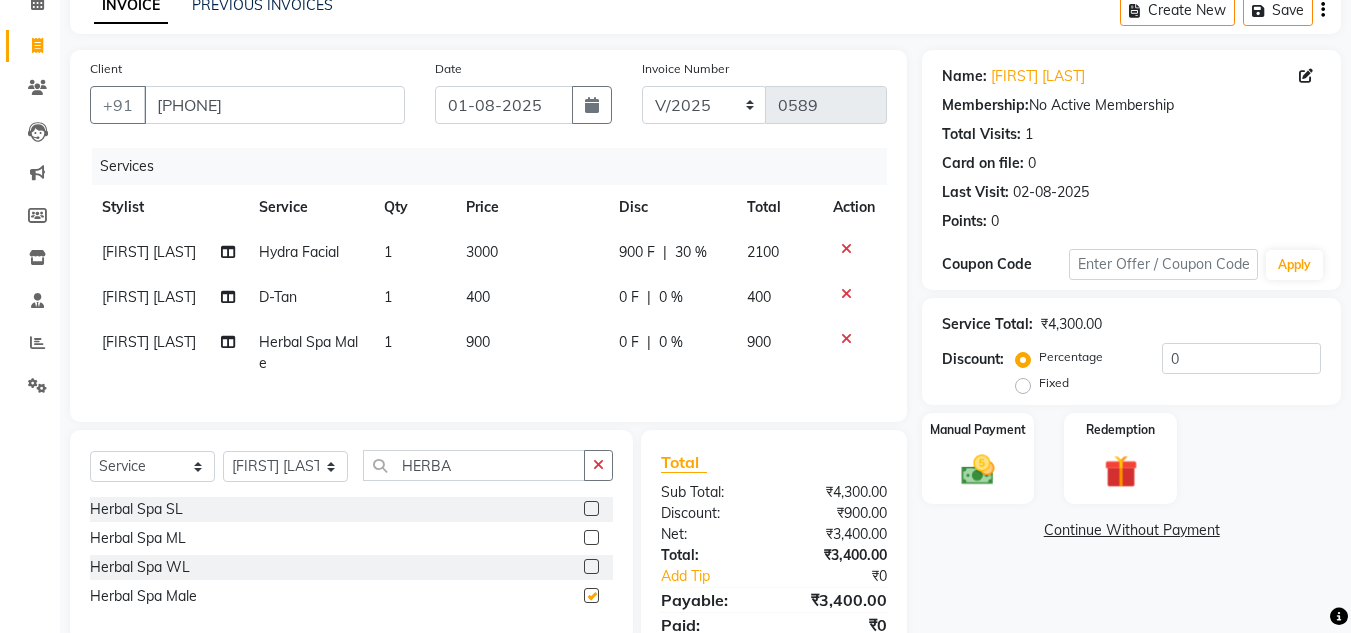 checkbox on "false" 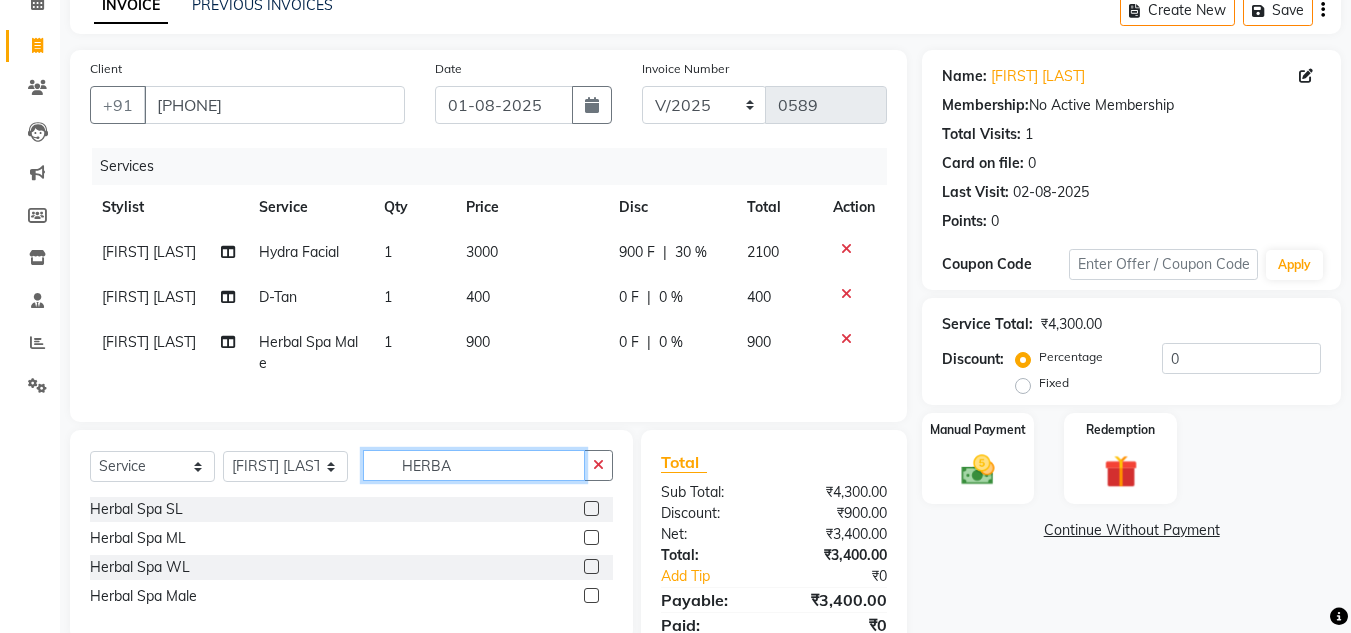 click on "HERBA" 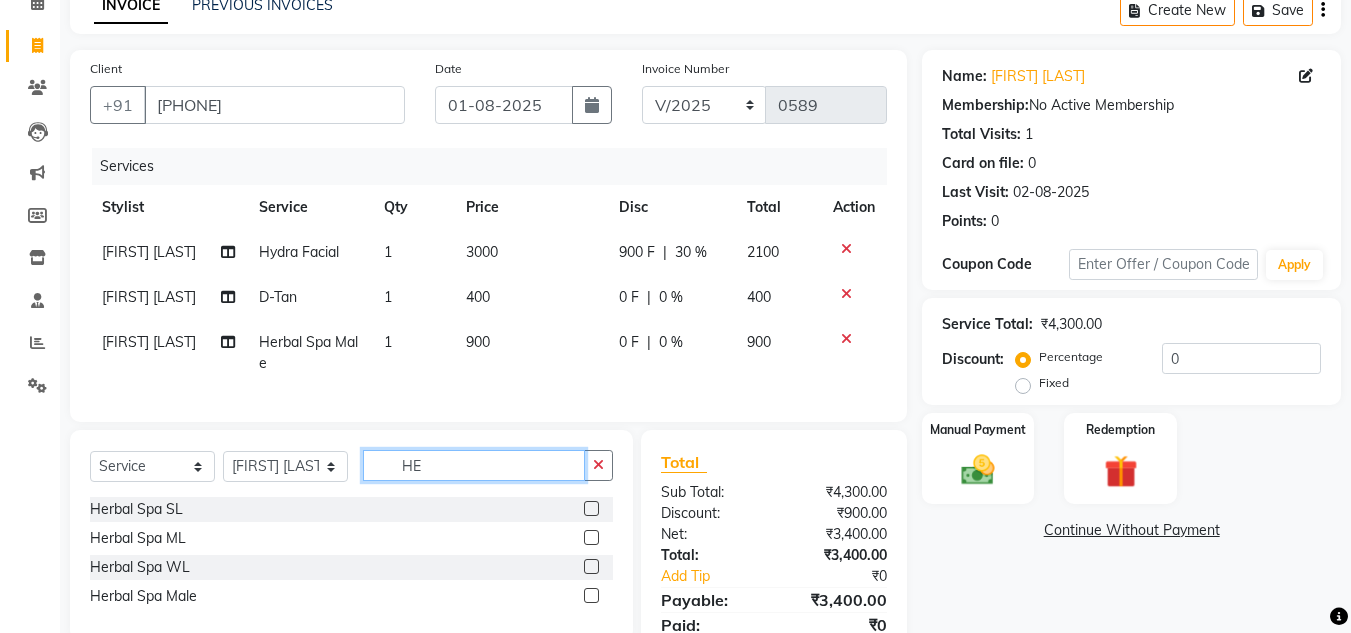 type on "H" 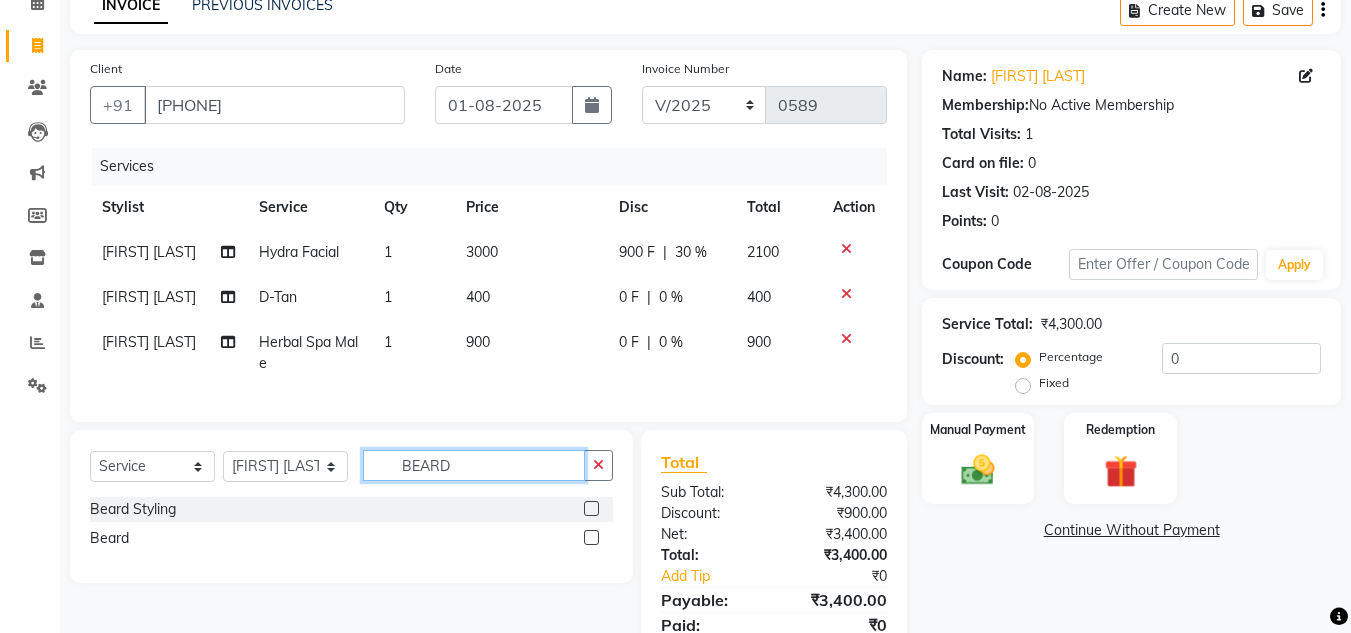 type on "BEARD" 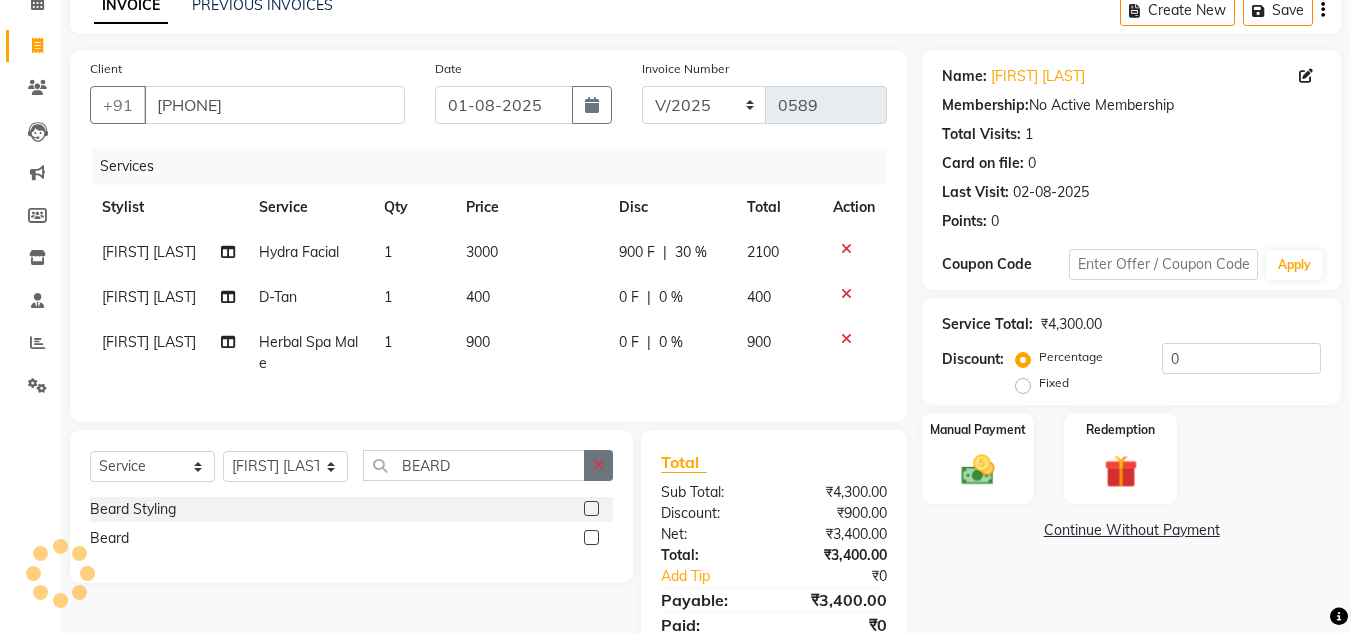 click 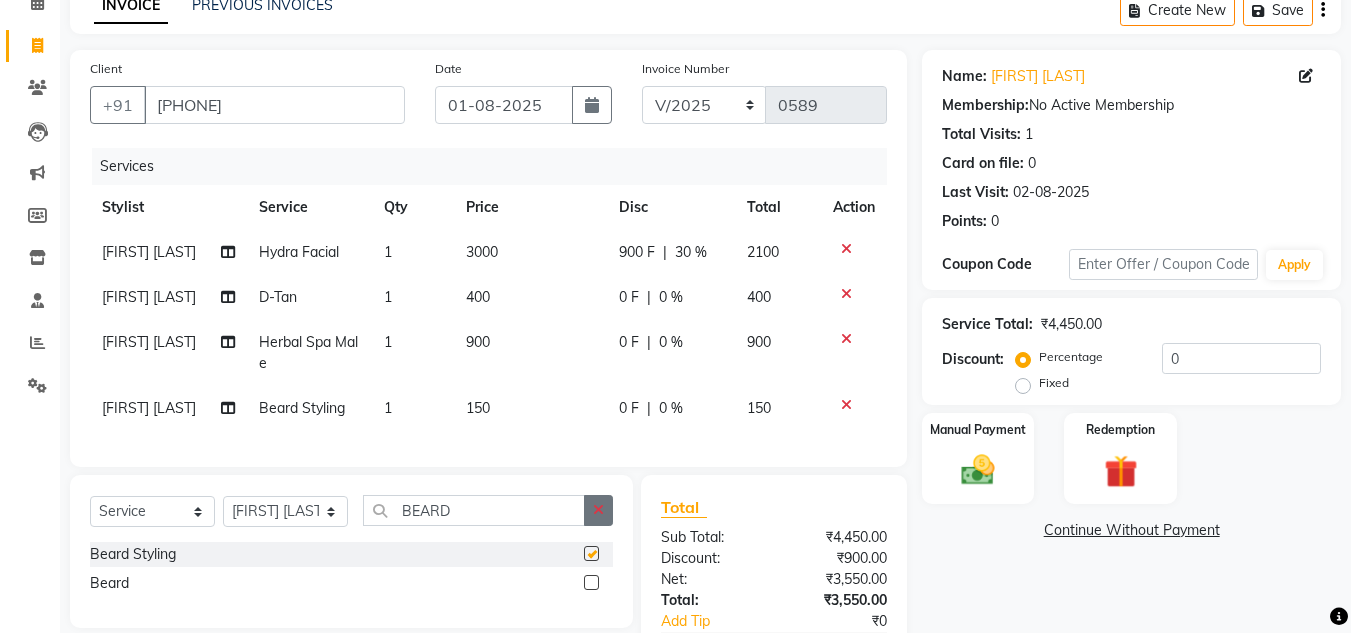 checkbox on "false" 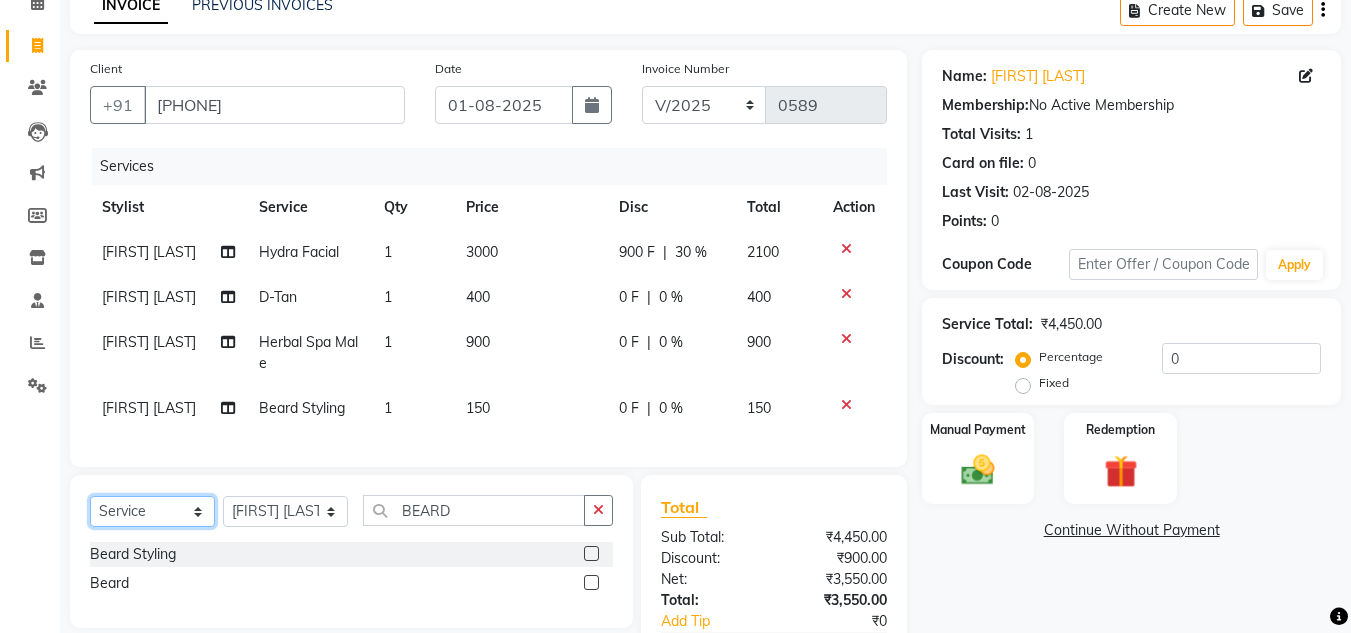 click on "Select  Service  Product  Membership  Package Voucher Prepaid Gift Card" 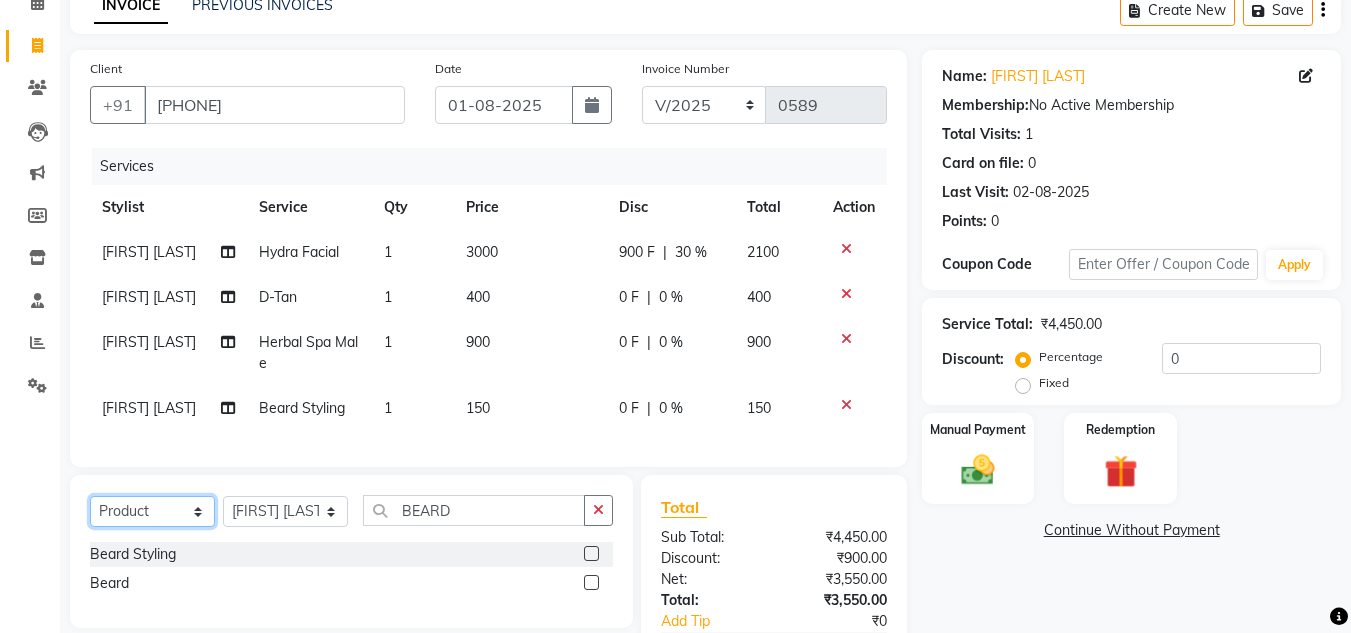 click on "Select  Service  Product  Membership  Package Voucher Prepaid Gift Card" 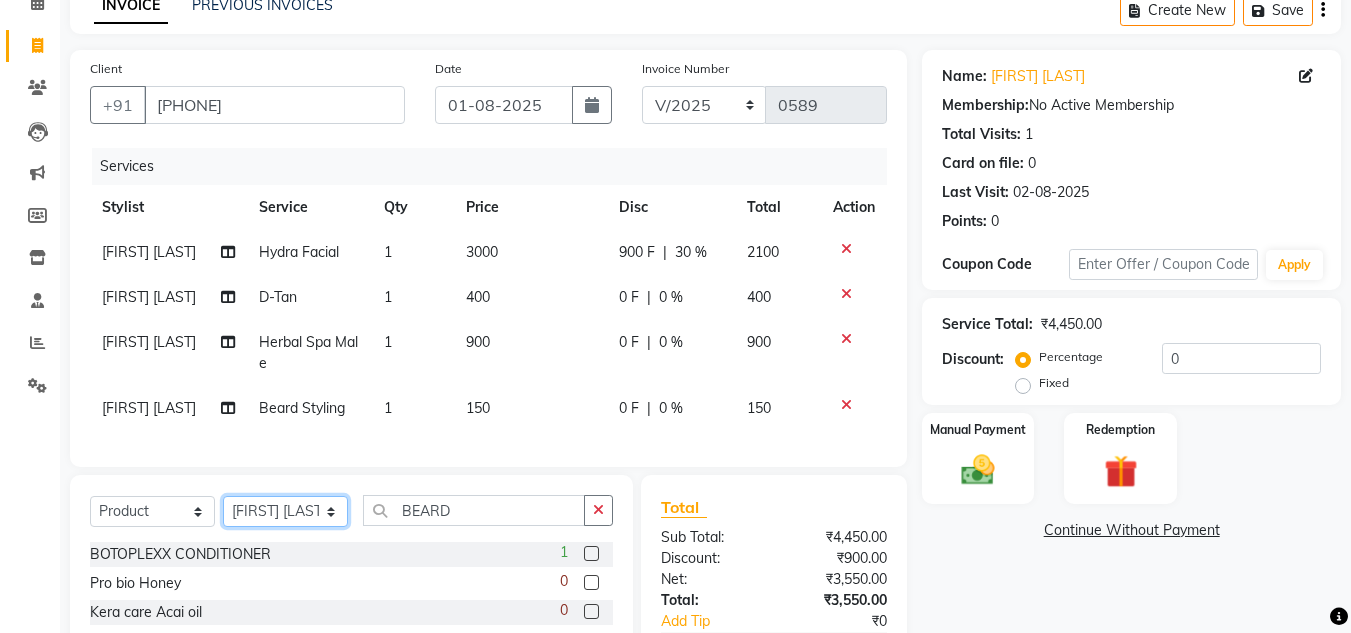 click on "Select Stylist [FIRST] [LAST] [FIRST] [LAST]  [FIRST] [LAST] [FIRST] [LAST] [FIRST] [LAST] [FIRST] [LAST] [FIRST] [LAST]" 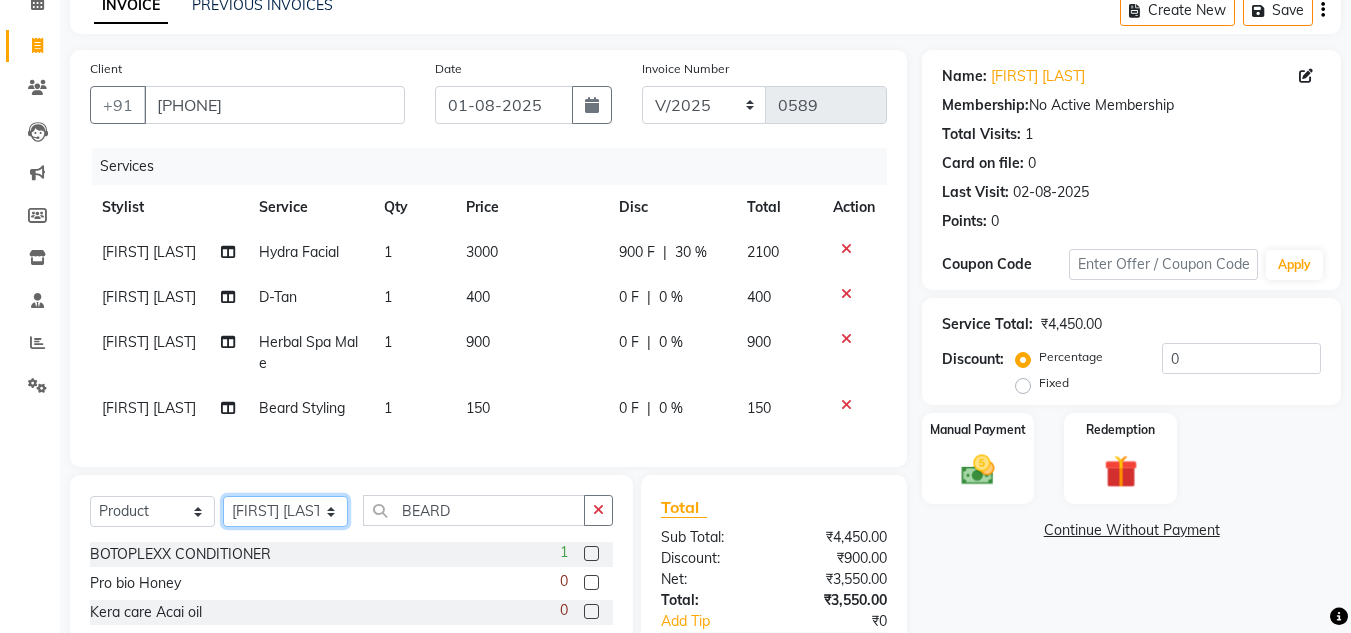 select on "67937" 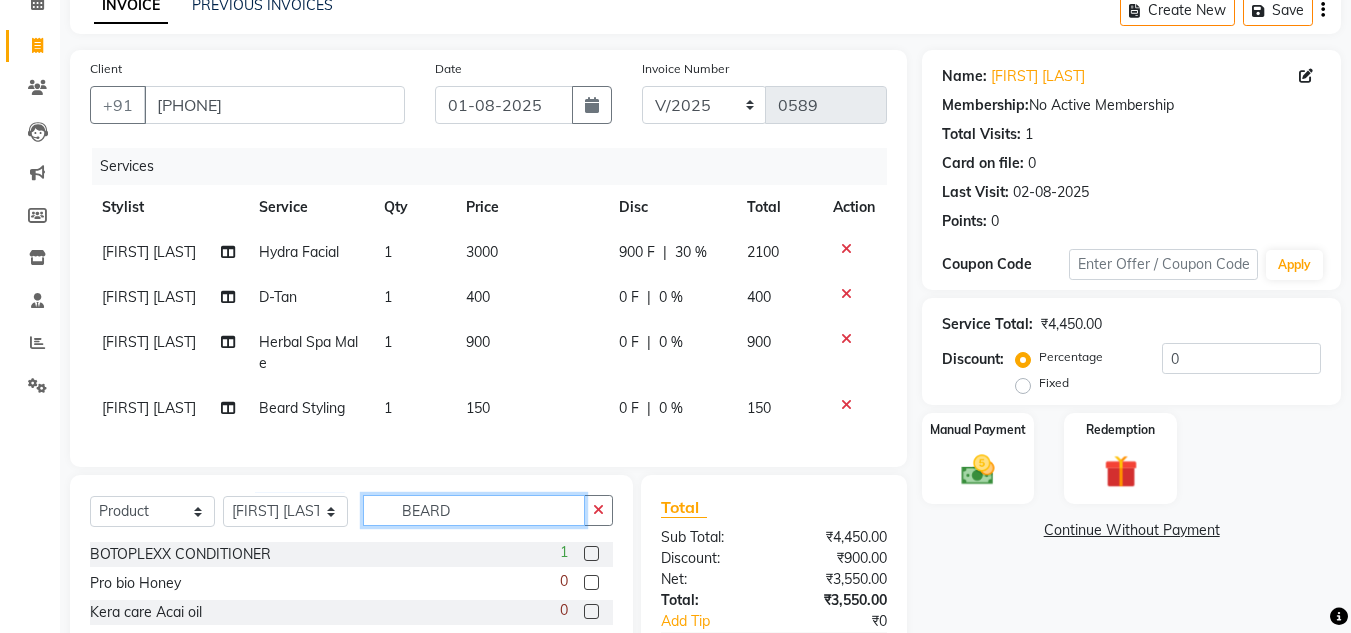 click on "BEARD" 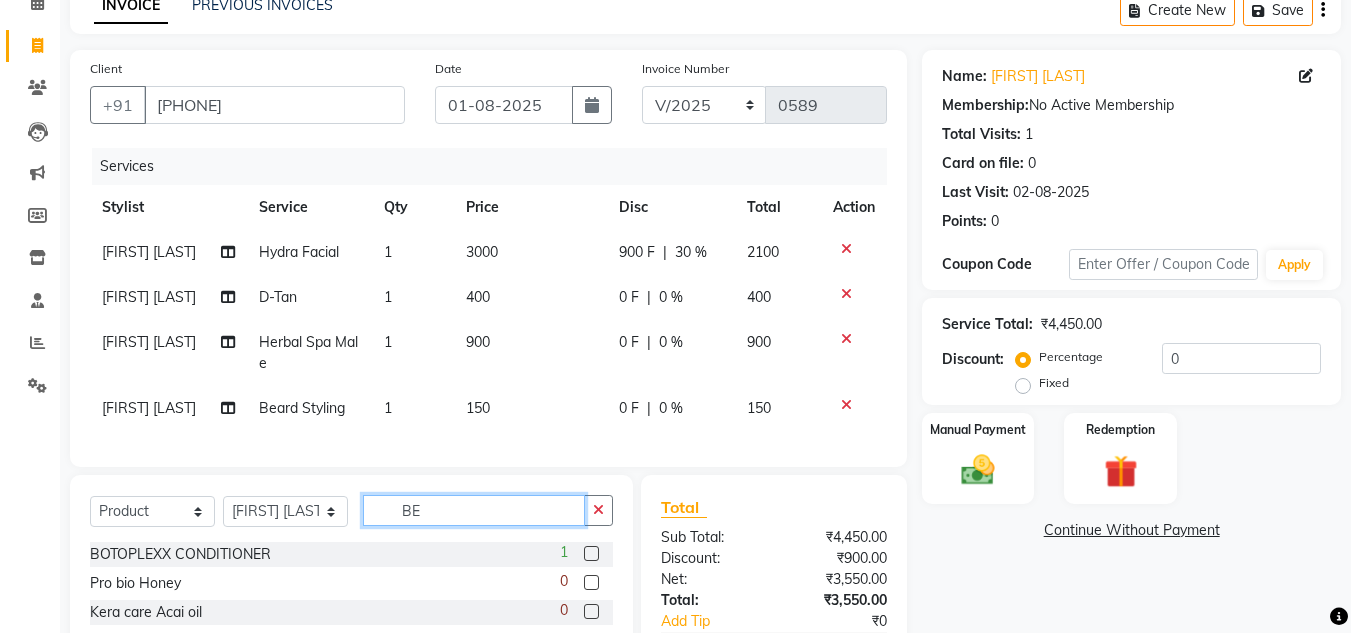 type on "B" 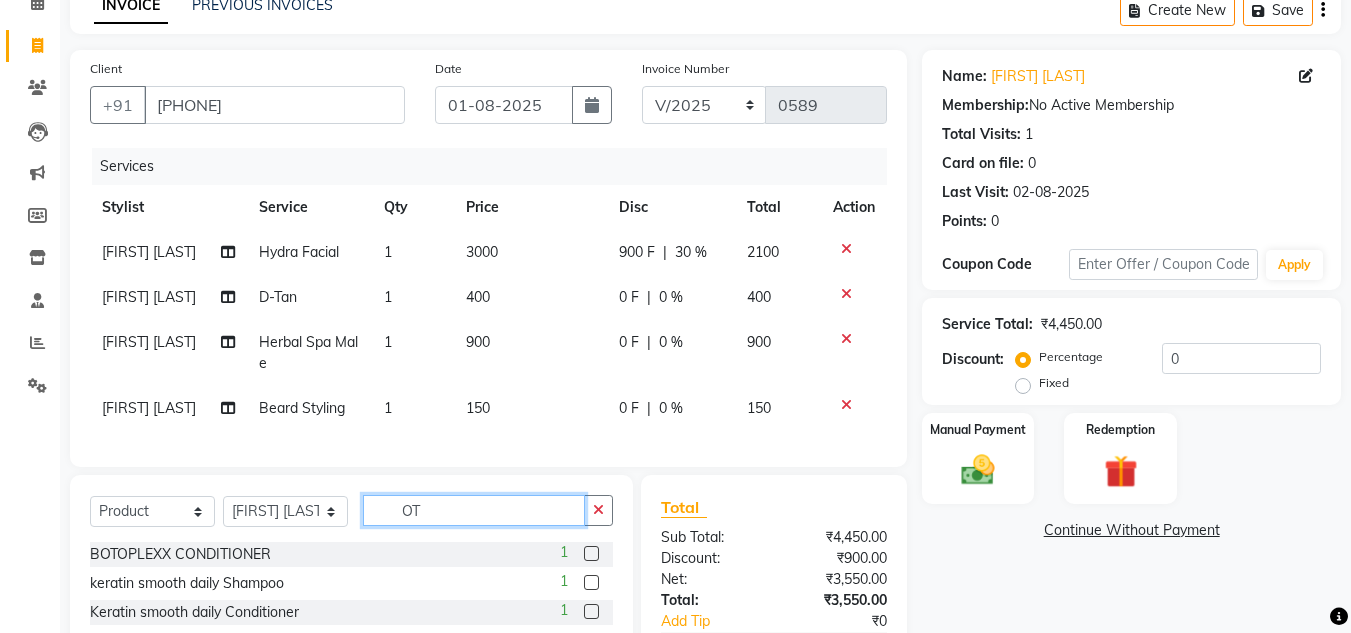 type on "O" 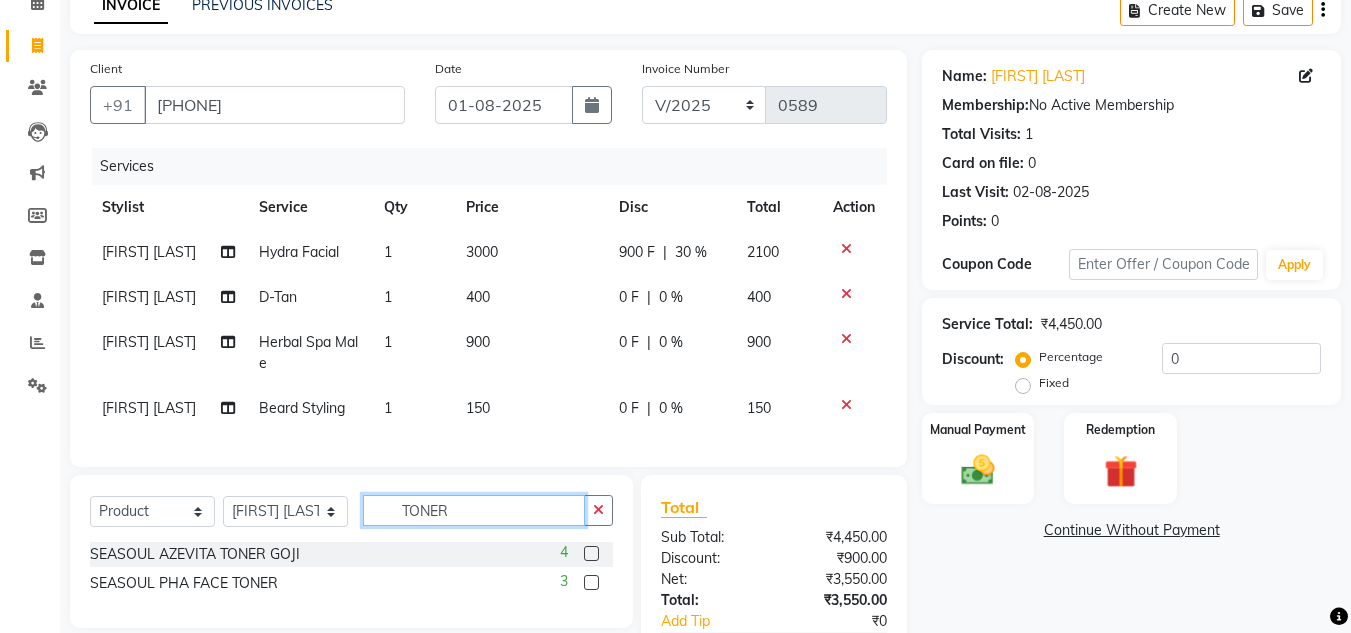 type on "TONER" 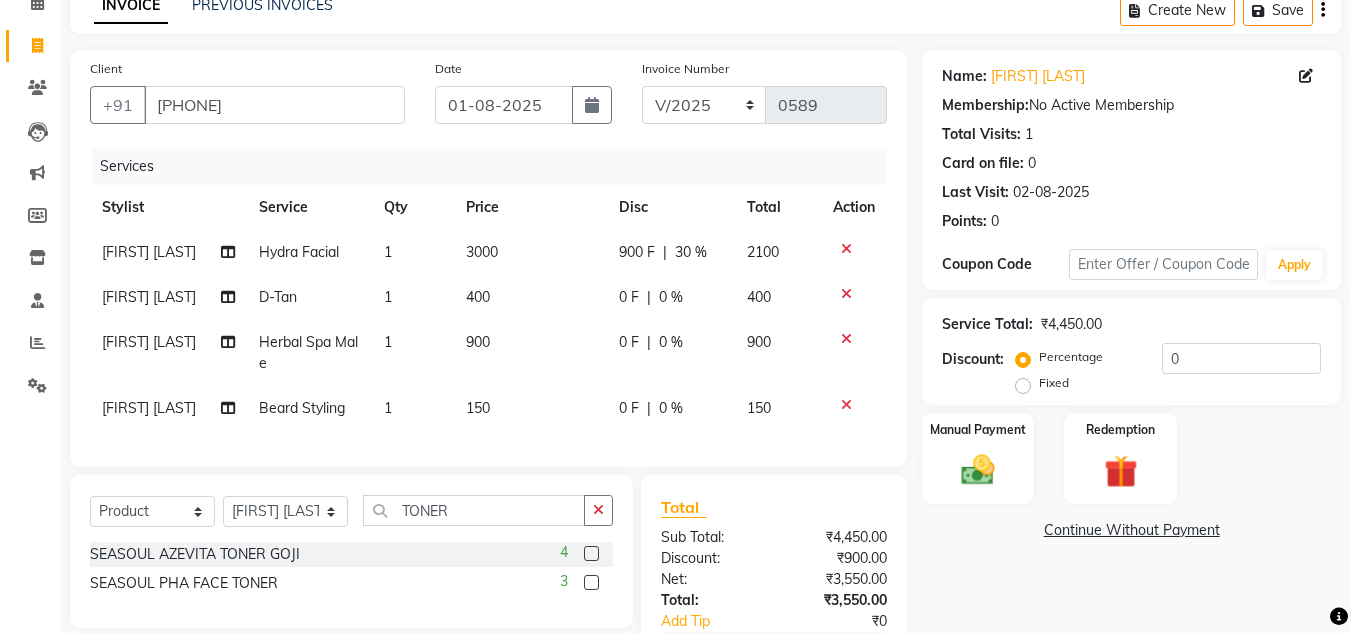 click 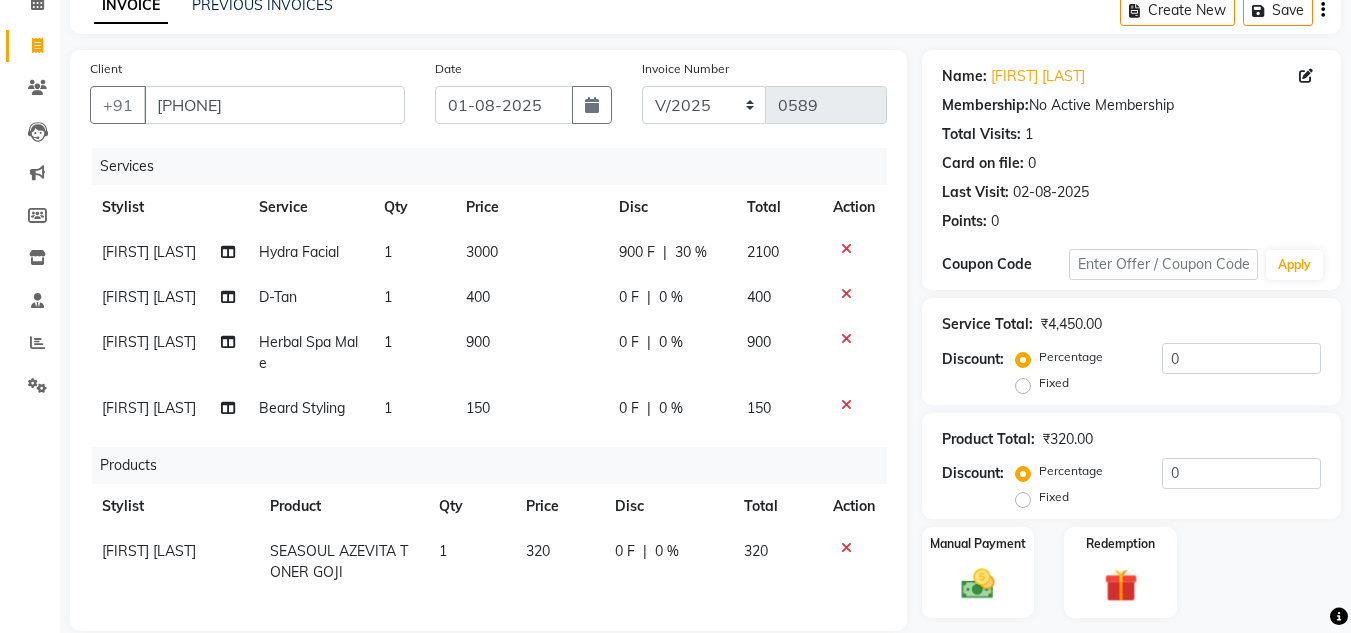 checkbox on "false" 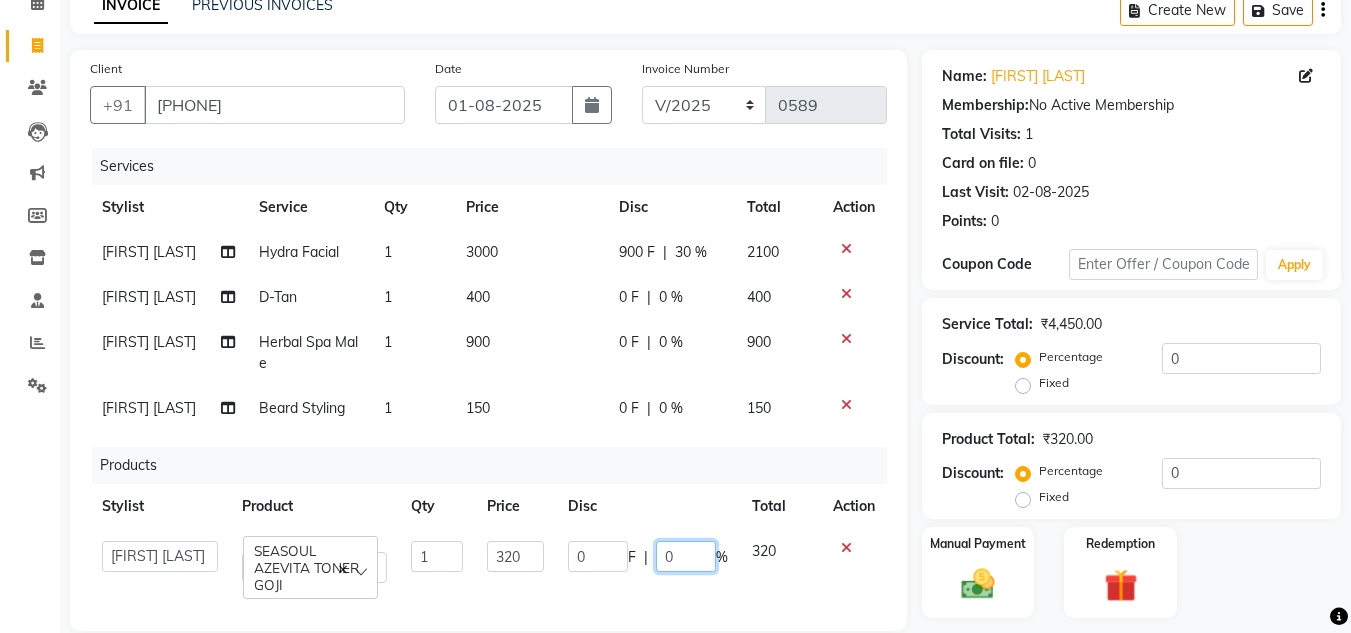 click on "0" 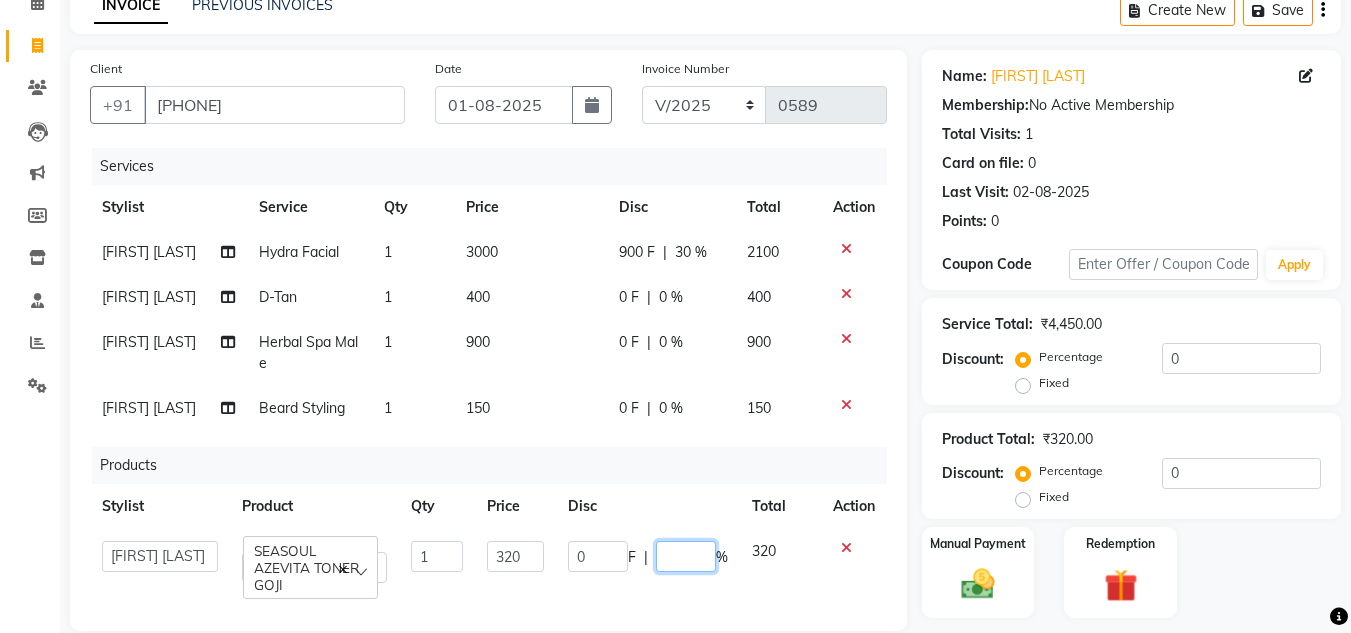 type on "5" 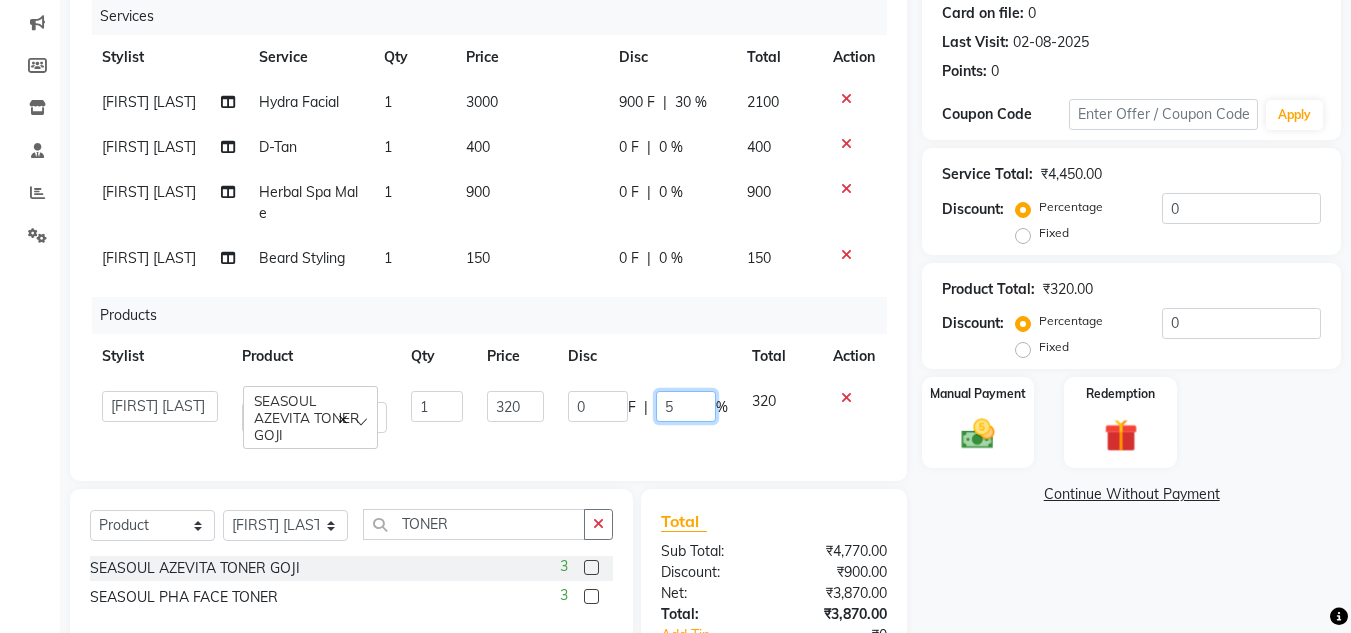 scroll, scrollTop: 400, scrollLeft: 0, axis: vertical 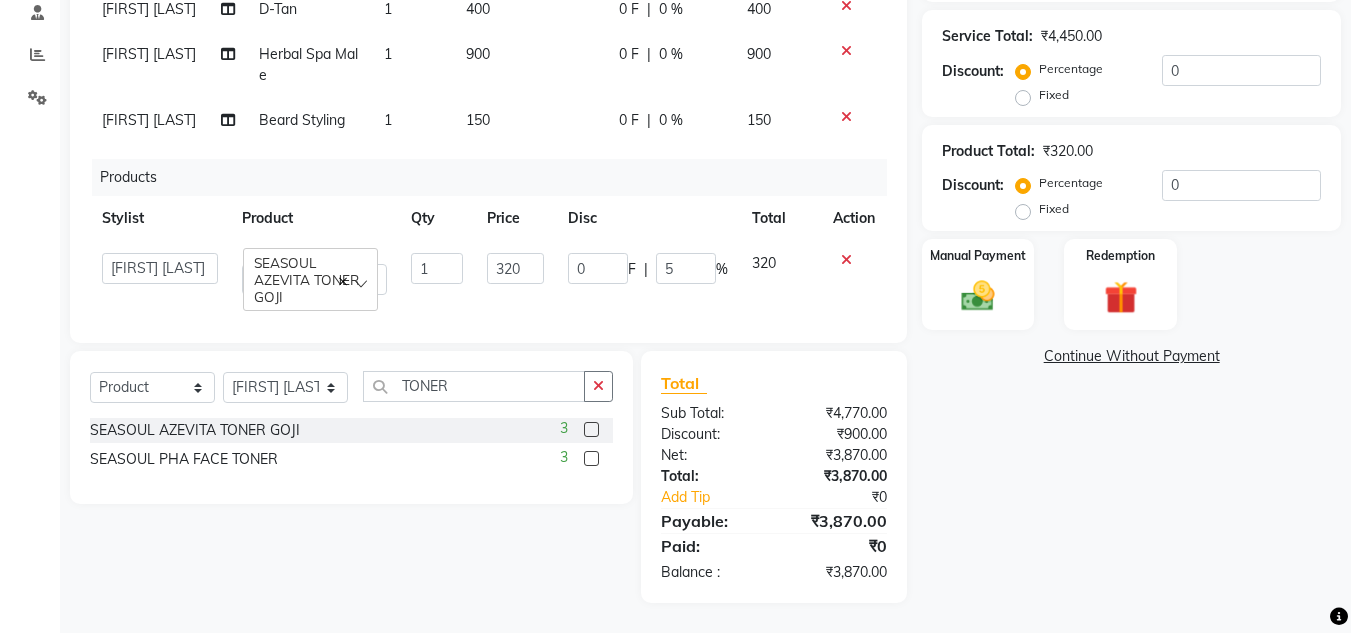 click on "Total:" 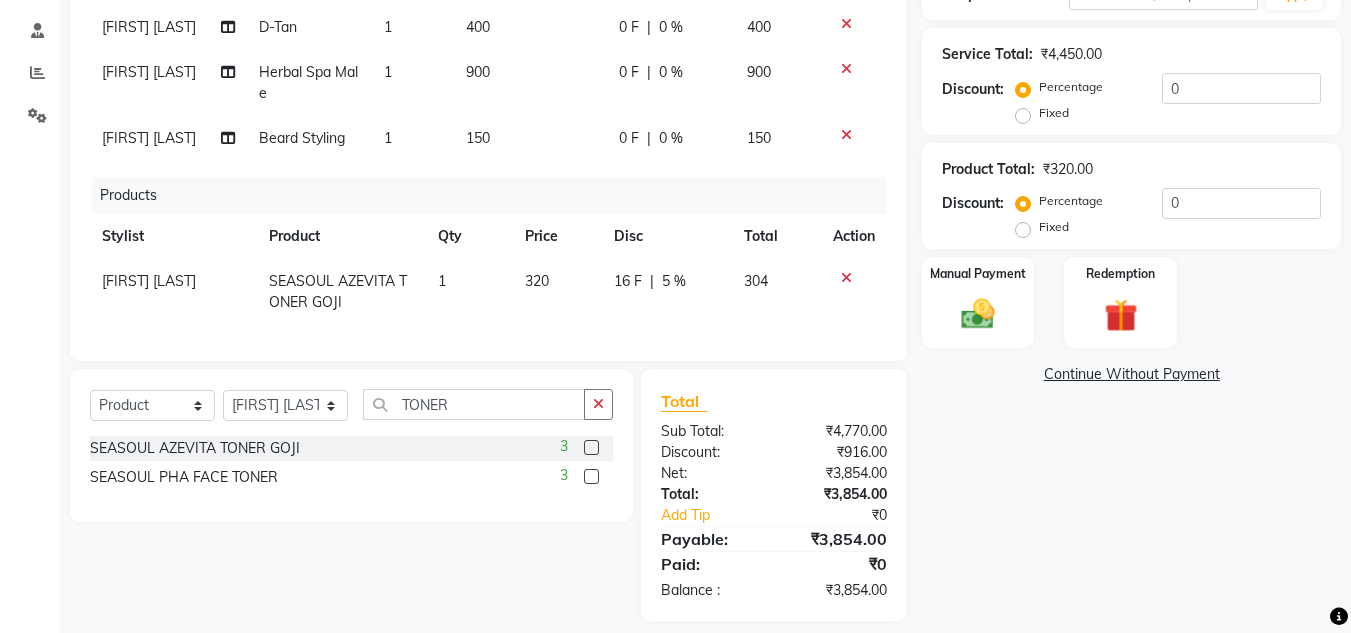 scroll, scrollTop: 400, scrollLeft: 0, axis: vertical 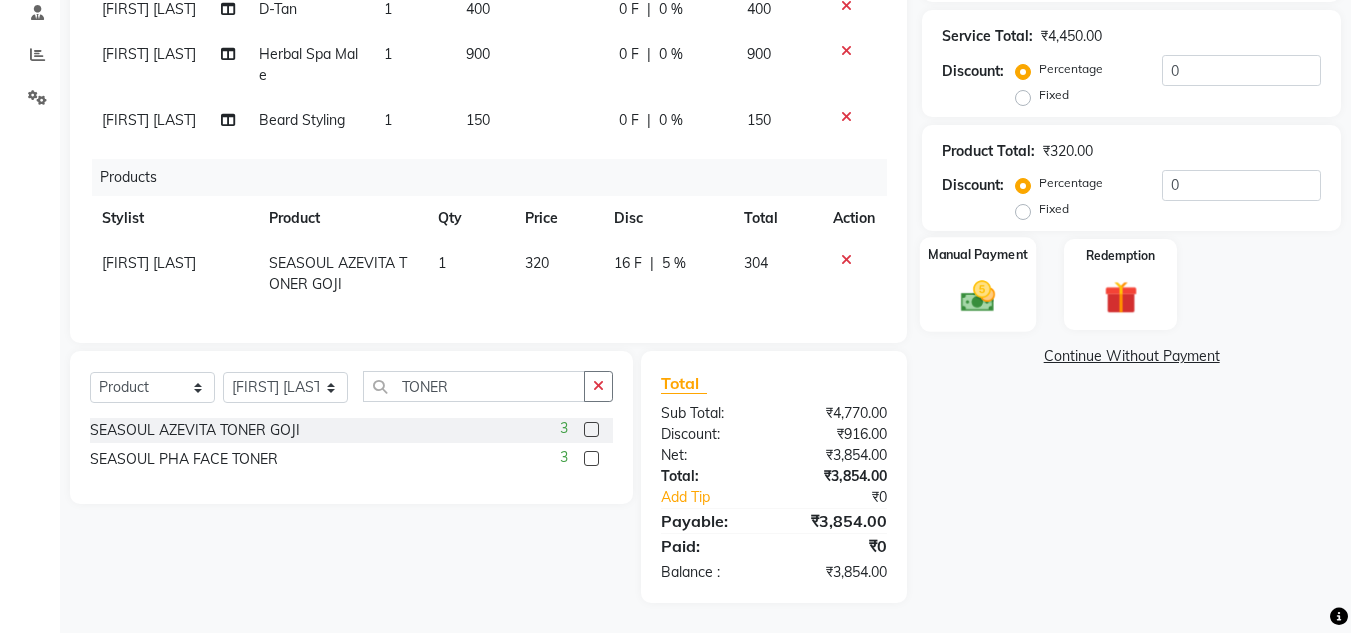 click 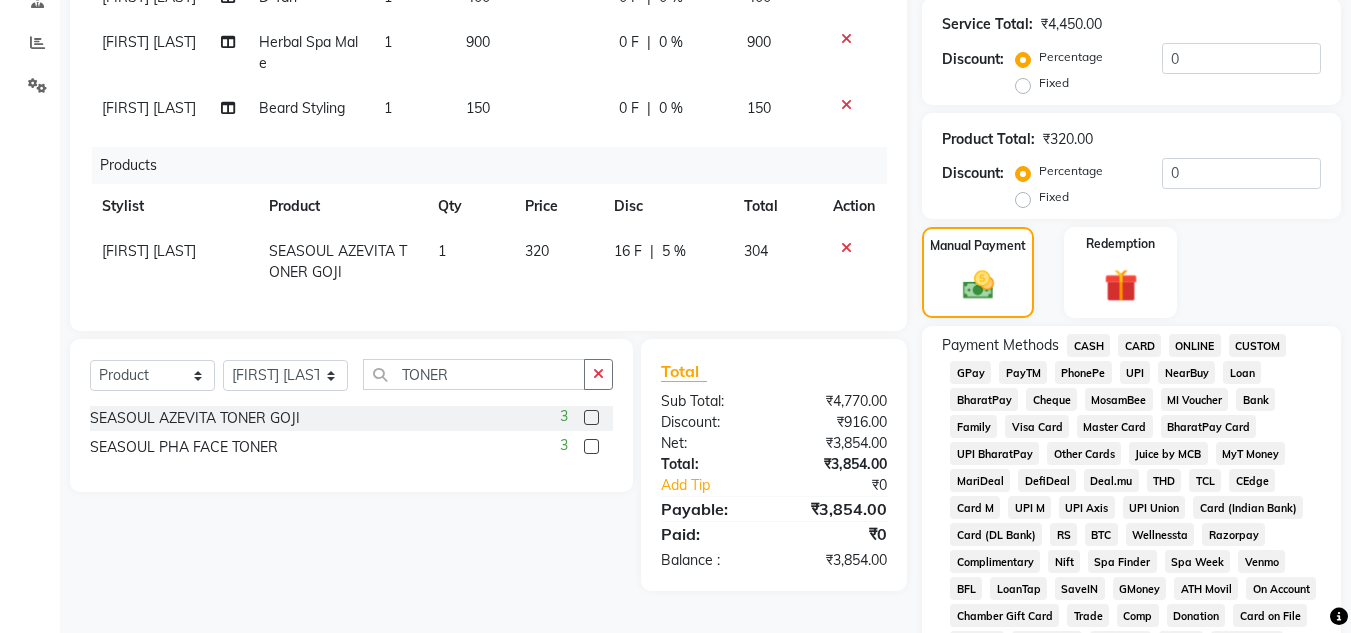click on "ONLINE" 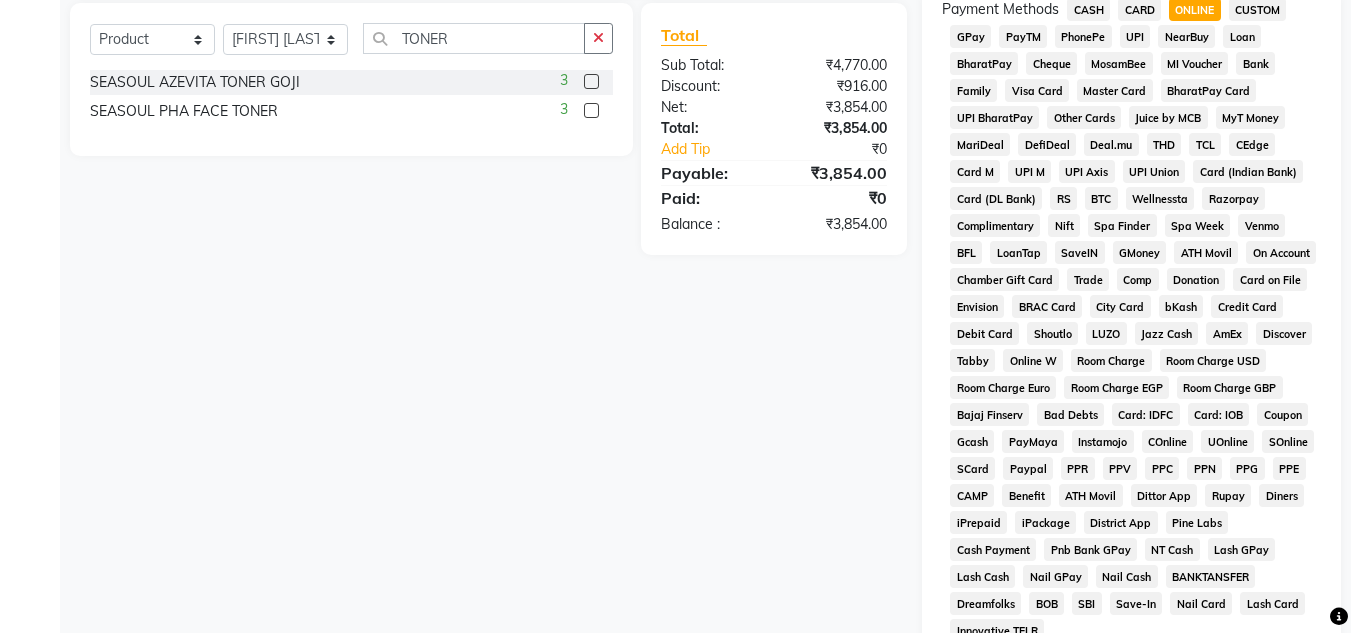 scroll, scrollTop: 983, scrollLeft: 0, axis: vertical 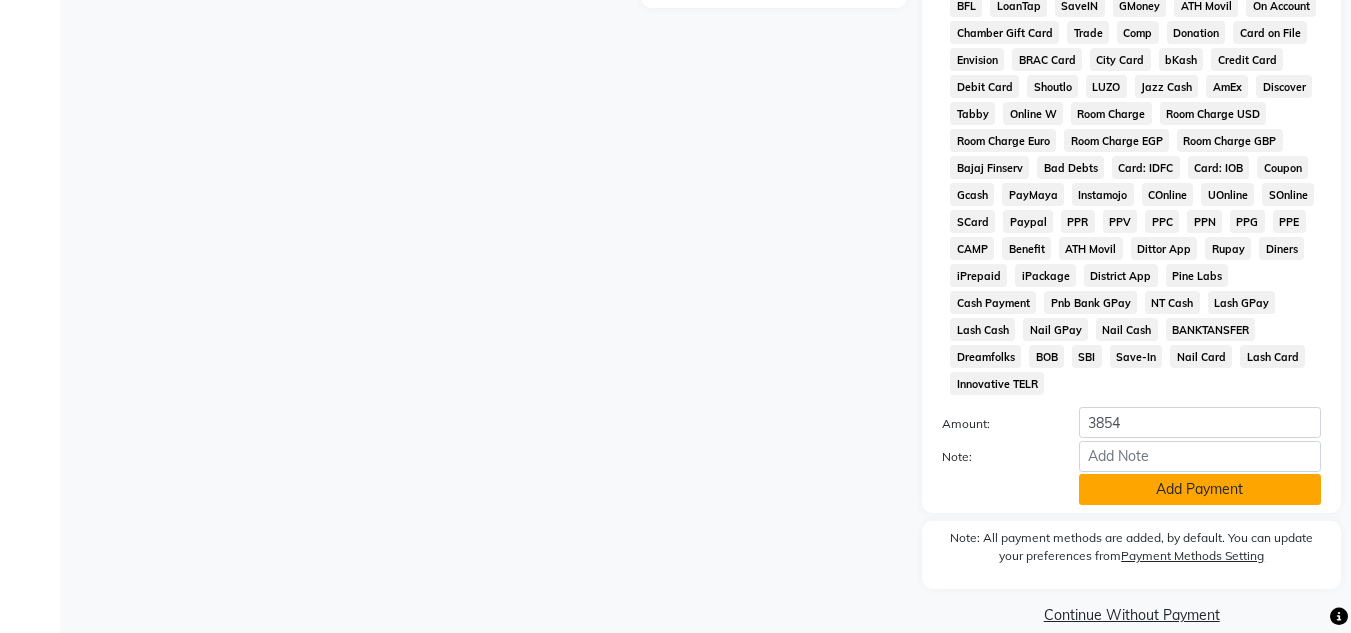 click on "Add Payment" 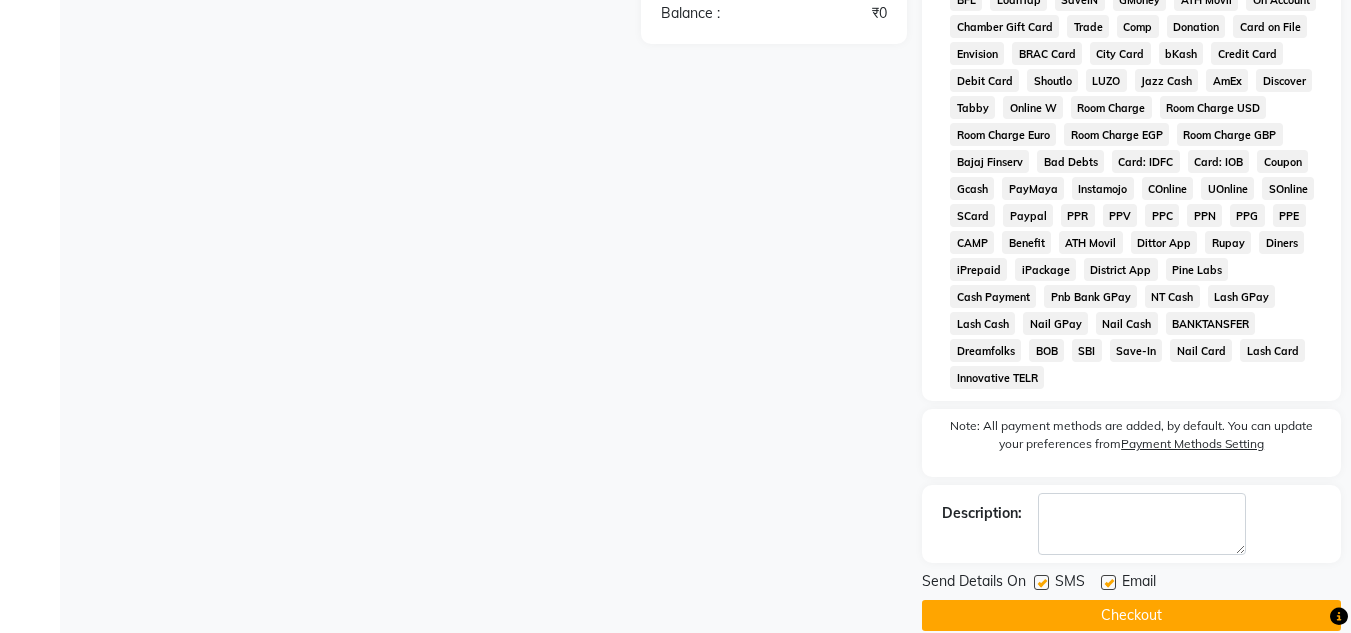 scroll, scrollTop: 990, scrollLeft: 0, axis: vertical 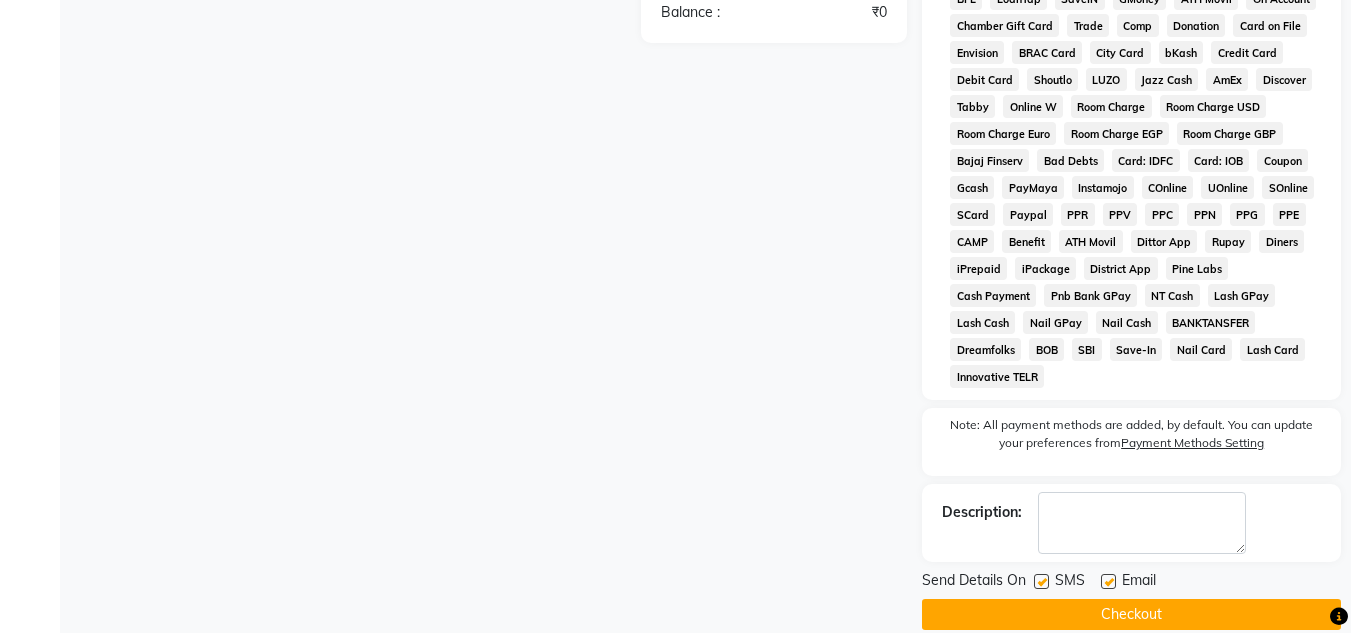 click on "Checkout" 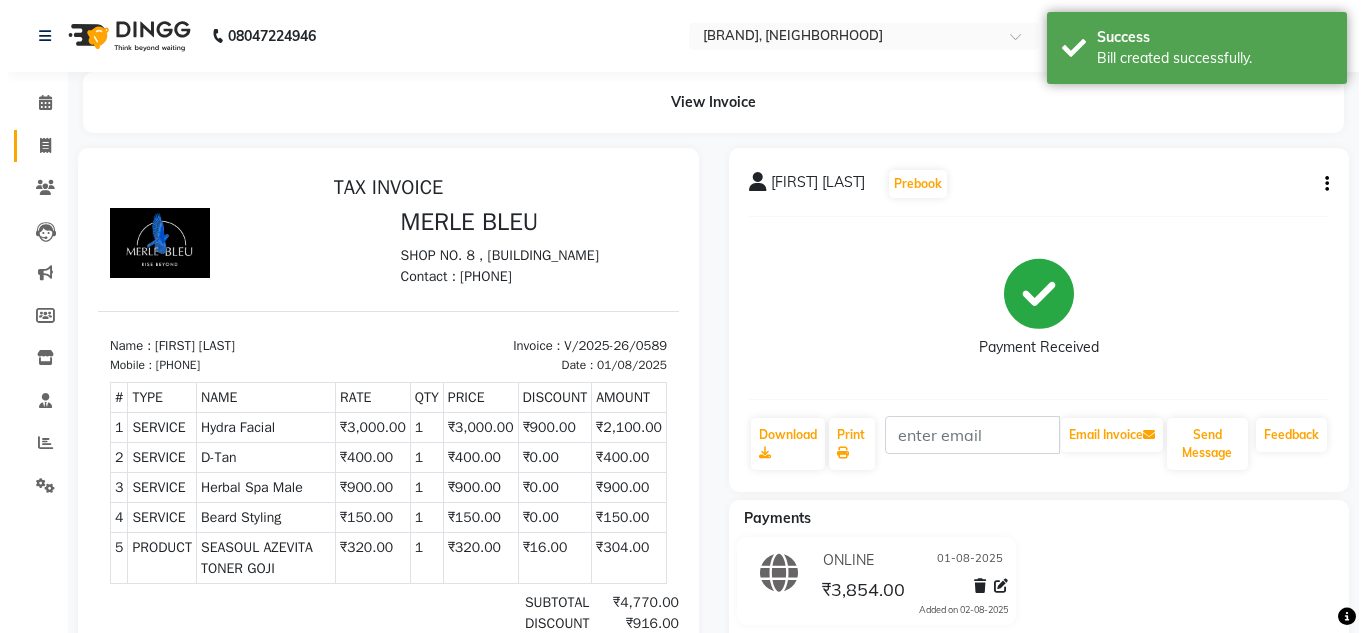 scroll, scrollTop: 0, scrollLeft: 0, axis: both 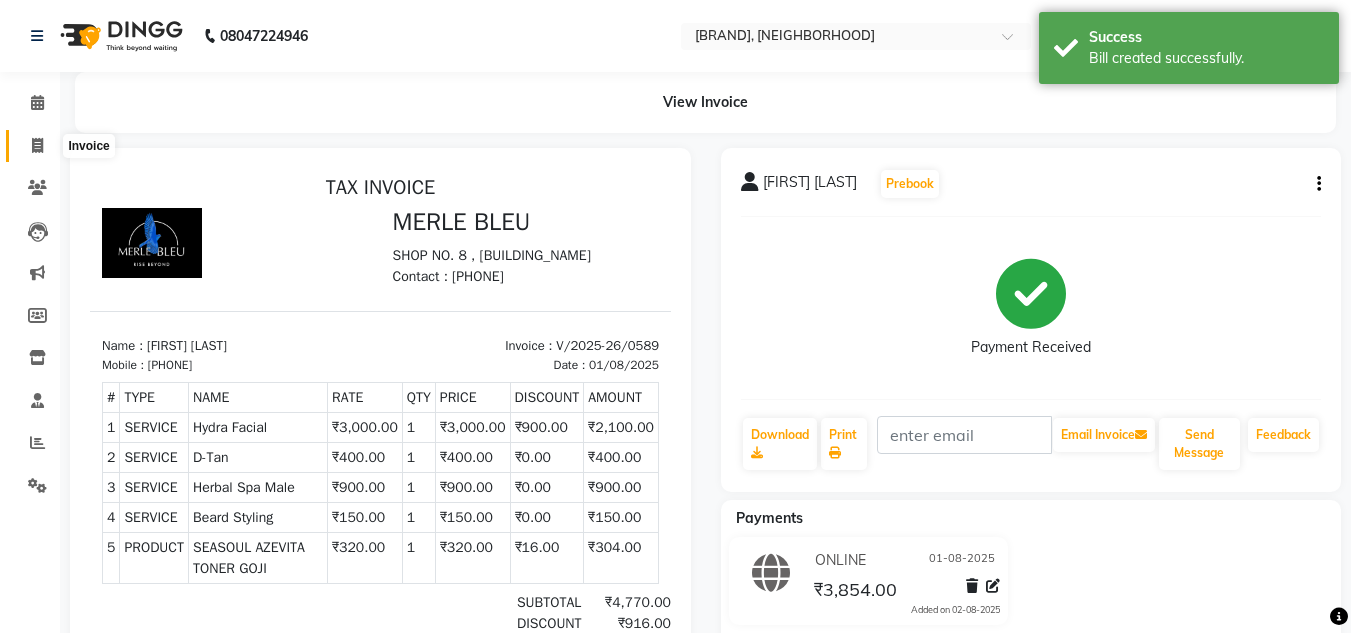 click 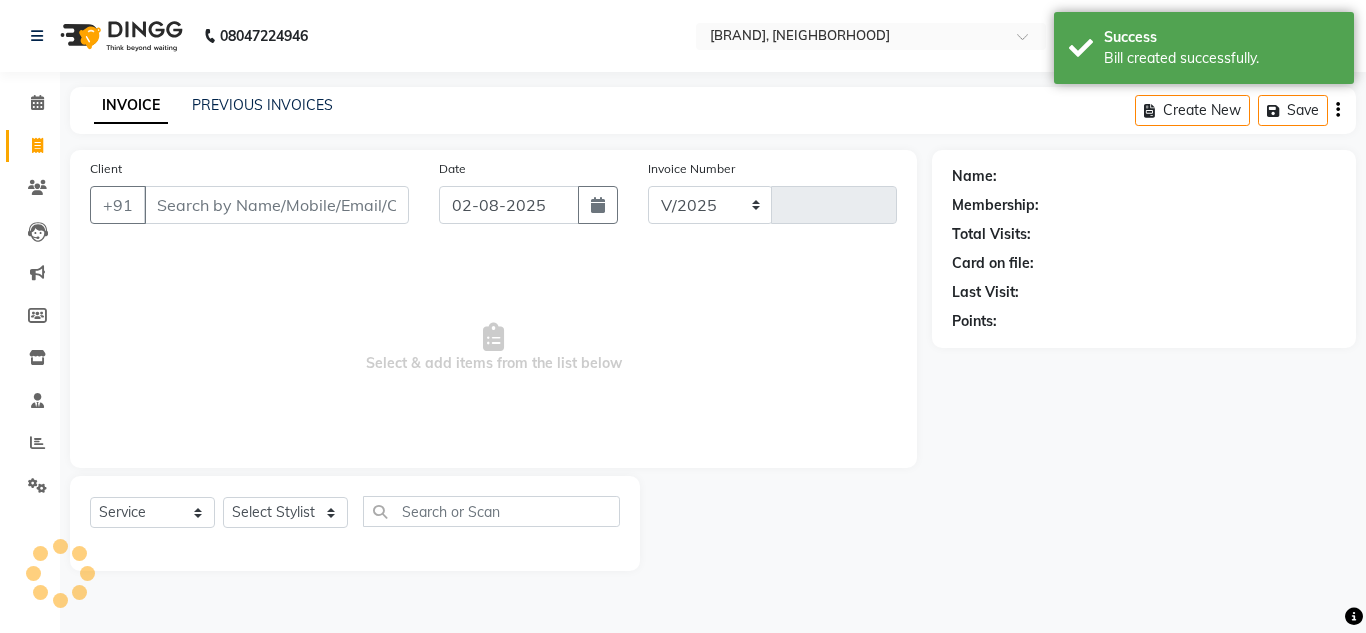 select on "7629" 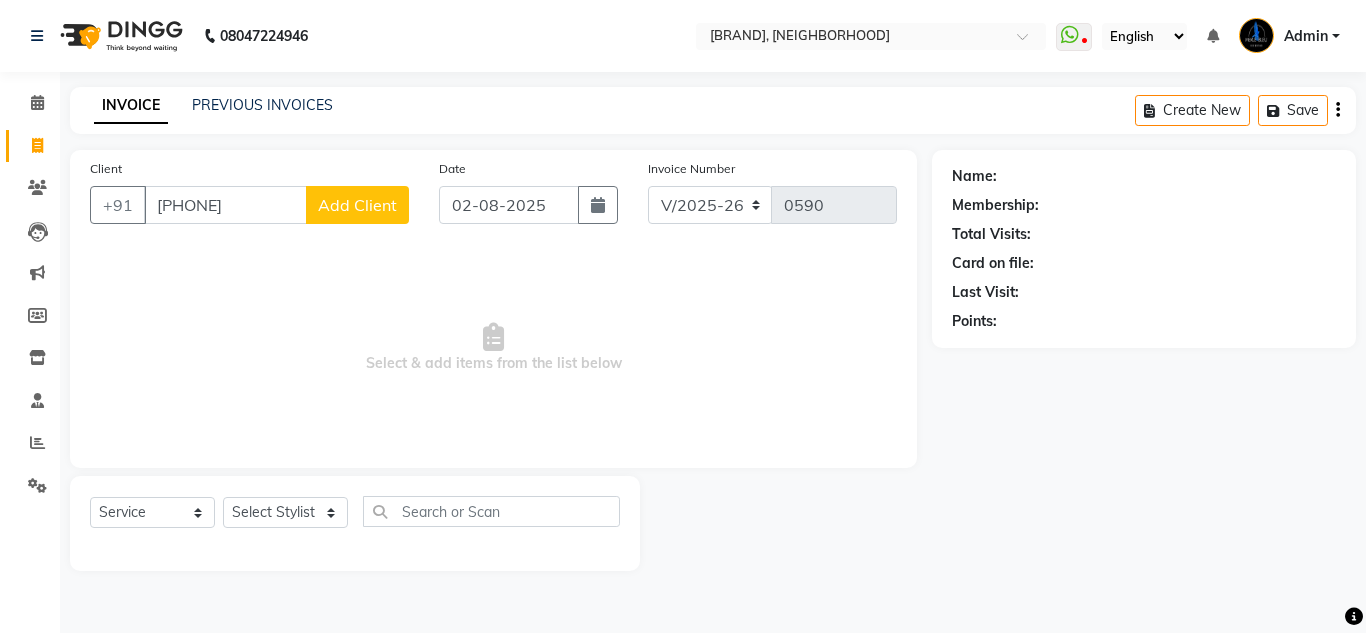 type on "[PHONE]" 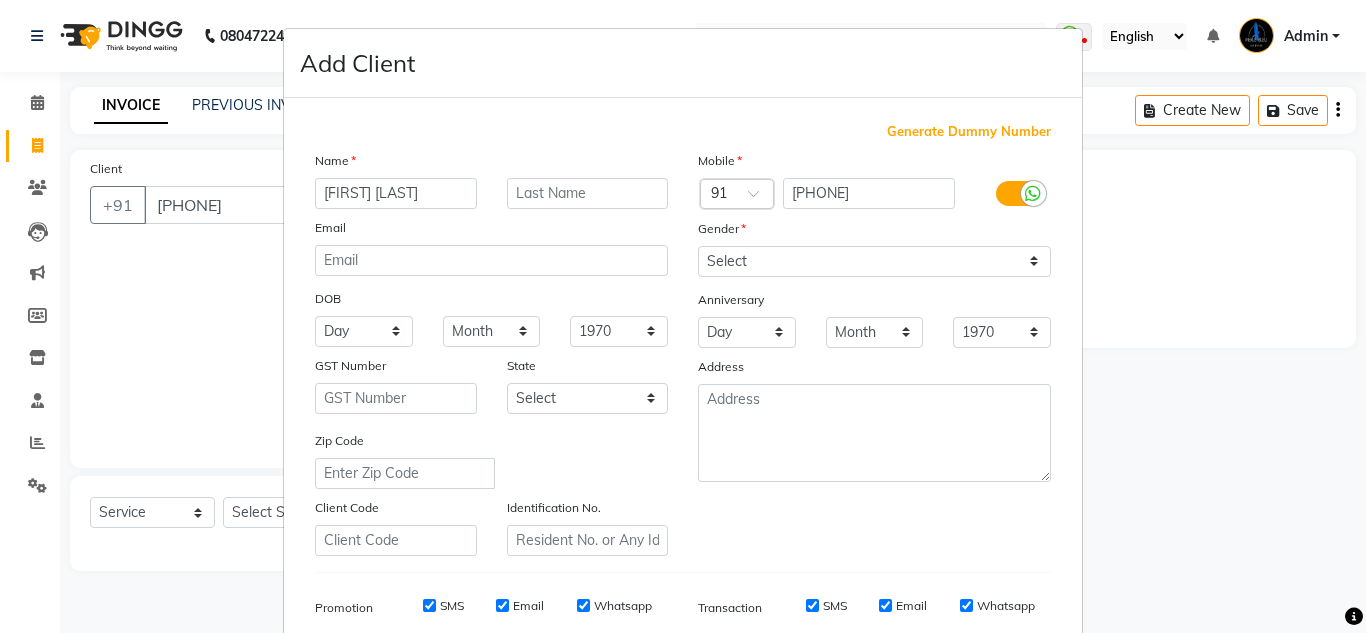 type on "[FIRST] [LAST]" 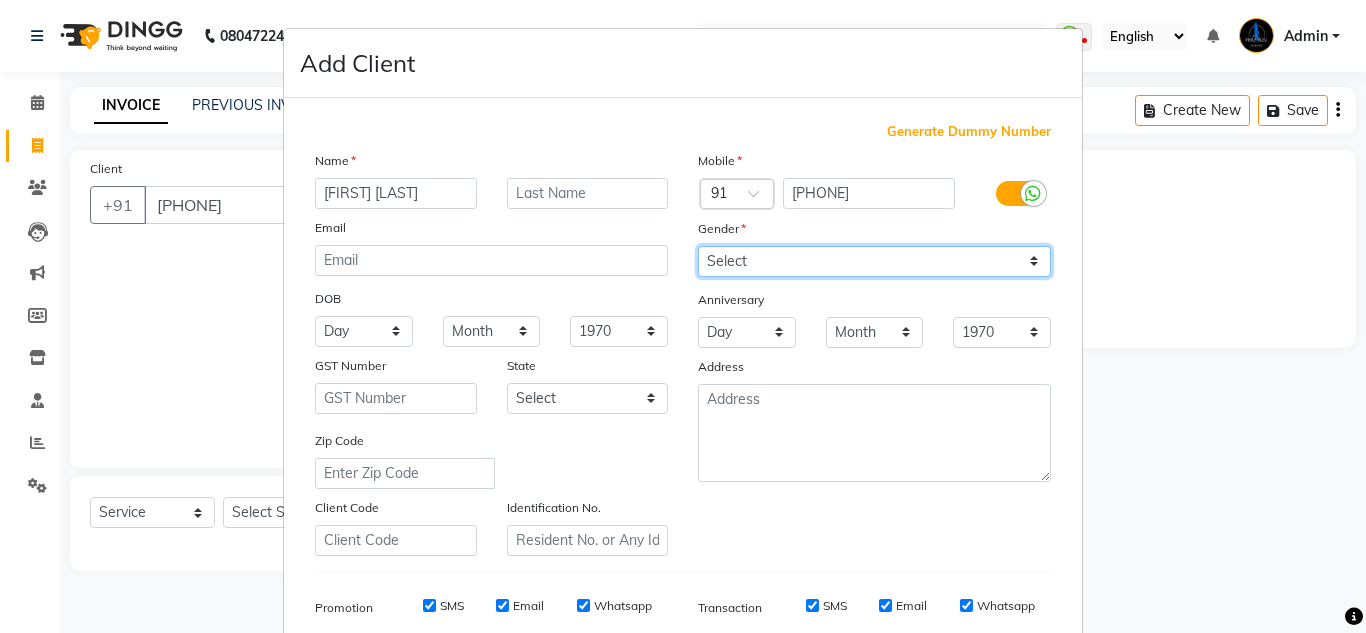 click on "Select Male Female Other Prefer Not To Say" at bounding box center [874, 261] 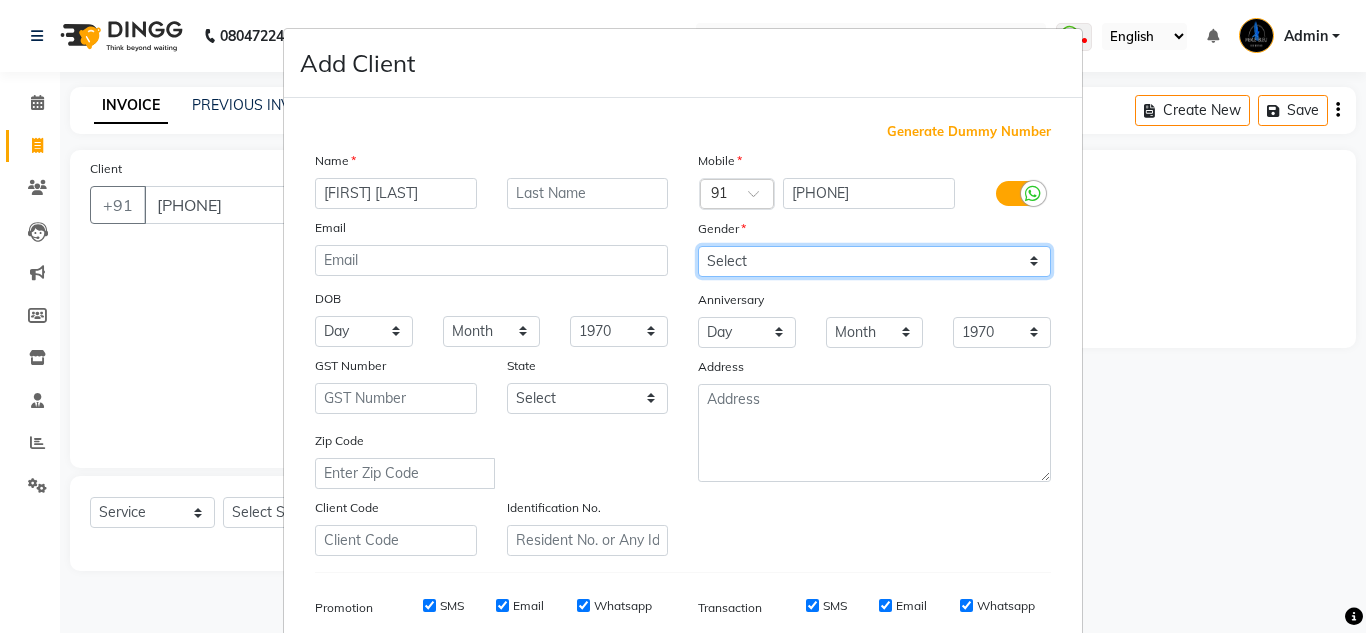 select on "female" 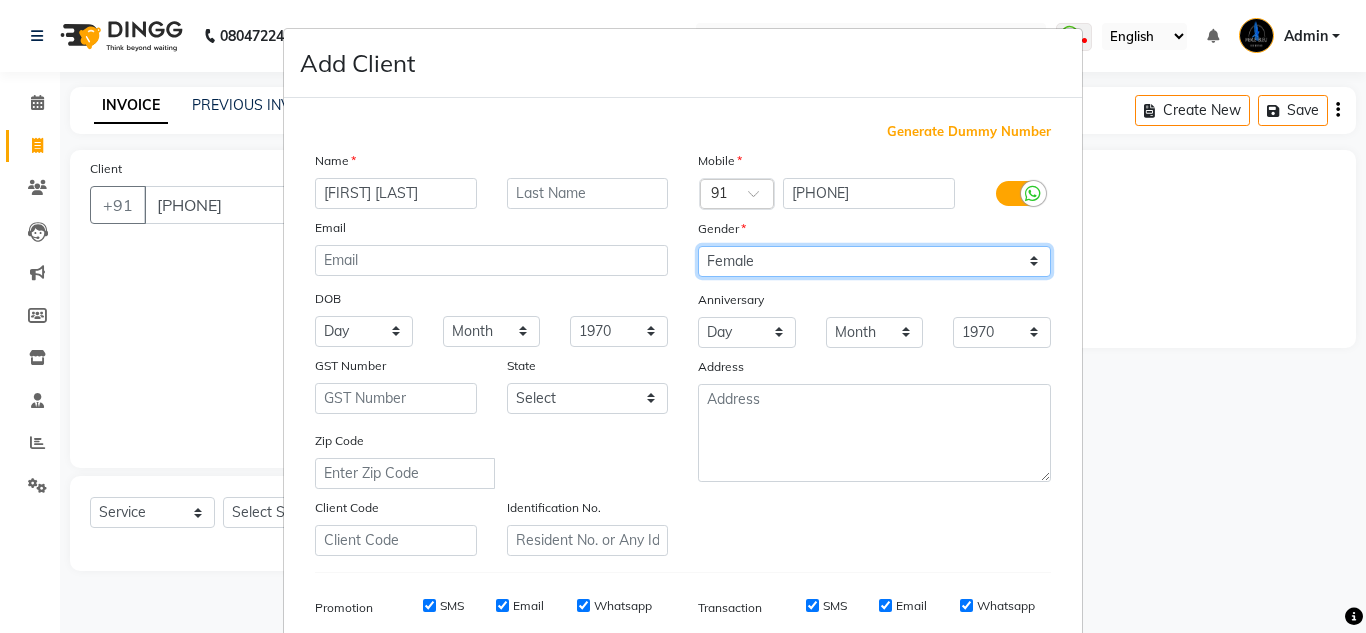 click on "Select Male Female Other Prefer Not To Say" at bounding box center [874, 261] 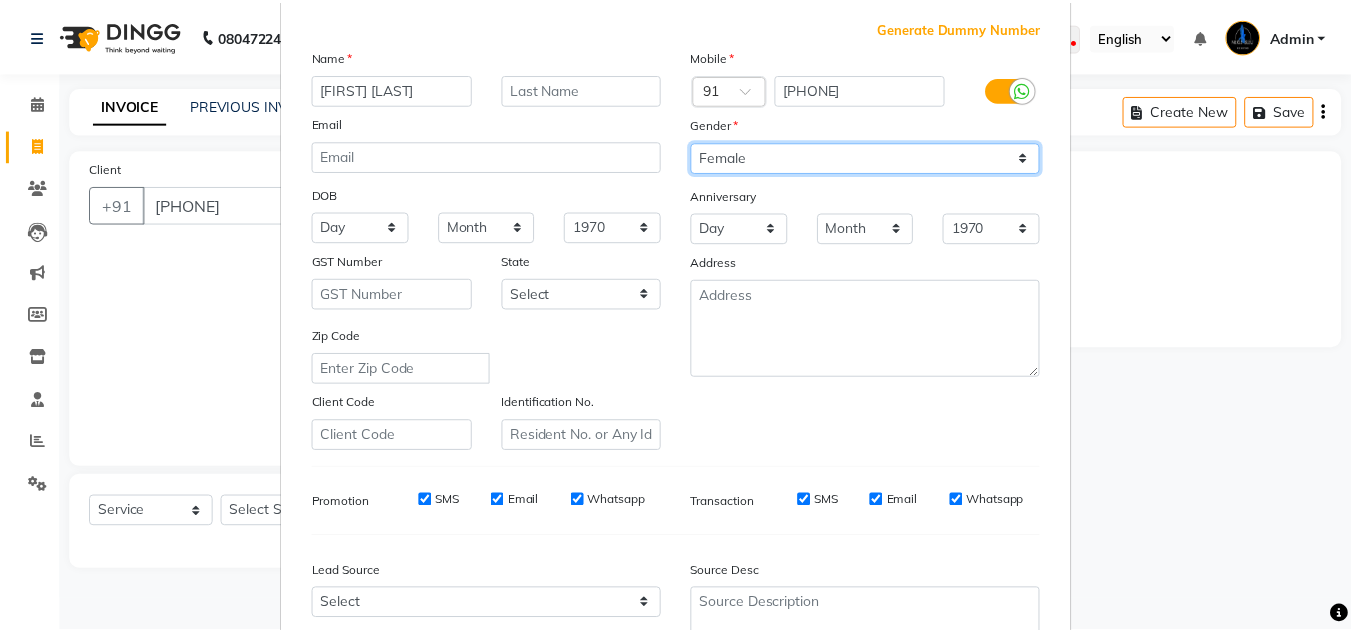 scroll, scrollTop: 290, scrollLeft: 0, axis: vertical 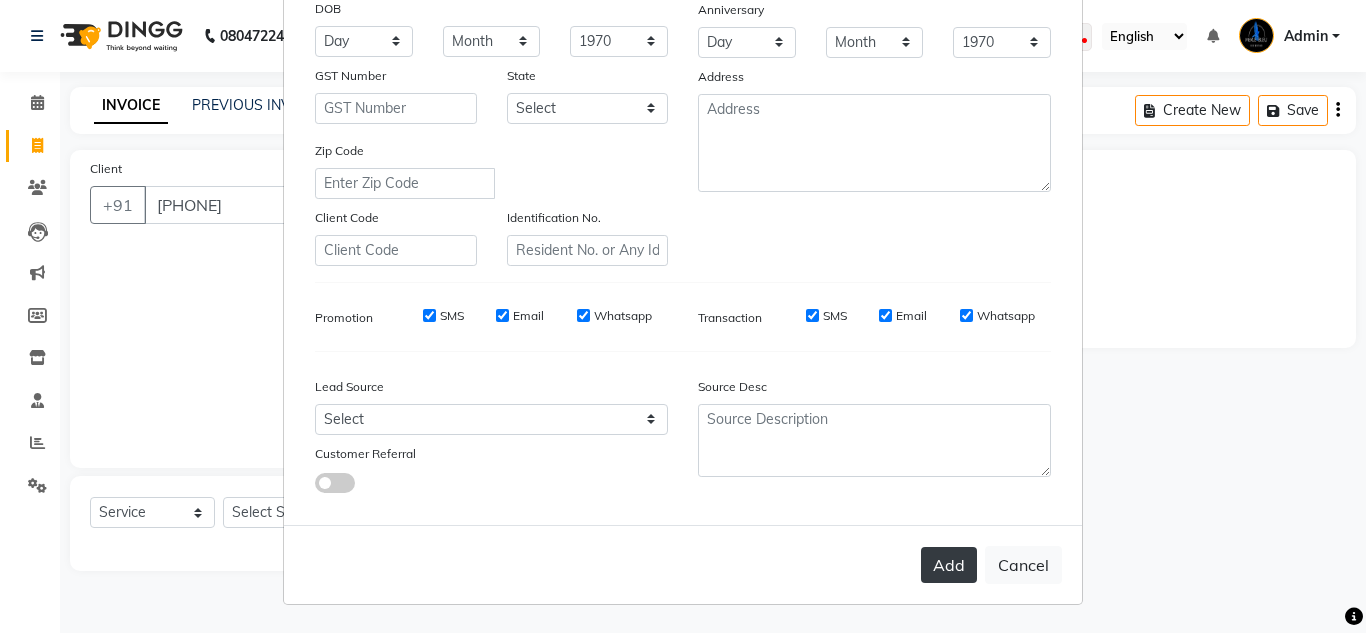 click on "Add" at bounding box center (949, 565) 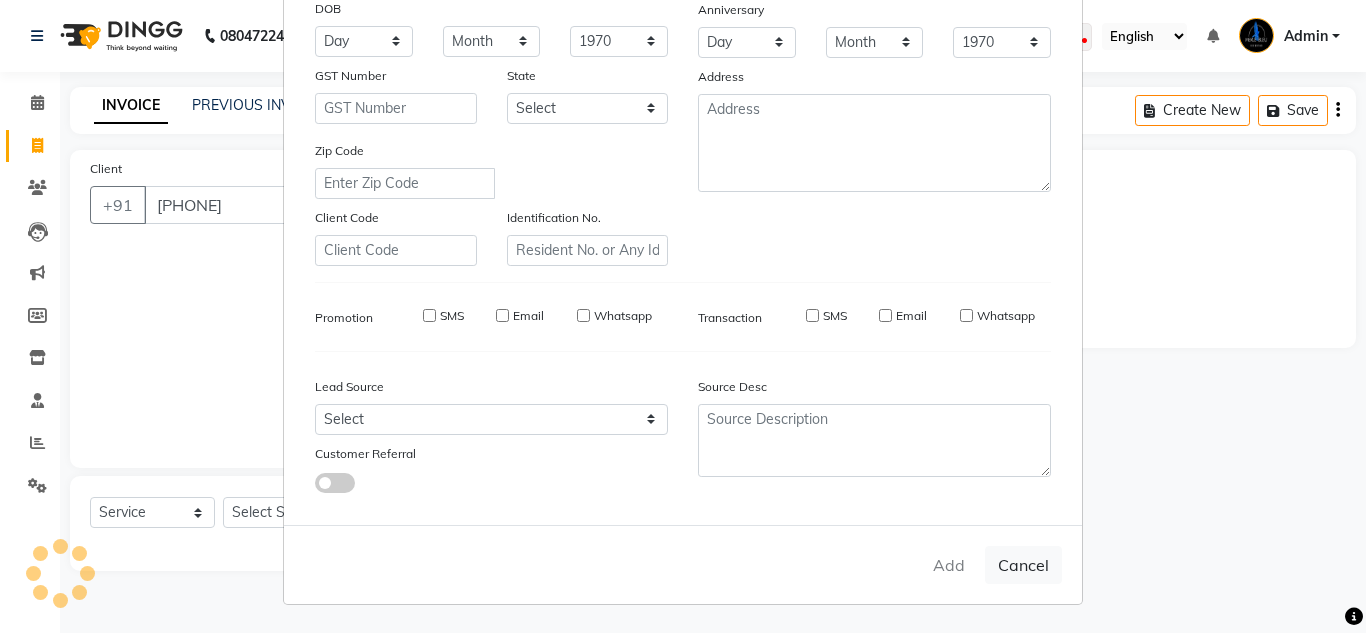 type 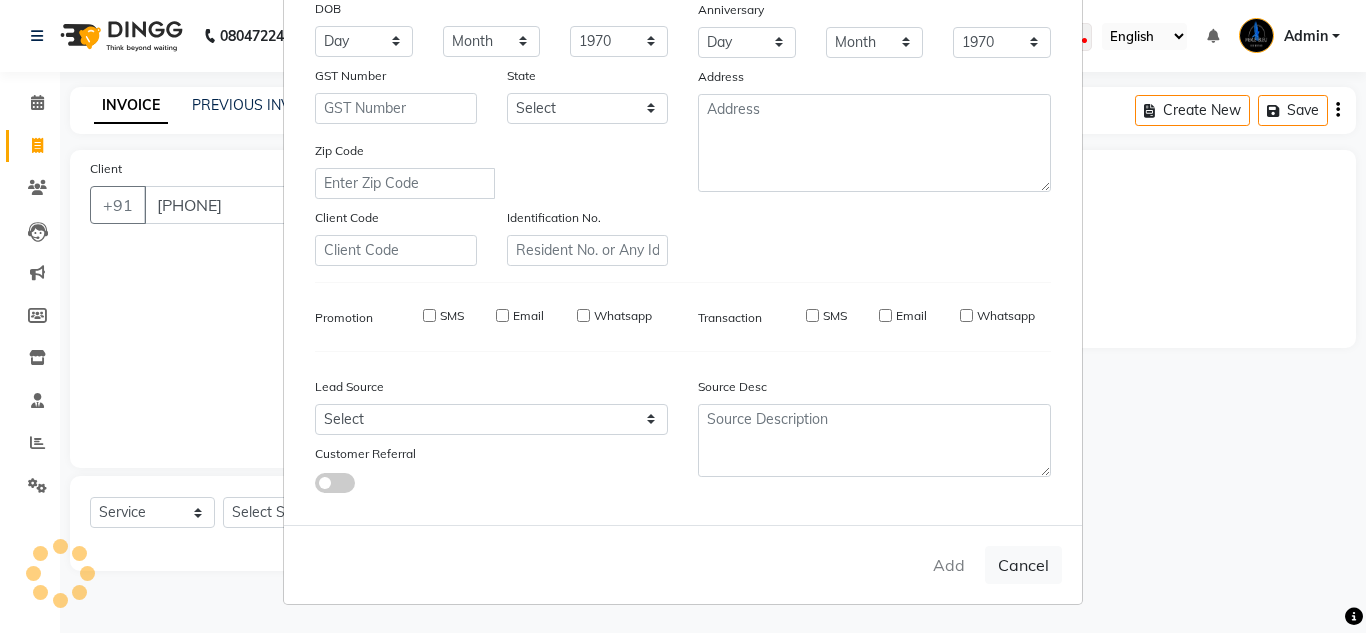select 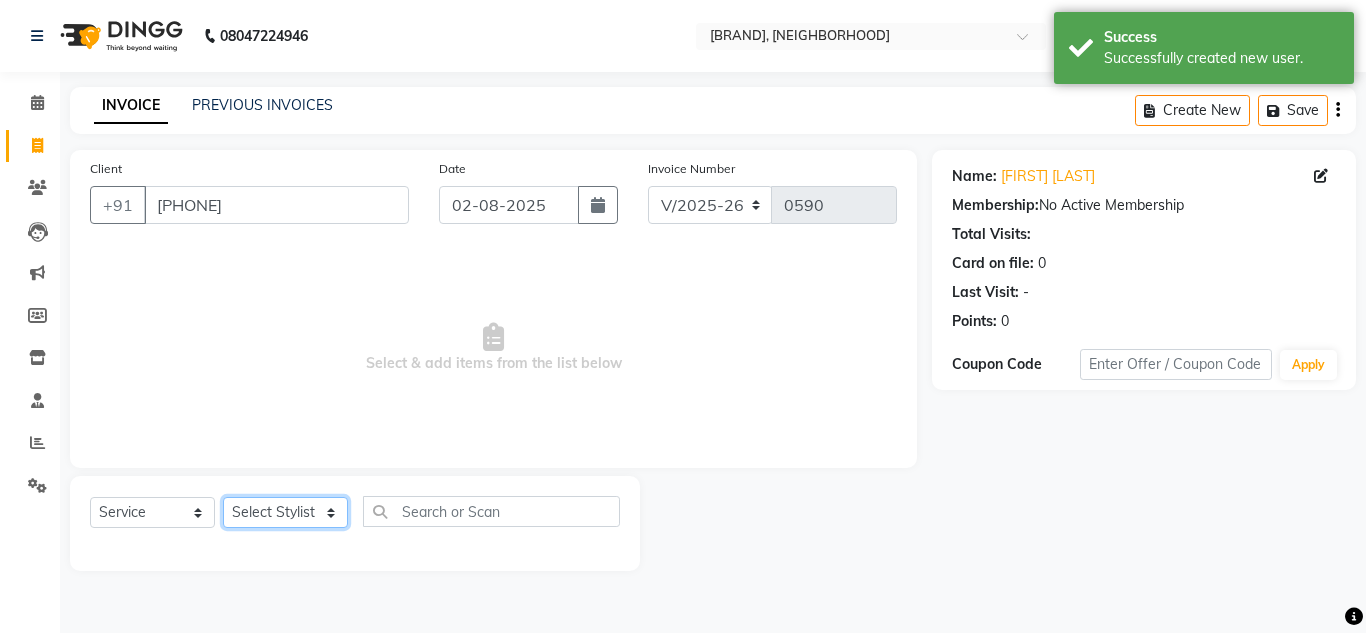 click on "Select Stylist [FIRST] [LAST] [FIRST] [LAST]  [FIRST] [LAST] [FIRST] [LAST] [FIRST] [LAST] [FIRST] [LAST] [FIRST] [LAST]" 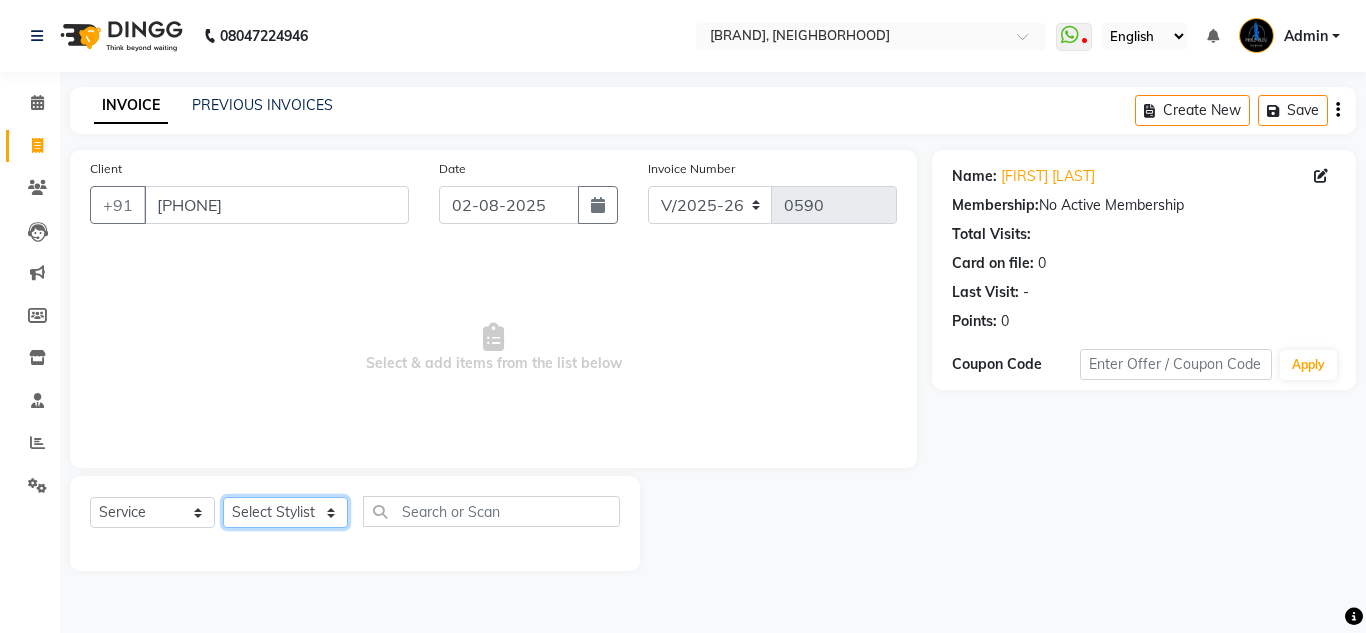 select on "78949" 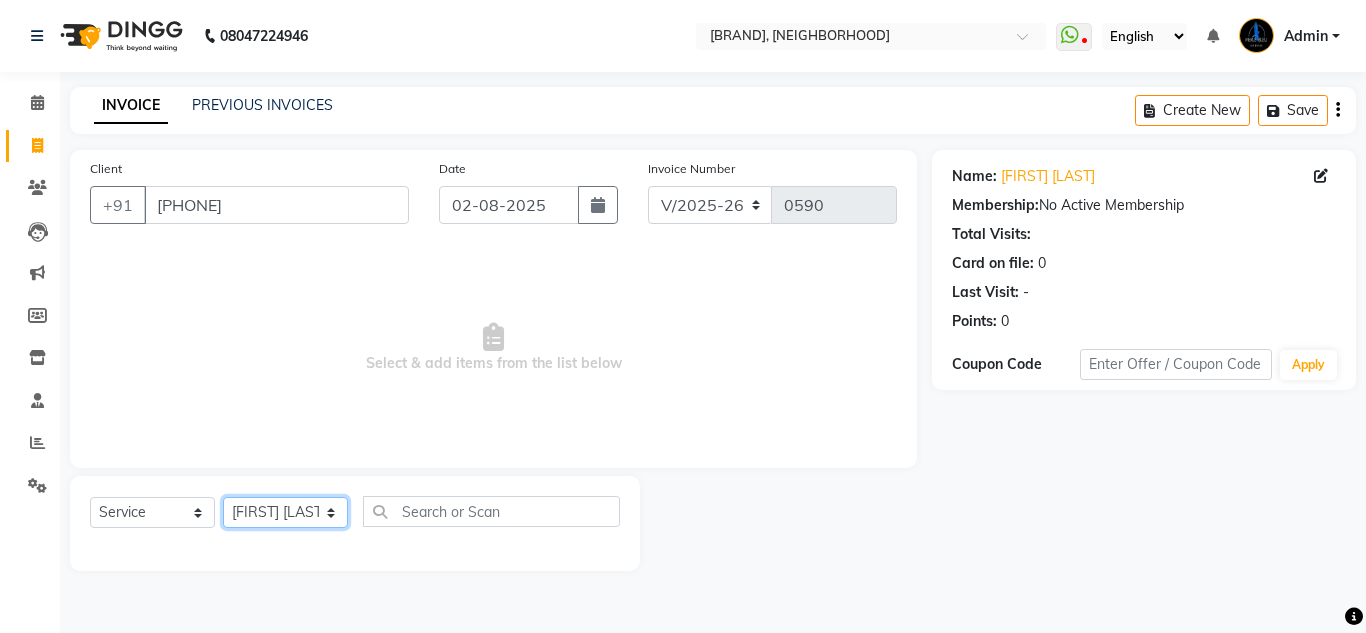 click on "Select Stylist [FIRST] [LAST] [FIRST] [LAST]  [FIRST] [LAST] [FIRST] [LAST] [FIRST] [LAST] [FIRST] [LAST] [FIRST] [LAST]" 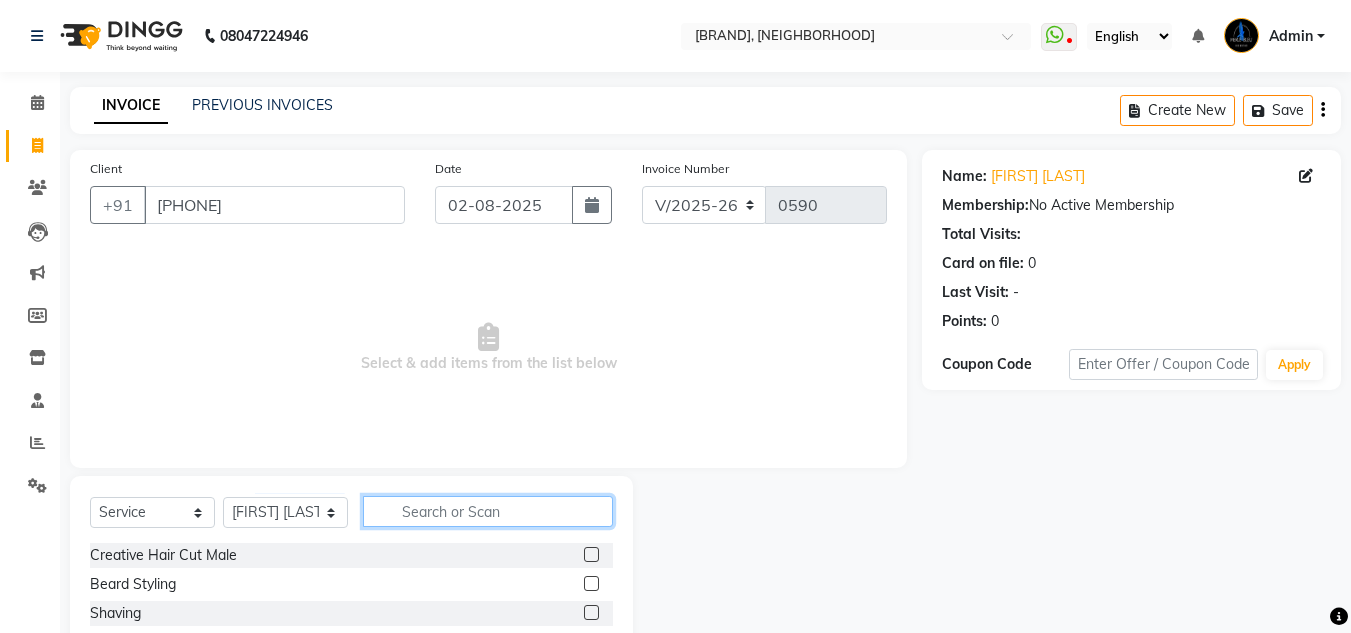 click 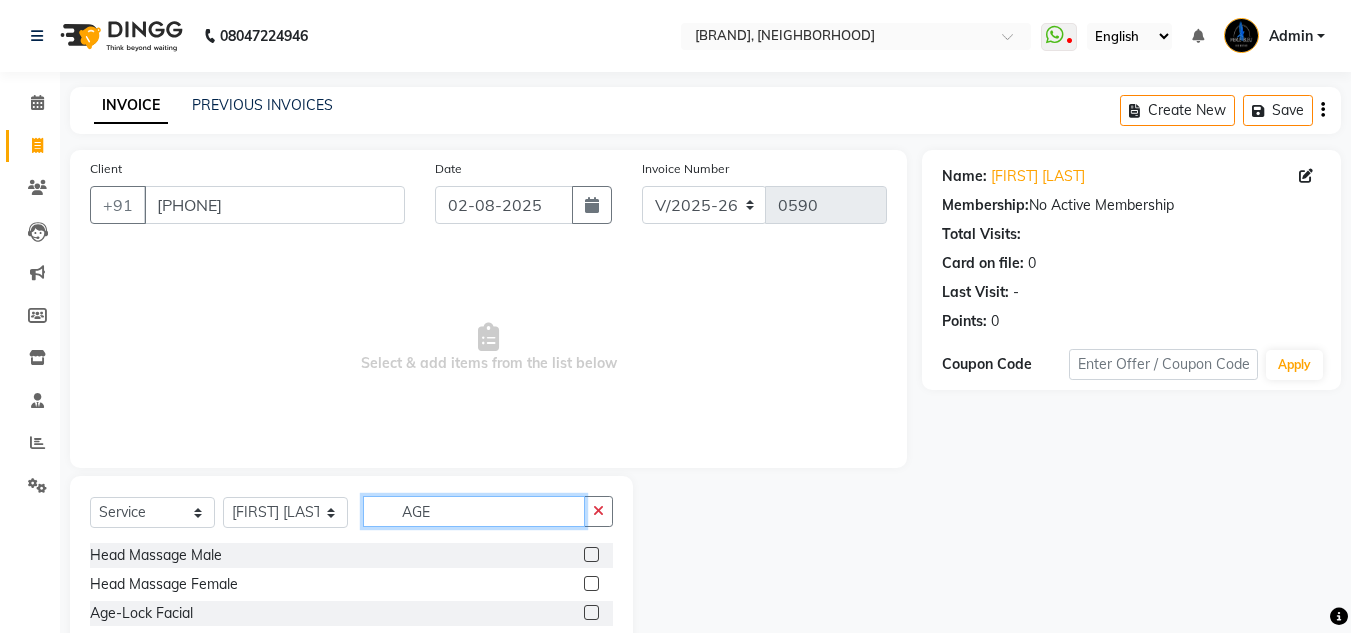 scroll, scrollTop: 55, scrollLeft: 0, axis: vertical 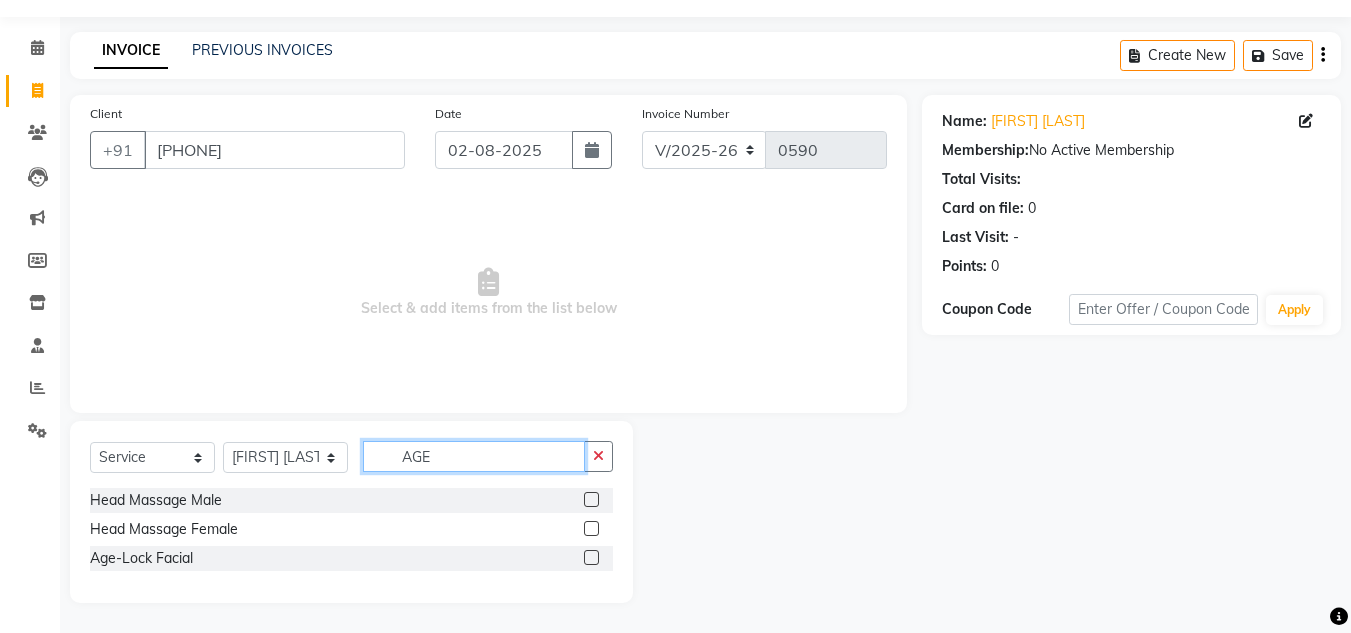 type on "AGE" 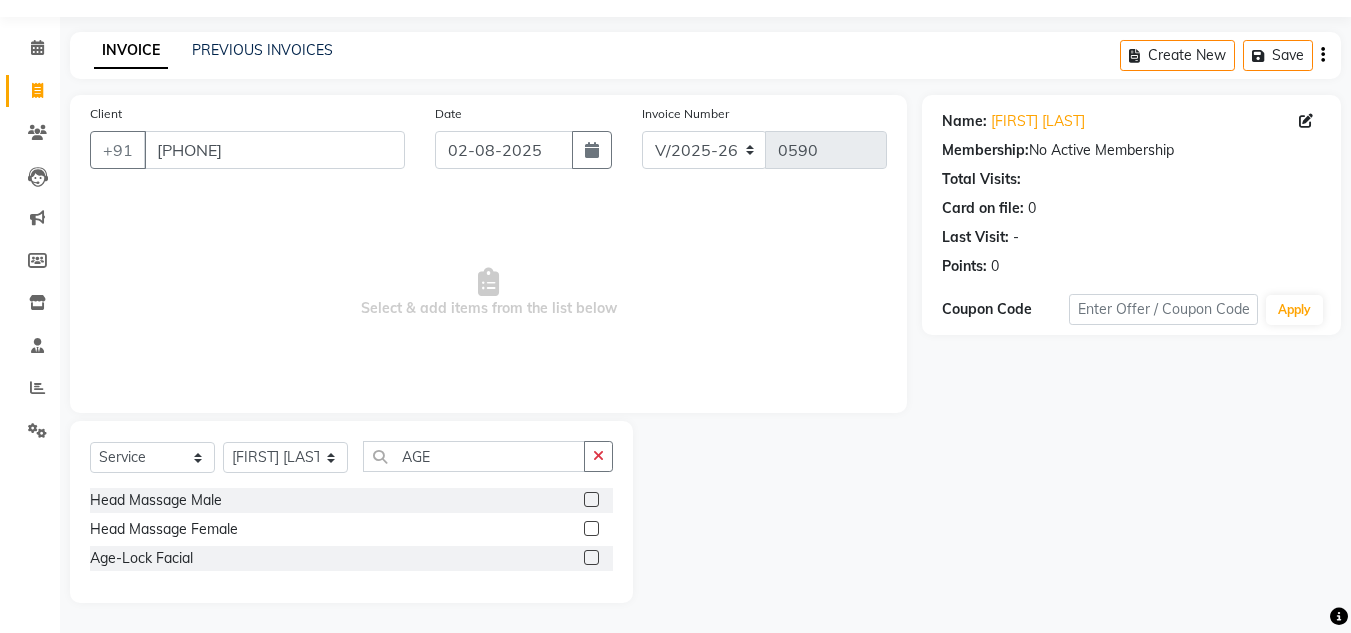 click 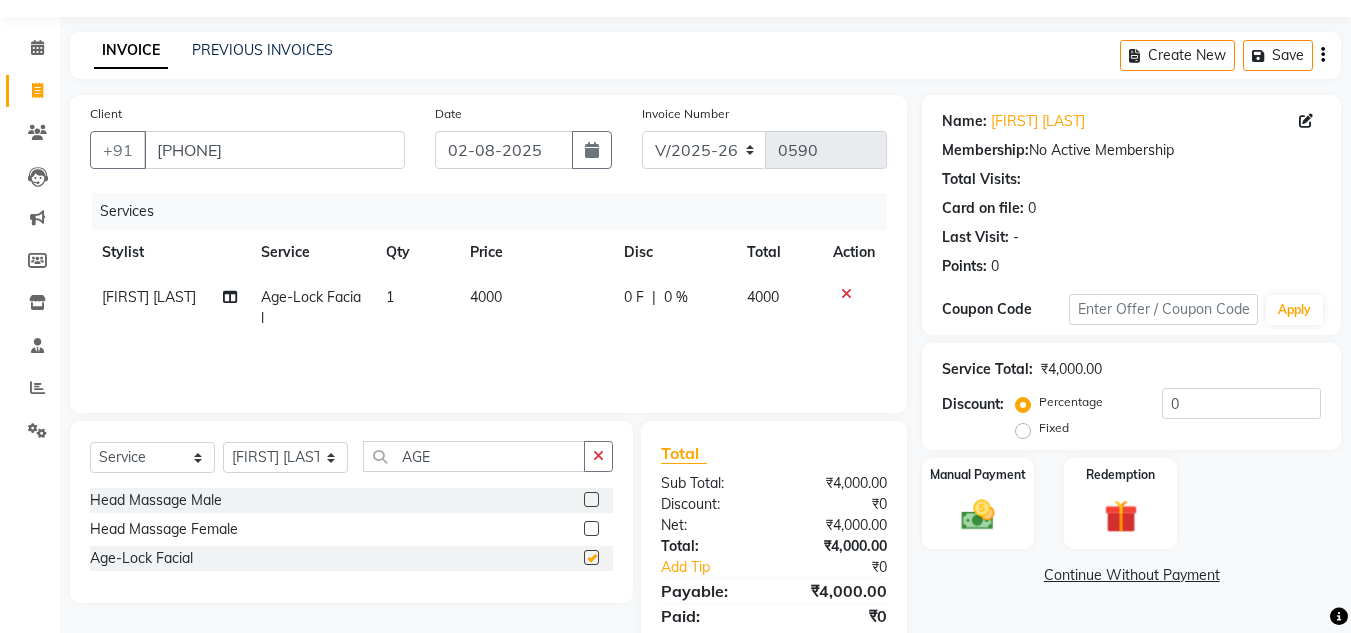 checkbox on "false" 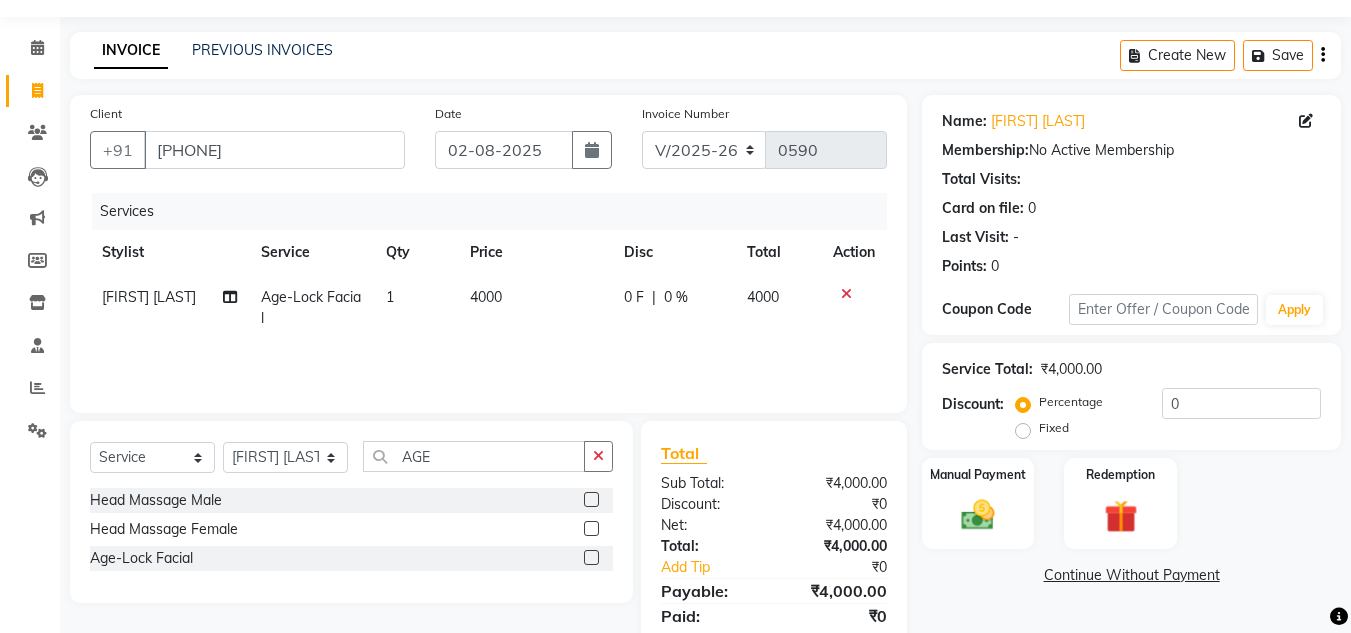 click on "4000" 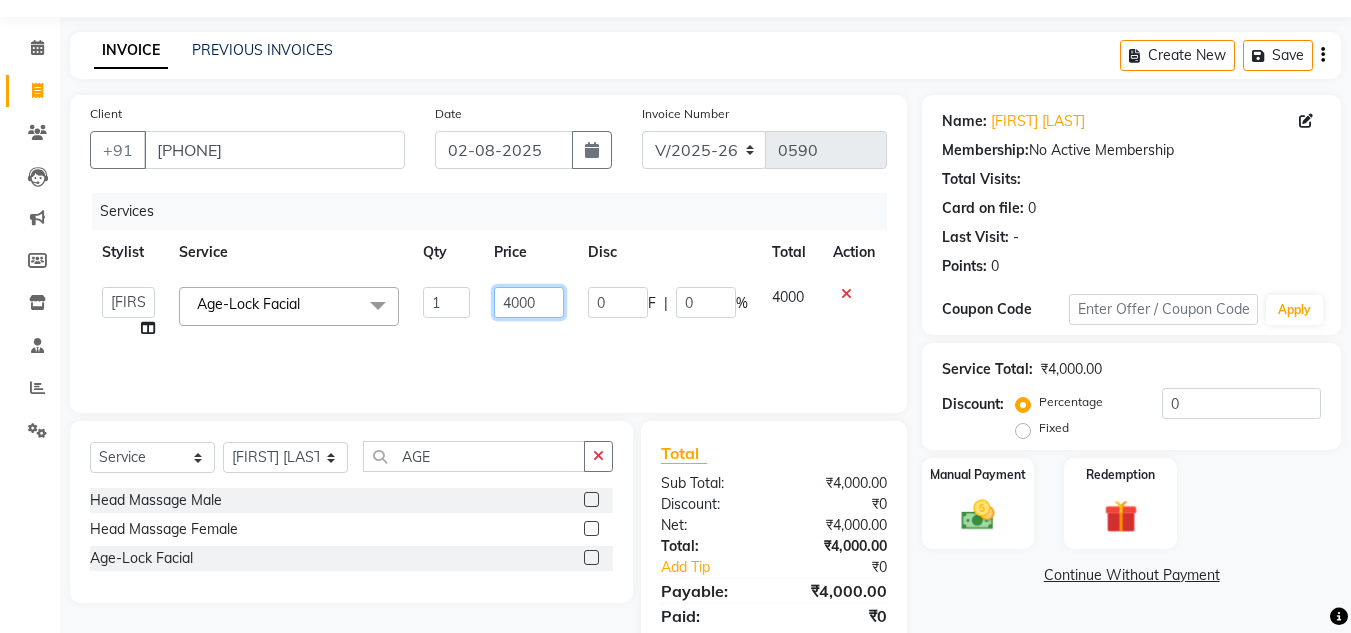 click on "4000" 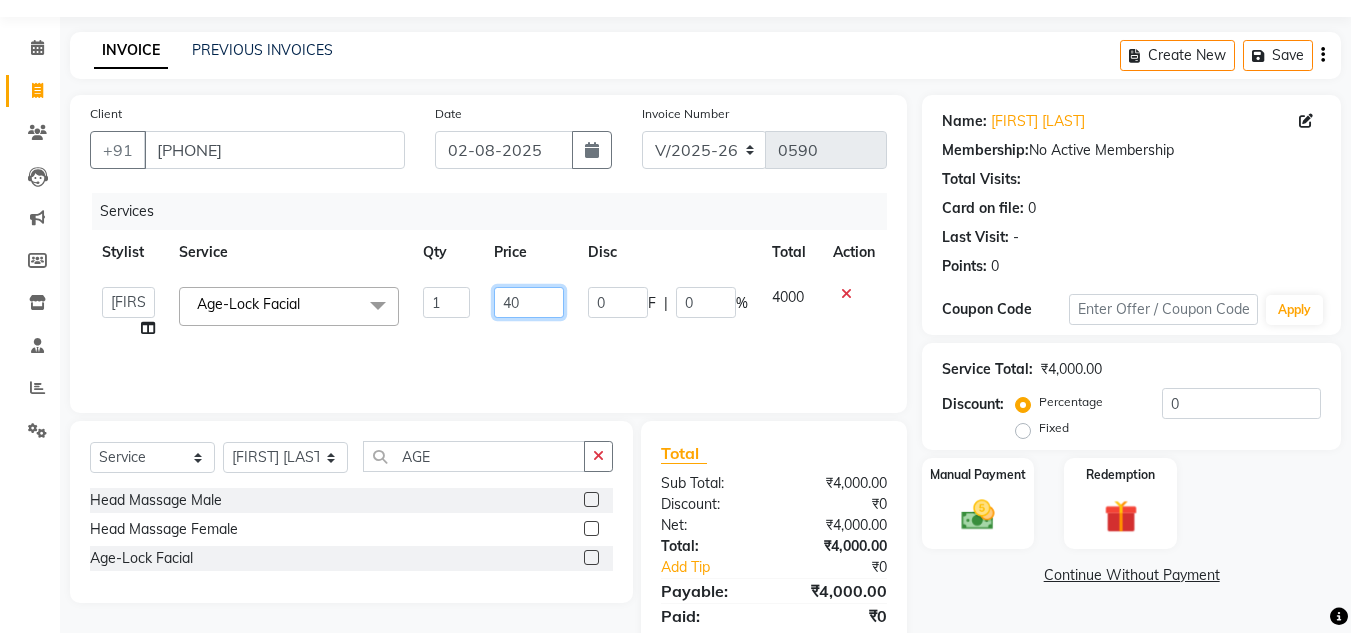 type on "4" 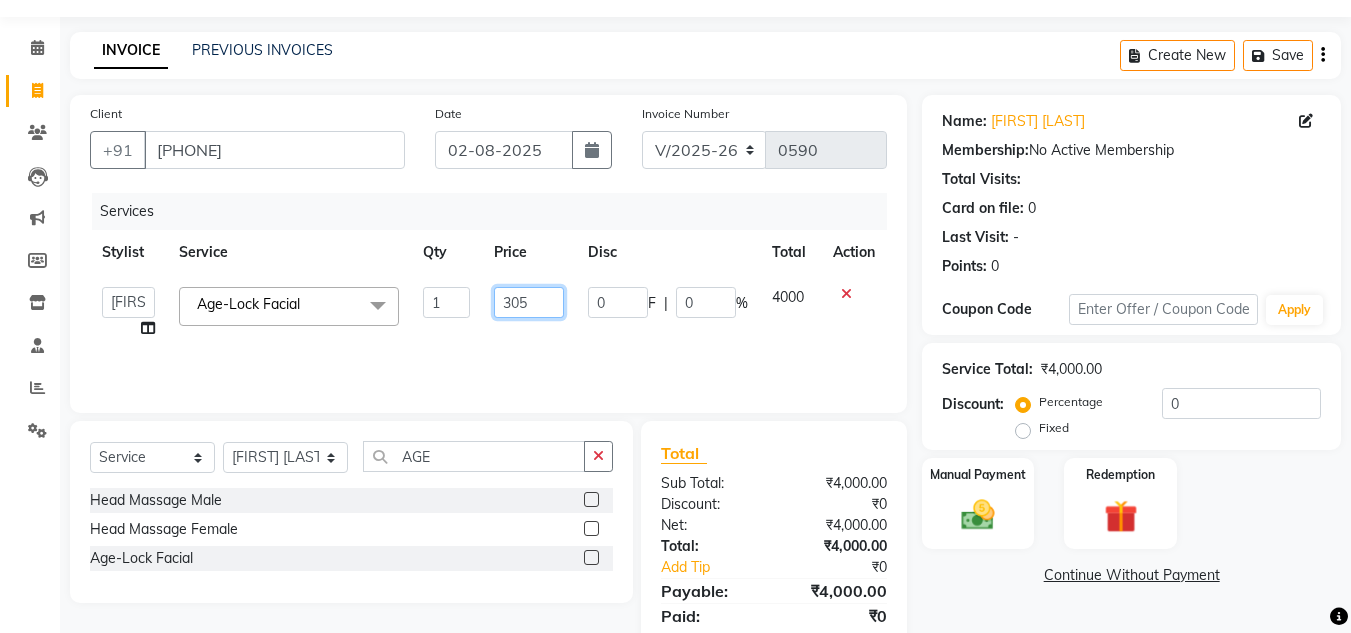 type on "3050" 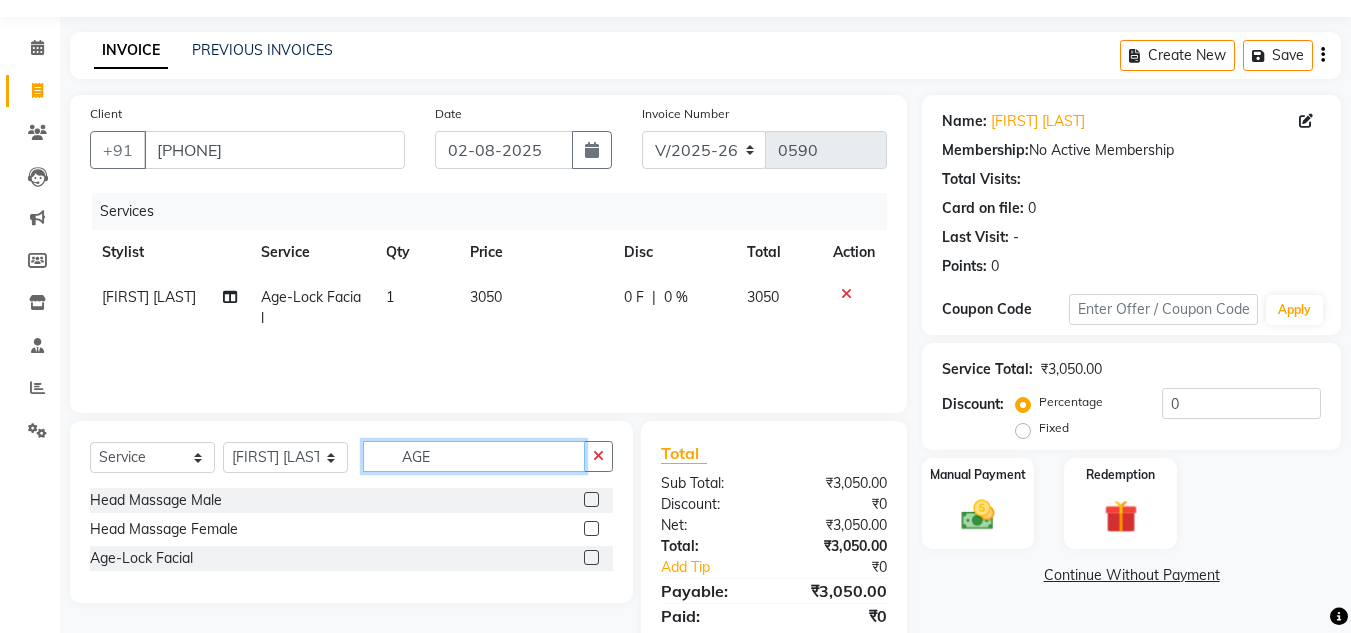 click on "AGE" 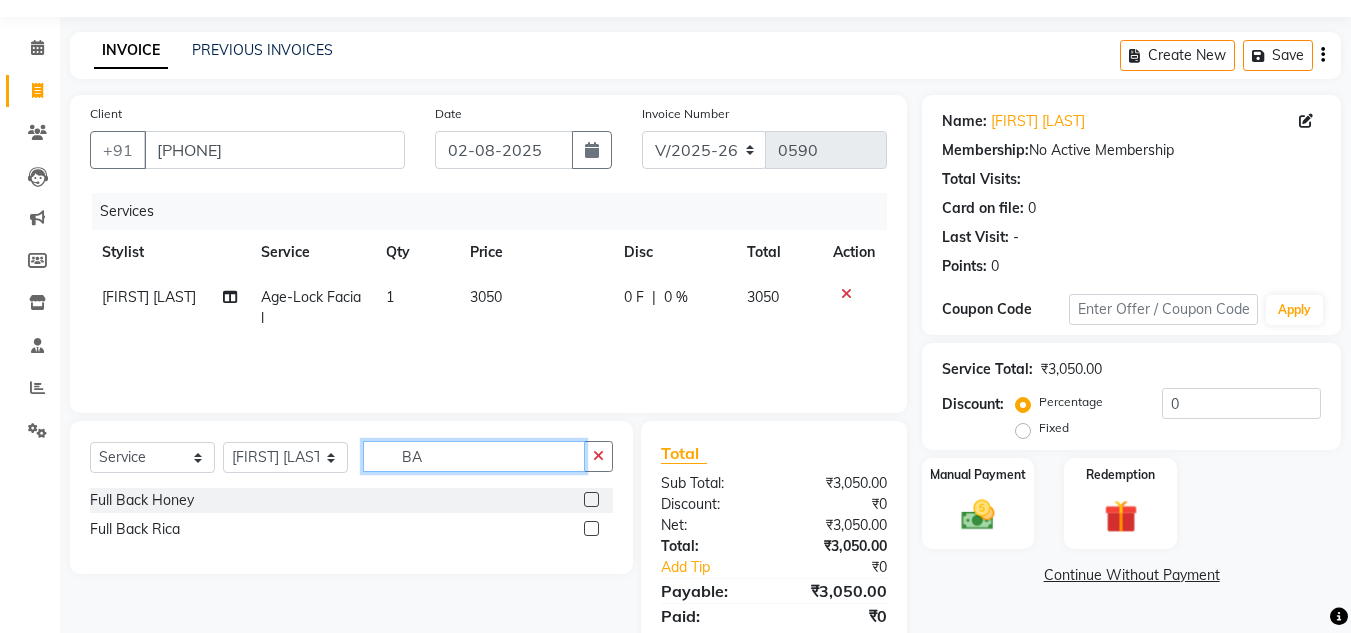 type on "B" 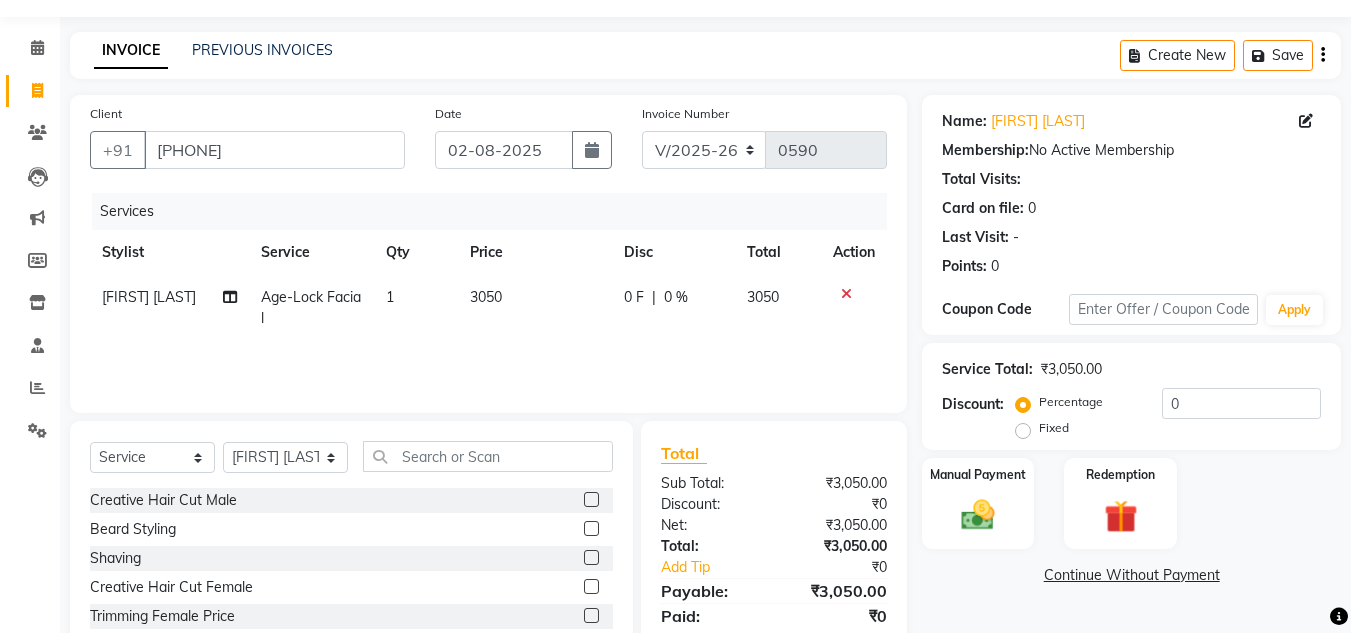 click 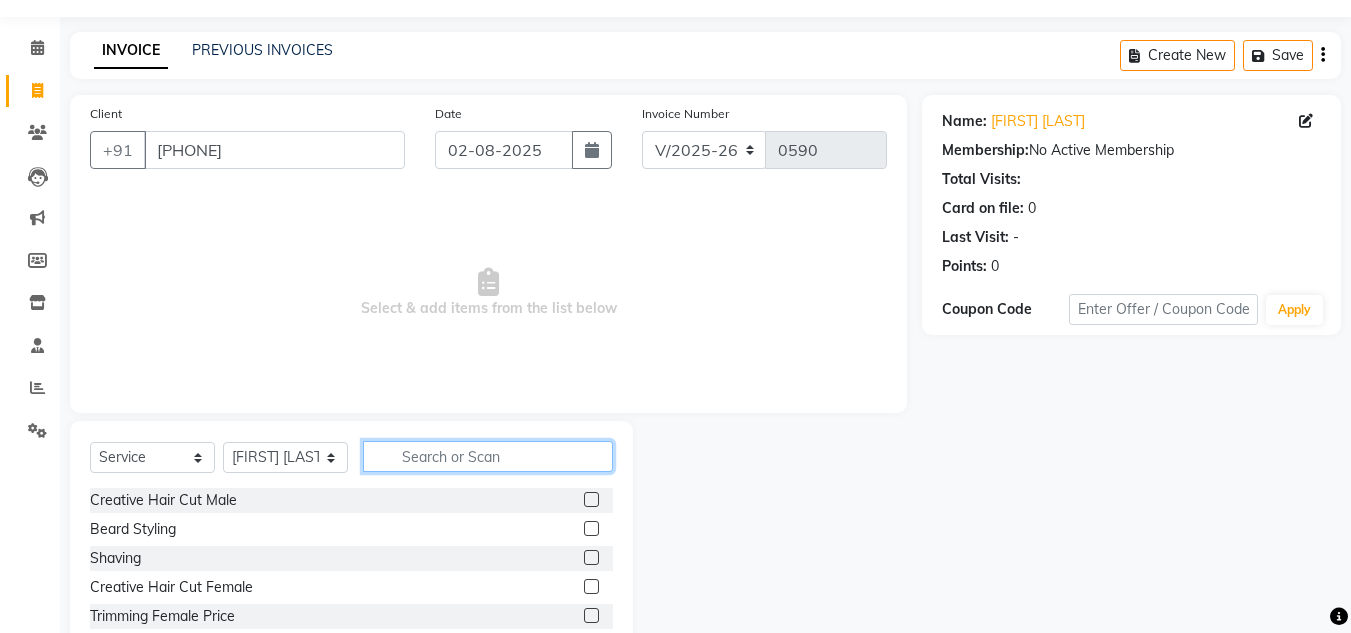 click 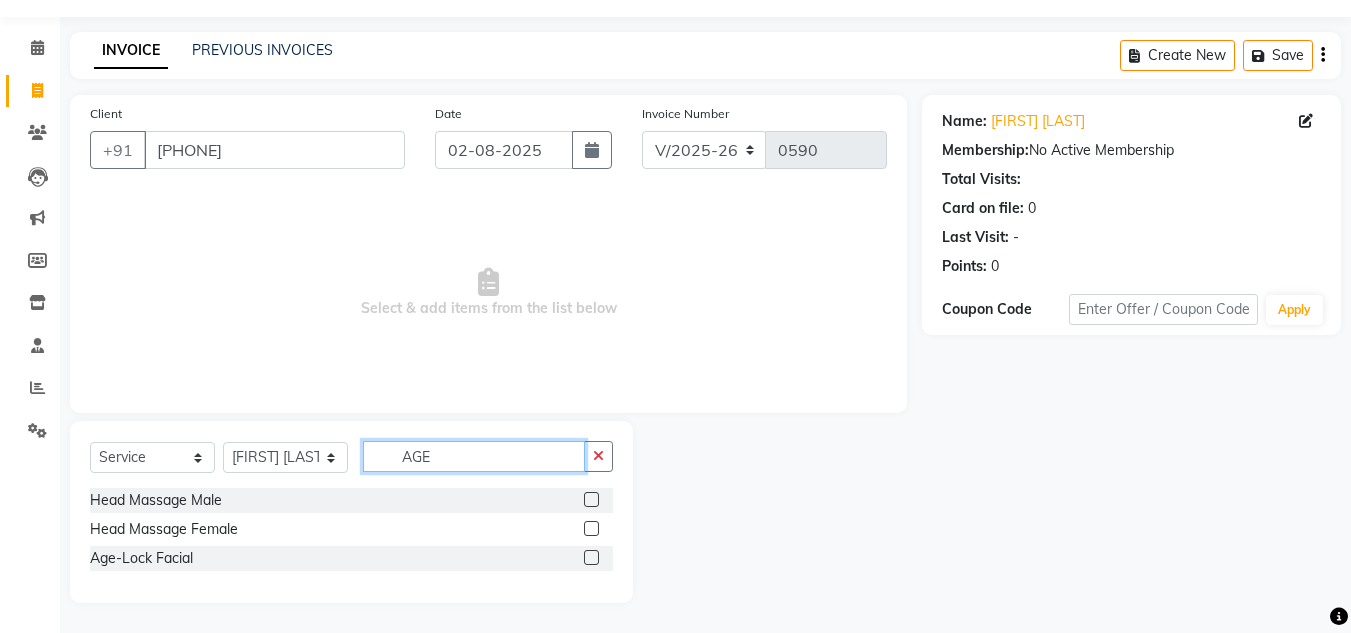 type on "AGE" 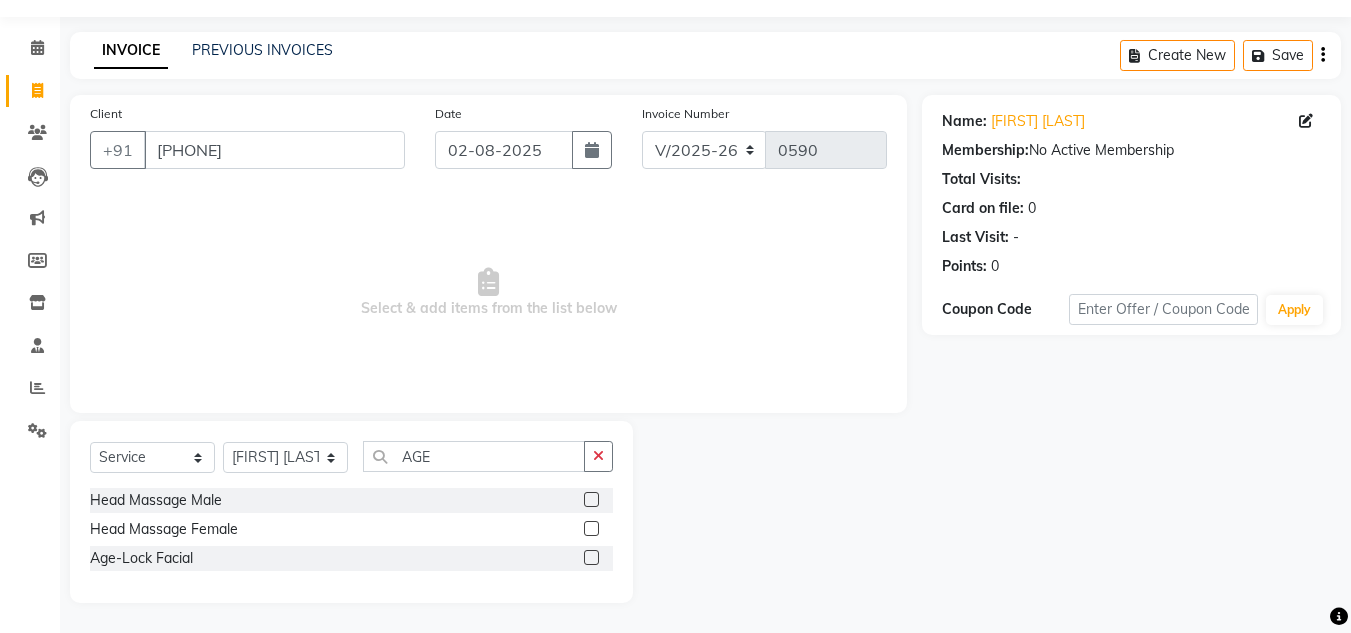 click 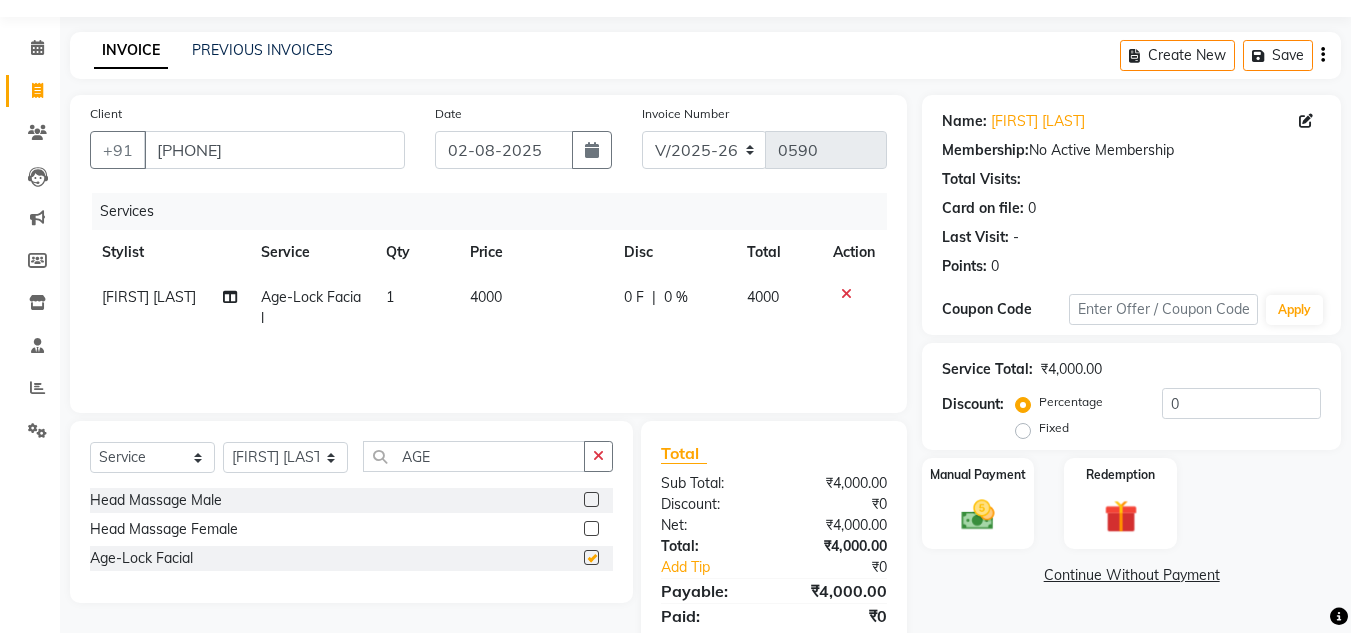 checkbox on "false" 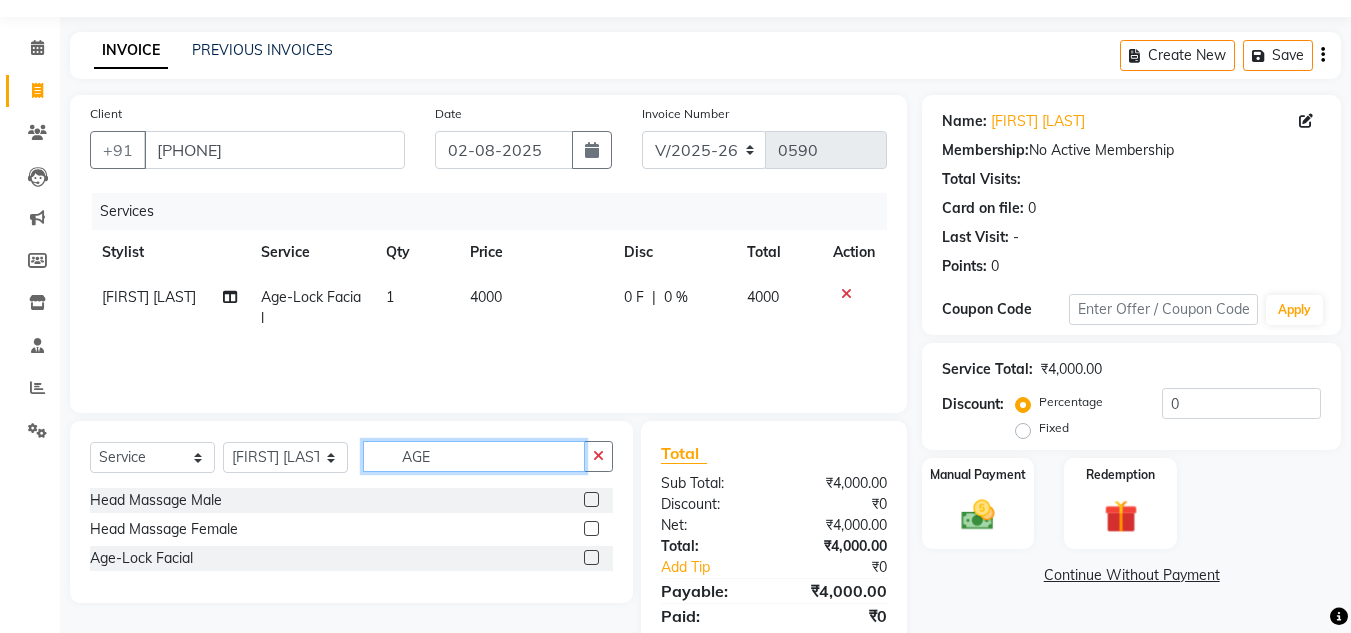 click on "AGE" 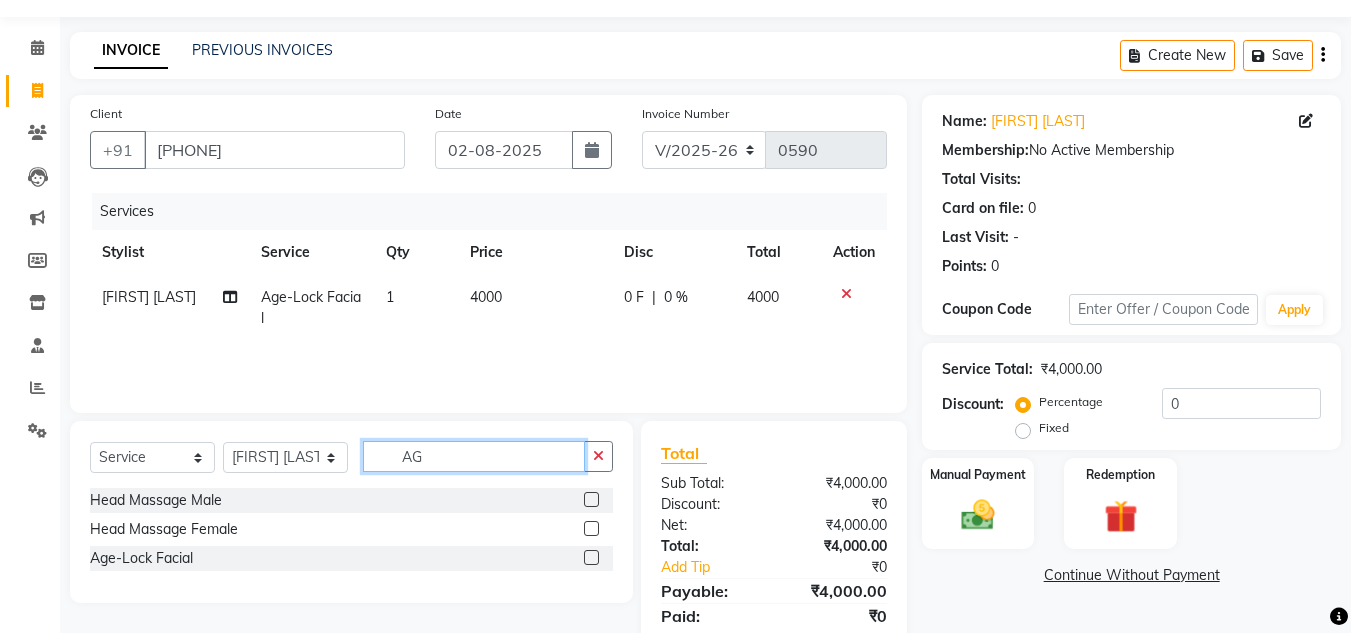 type on "A" 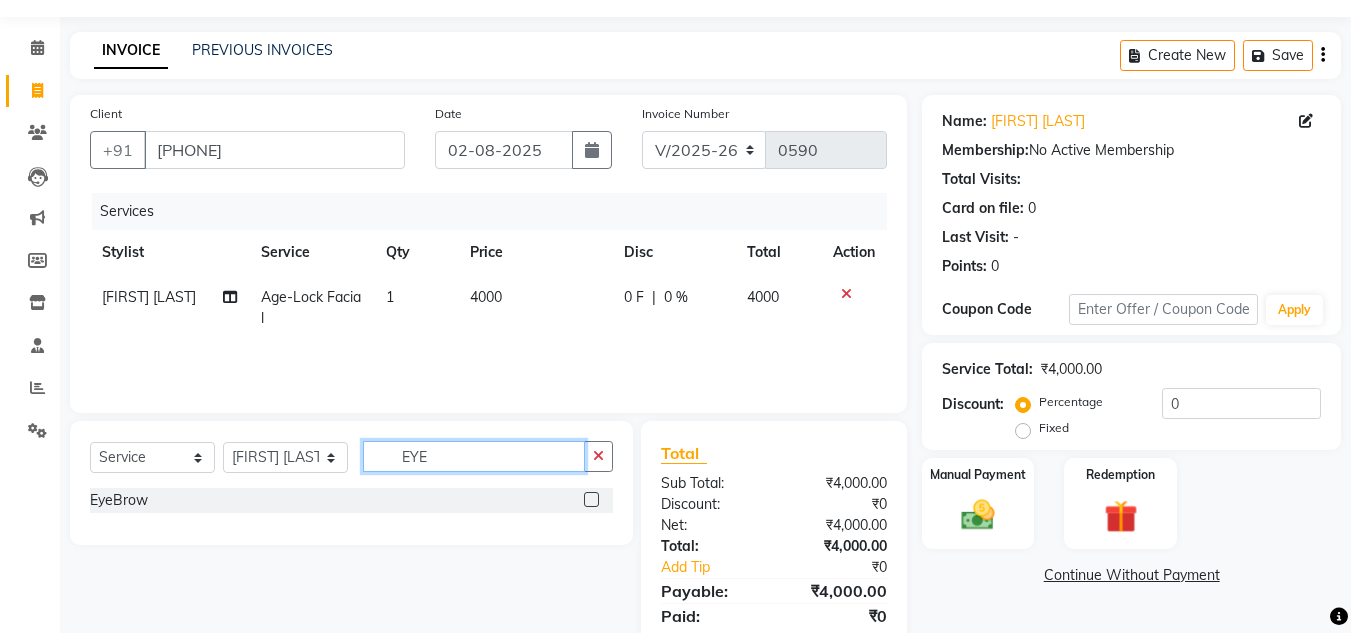 type on "EYE" 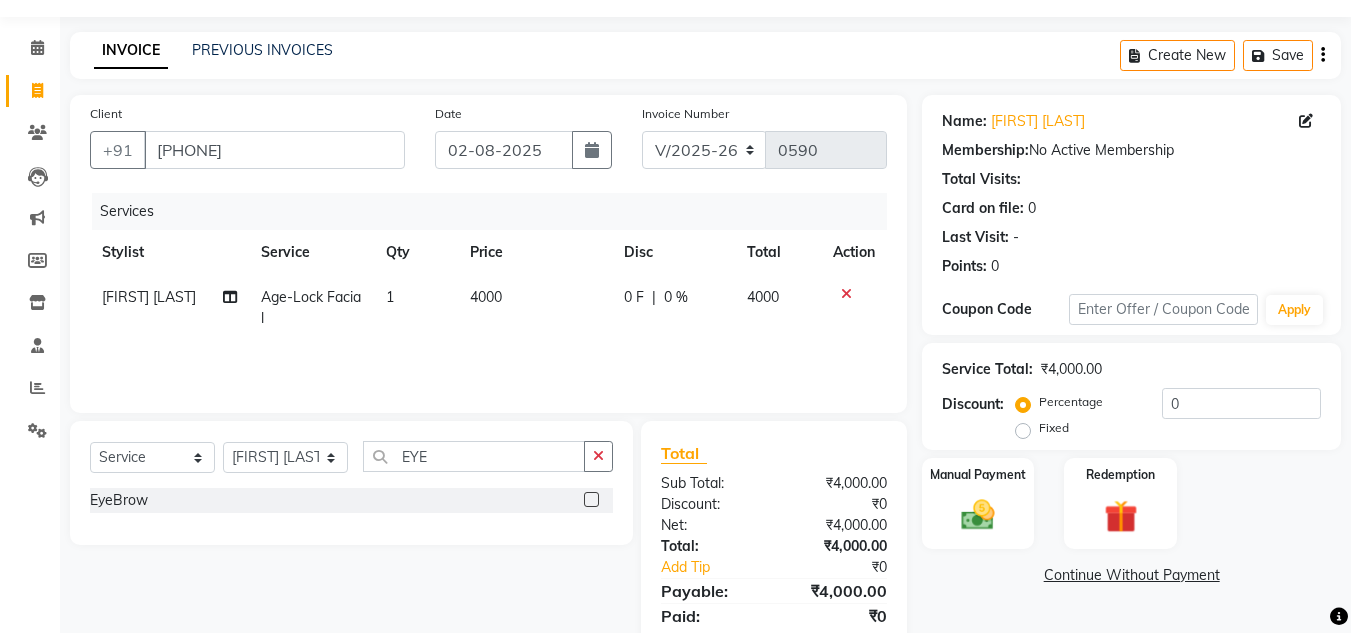click 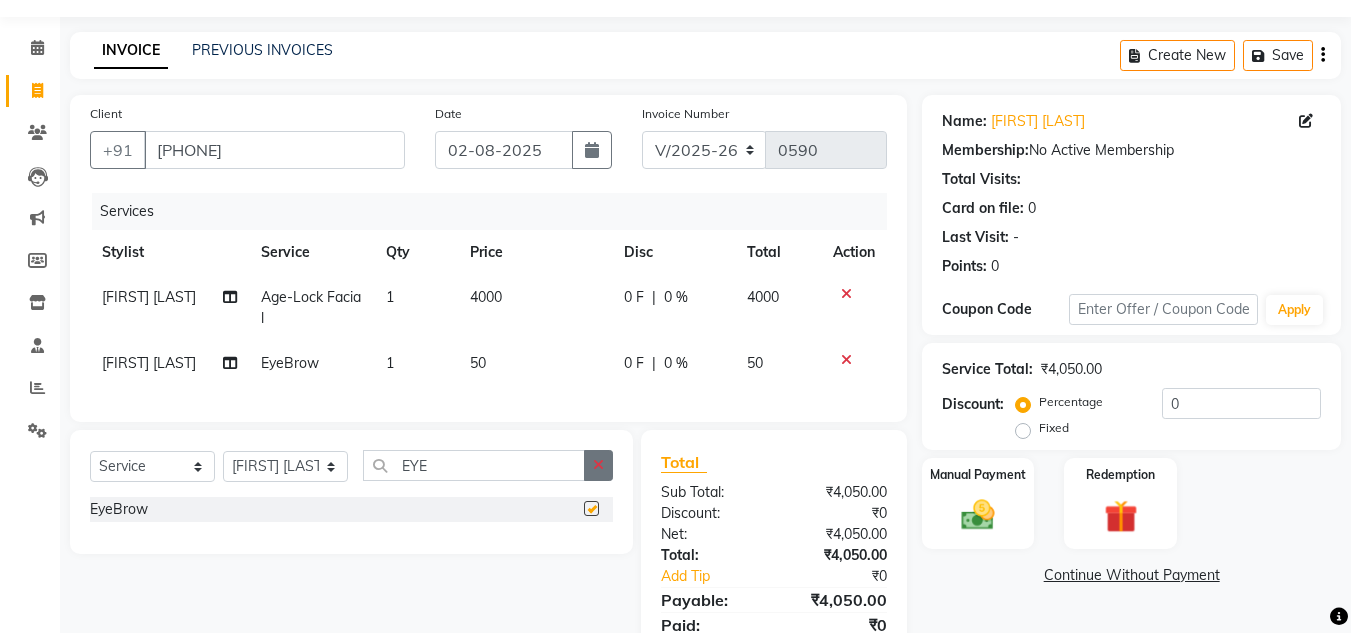 checkbox on "false" 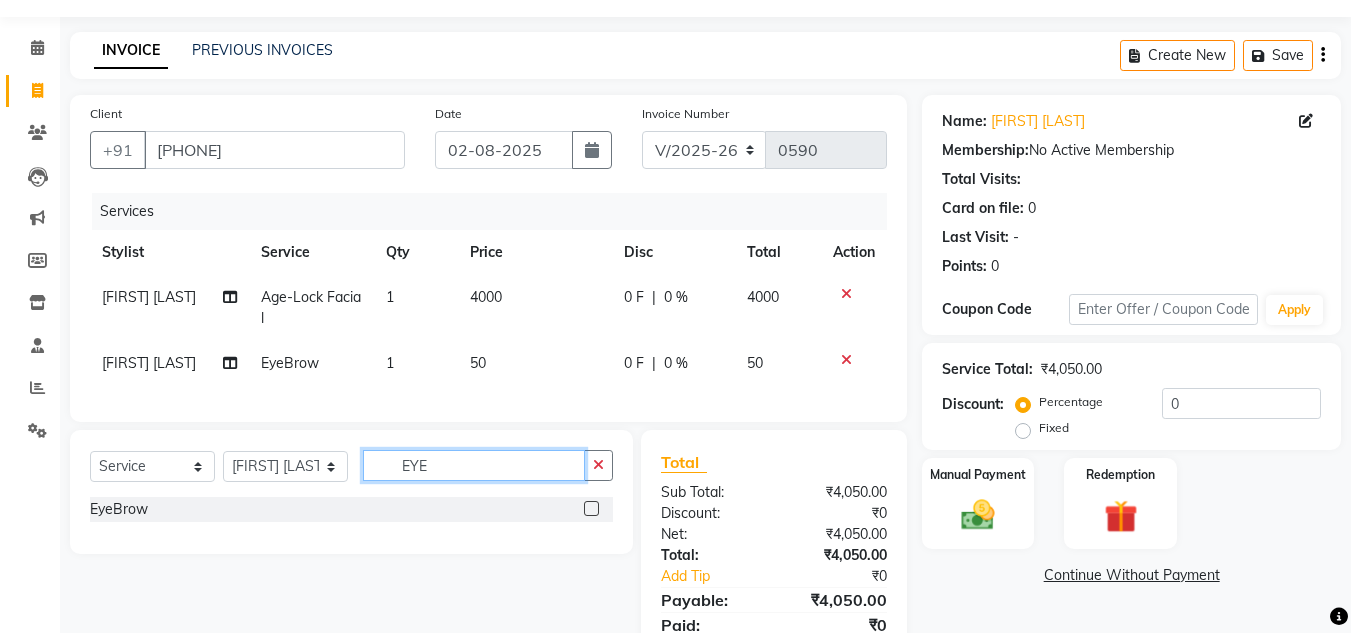 click on "EYE" 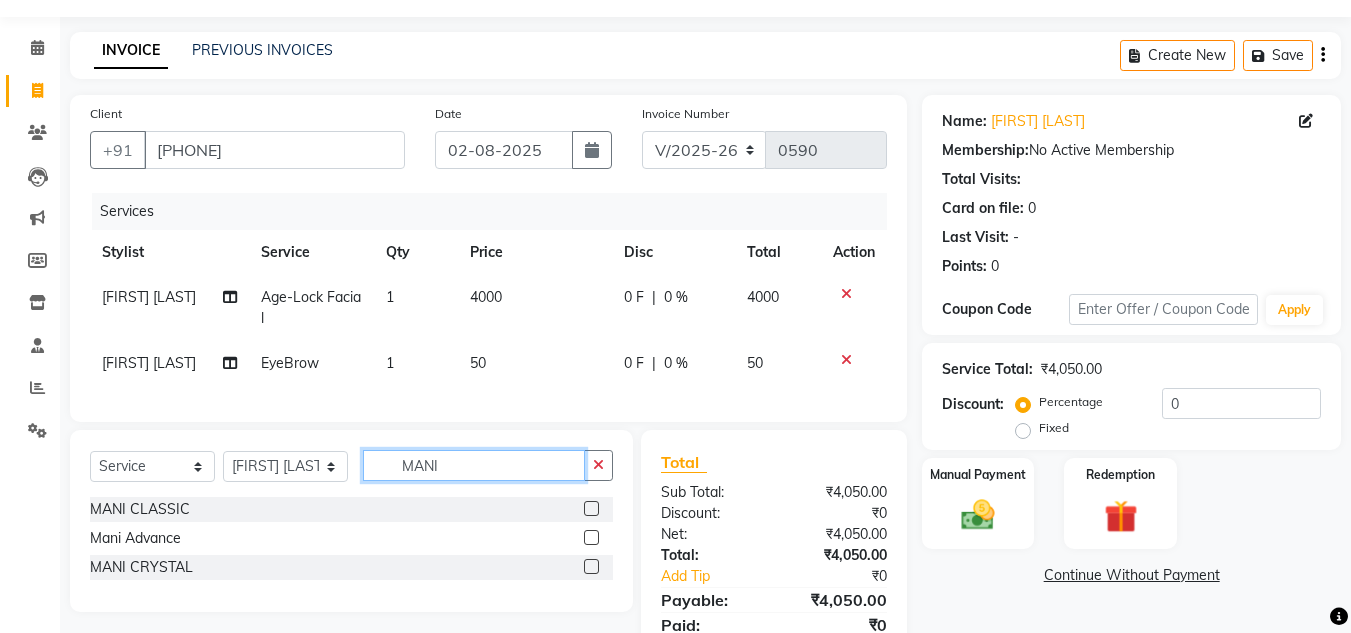type on "MANI" 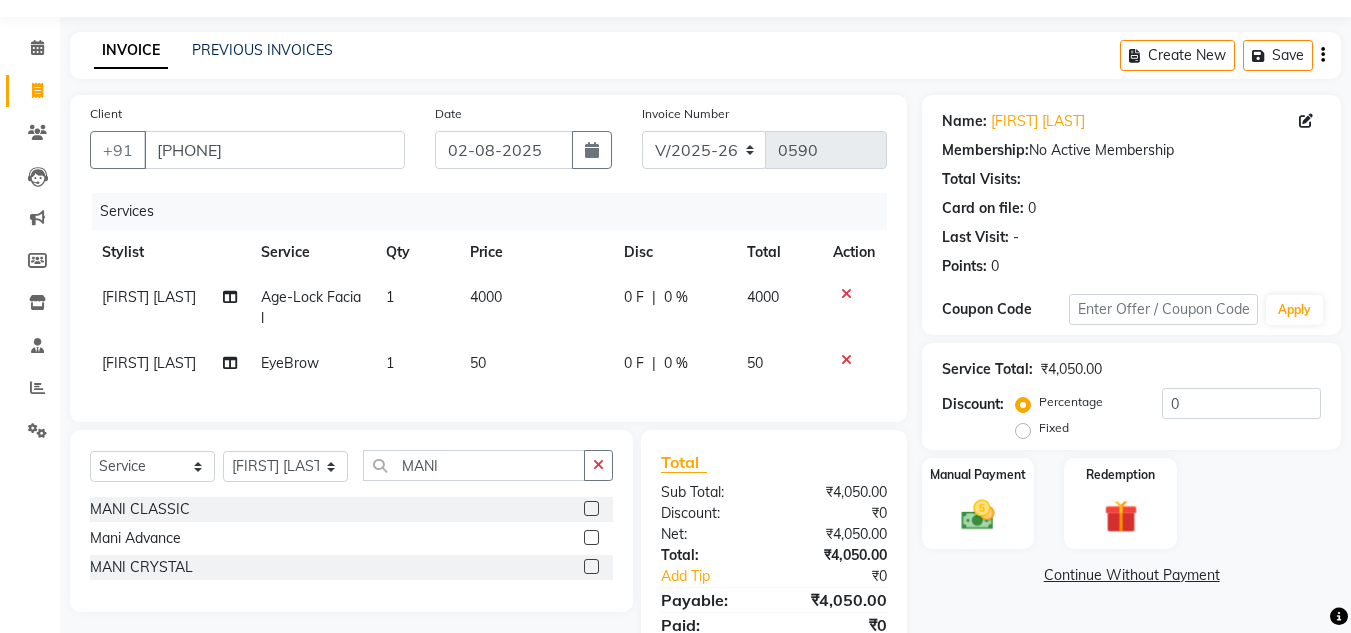 click 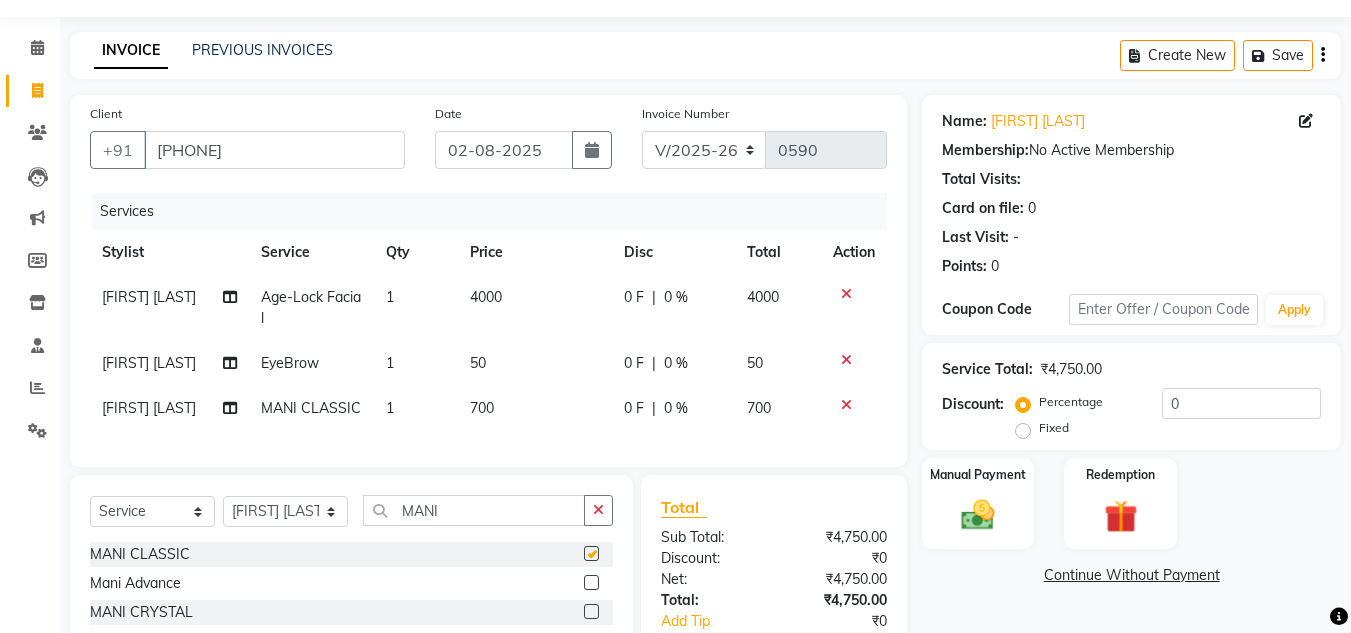 checkbox on "false" 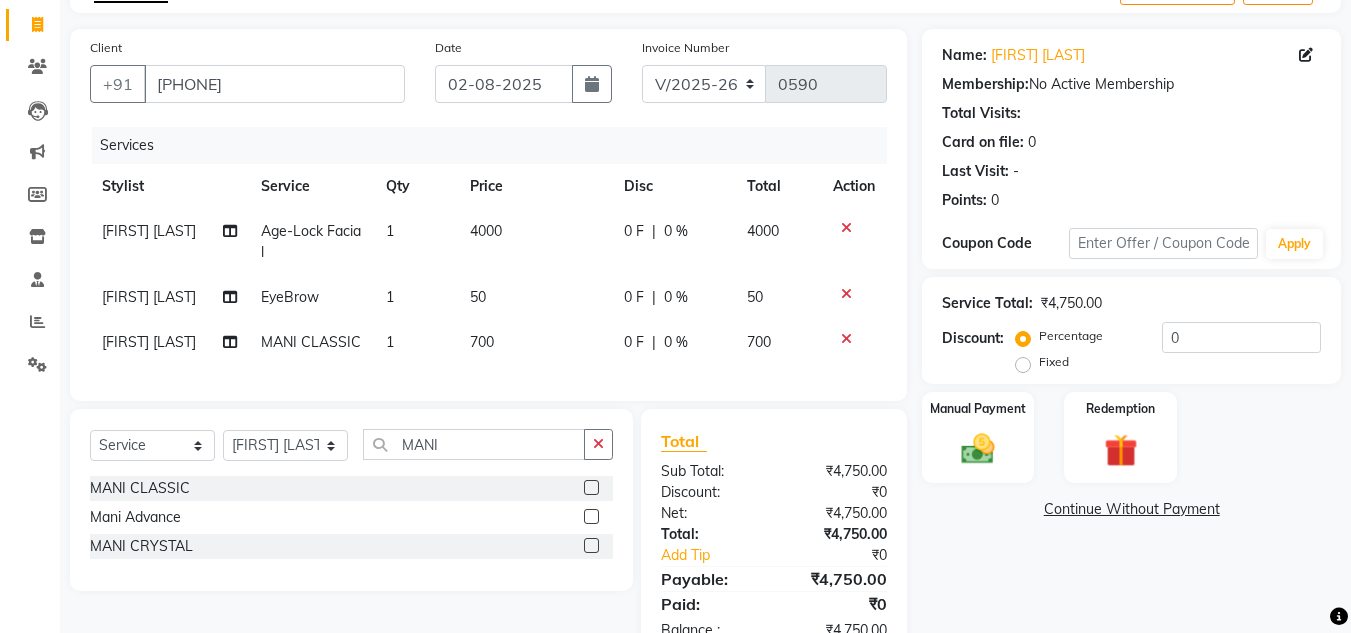 scroll, scrollTop: 155, scrollLeft: 0, axis: vertical 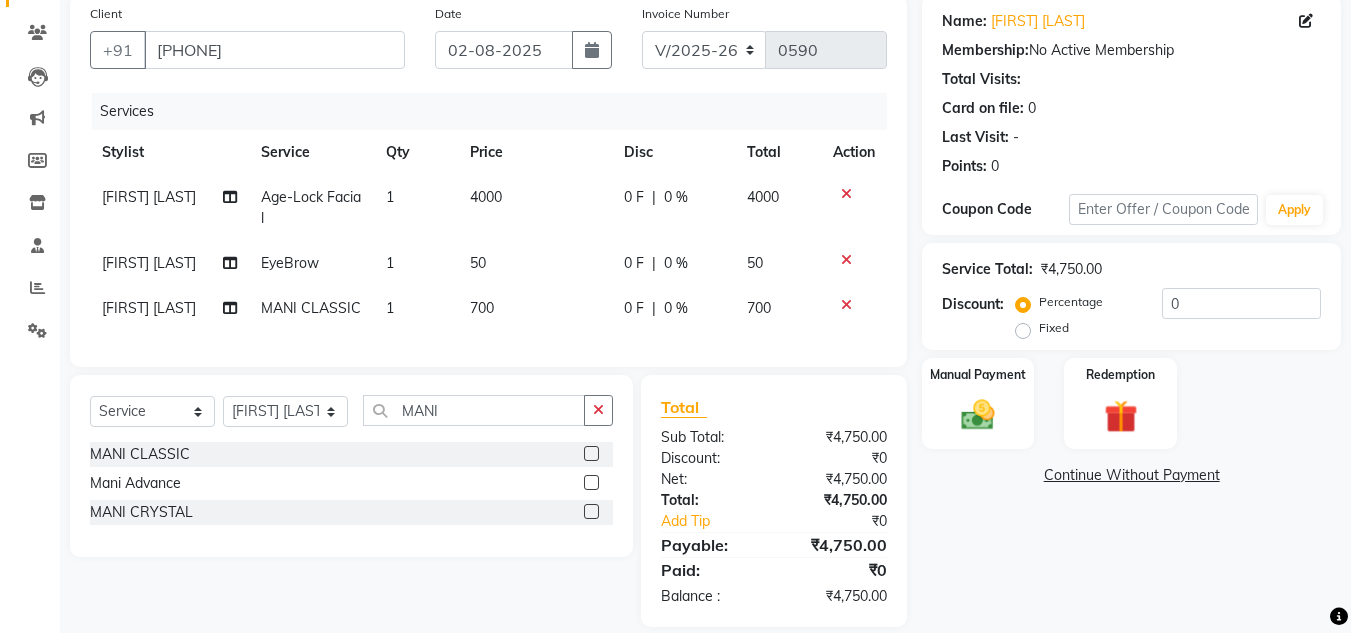click on "700" 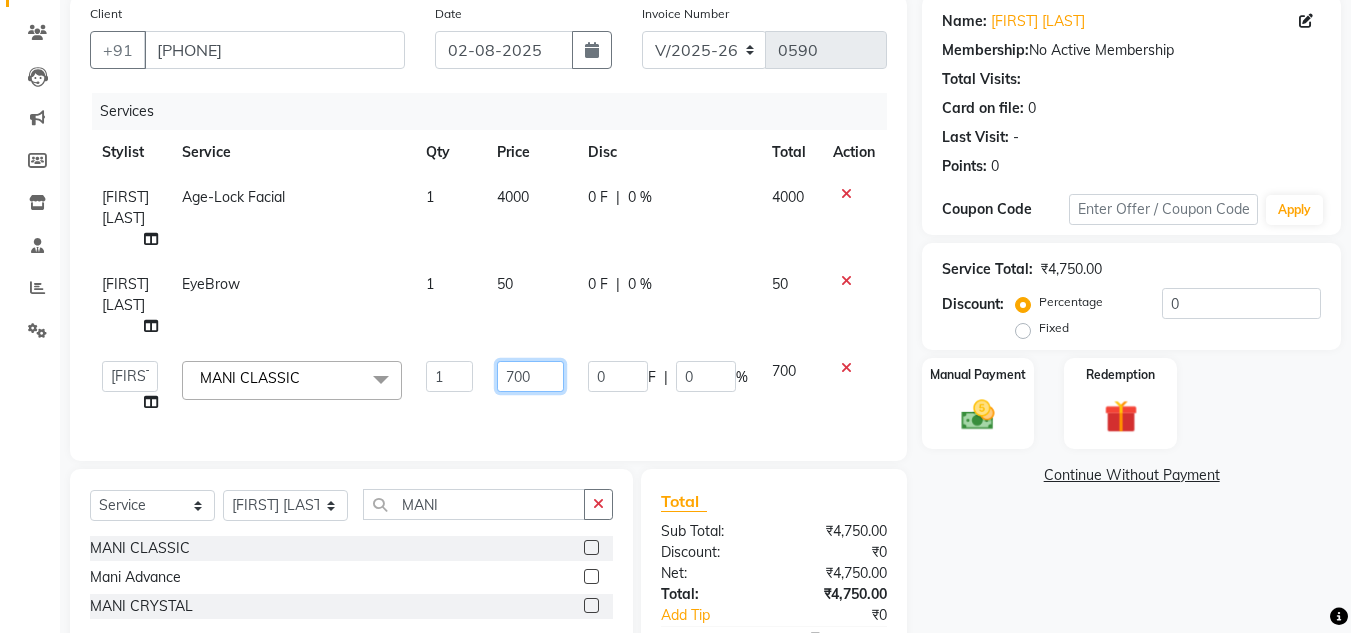 click on "700" 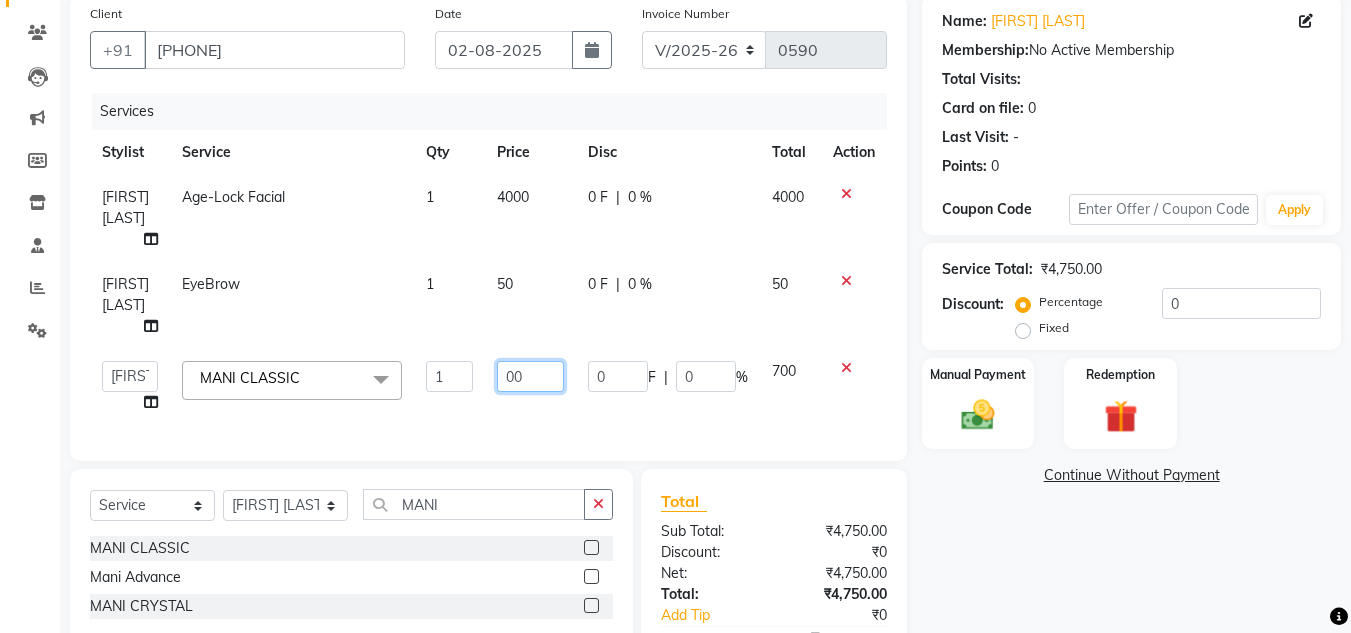 type on "600" 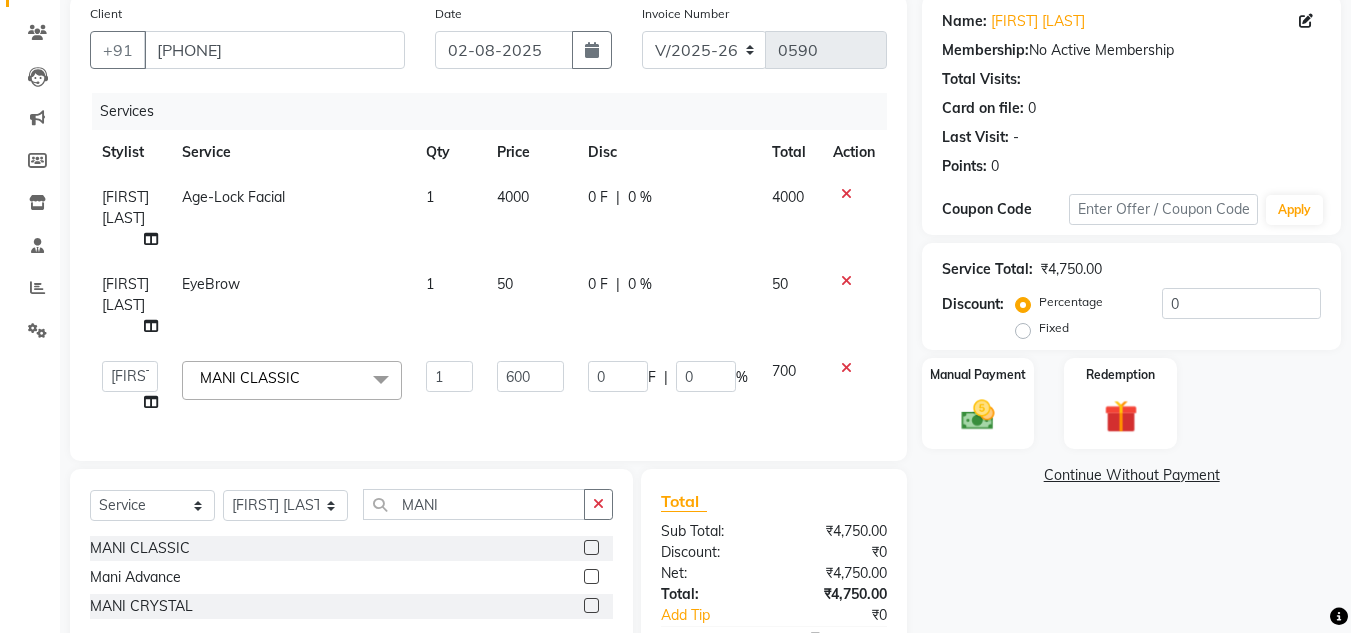 click on "Client +91 [PHONE] Date [DATE] Invoice Number V/2025 V/2025-26 0590 Services Stylist Service Qty Price Disc Total Action [FIRST] [LAST] Age-Lock Facial 1 4000 0 F | 0 % 4000 [FIRST] [LAST] Eye Brow 1 50 0 F | 0 % 50  [FIRST] [LAST]   [FIRST] [LAST]    [FIRST] [LAST]   [FIRST] [LAST]   [FIRST] [LAST]   [FIRST] [LAST]  [FIRST] [LAST]  x Creative Hair Cut Male Beard Styling Shaving Creative Hair Cut Female Trimming Female Price Hair Wash Female Hair Wash Male Blow-Dry Male Blow-Dry Female Tong Male Tong Female Hair-Styling Male Hair-Styling Female Fringe Cutting Deep Conditioning Head Massage Male Head Massage Female Keratin Wash Male Keratin Wash Female Hair Spa SL Hair Spa ML Hair Spa WL Herbal Spa SL Herbal Spa ML Herbal Spa WL Keratine Spa SL Keratine Spa ML Keratine Spa WL Fiber Clinix Spa SL Fiber Clinix Spa ML Fiber Clinix Spa WL Anti Dandruff Treatement SL Anti Dandruff Treatment ML Anti Dandruff Treatment WL Anti Hairfall Treatment SL Hair Spa Male Beard  1" 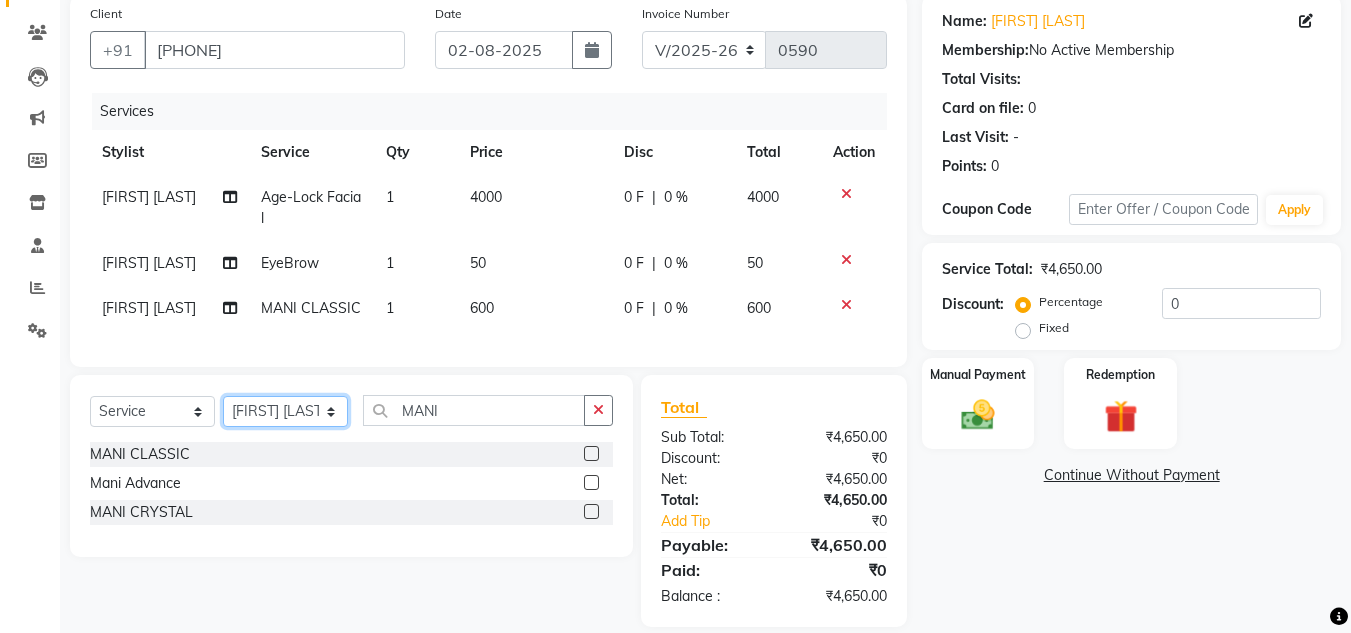 click on "Select Stylist [FIRST] [LAST] [FIRST] [LAST]  [FIRST] [LAST] [FIRST] [LAST] [FIRST] [LAST] [FIRST] [LAST] [FIRST] [LAST]" 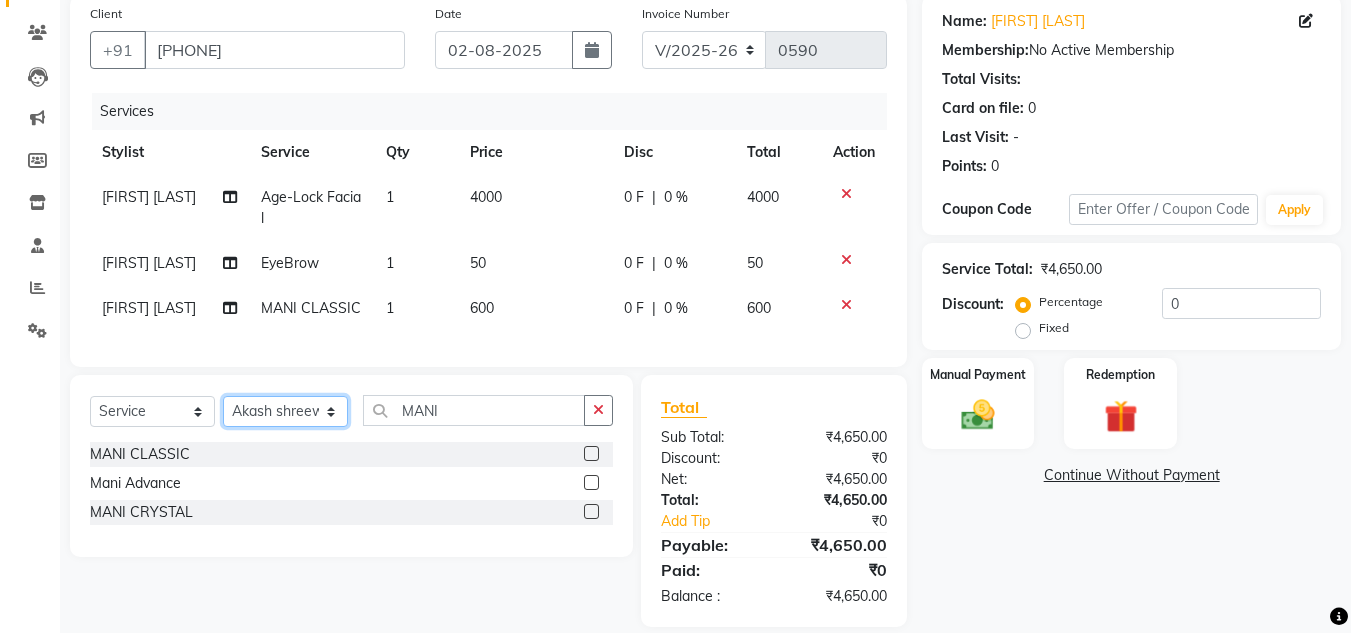 click on "Select Stylist [FIRST] [LAST] [FIRST] [LAST]  [FIRST] [LAST] [FIRST] [LAST] [FIRST] [LAST] [FIRST] [LAST] [FIRST] [LAST]" 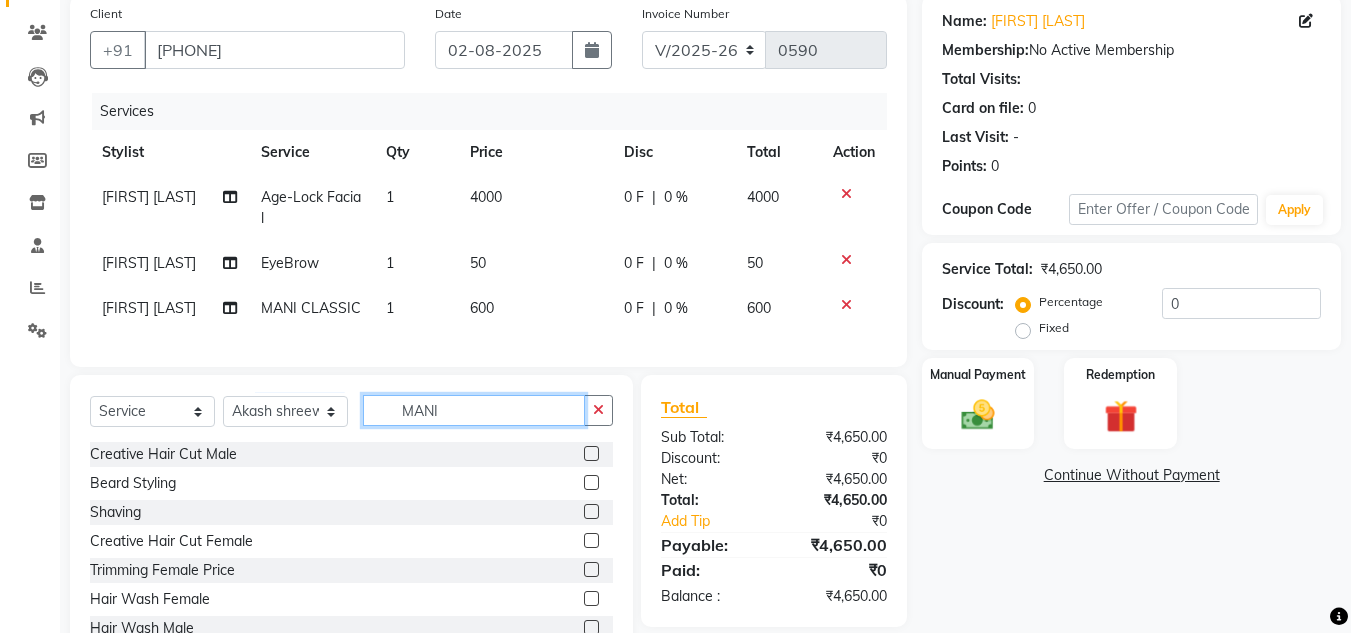 click on "MANI" 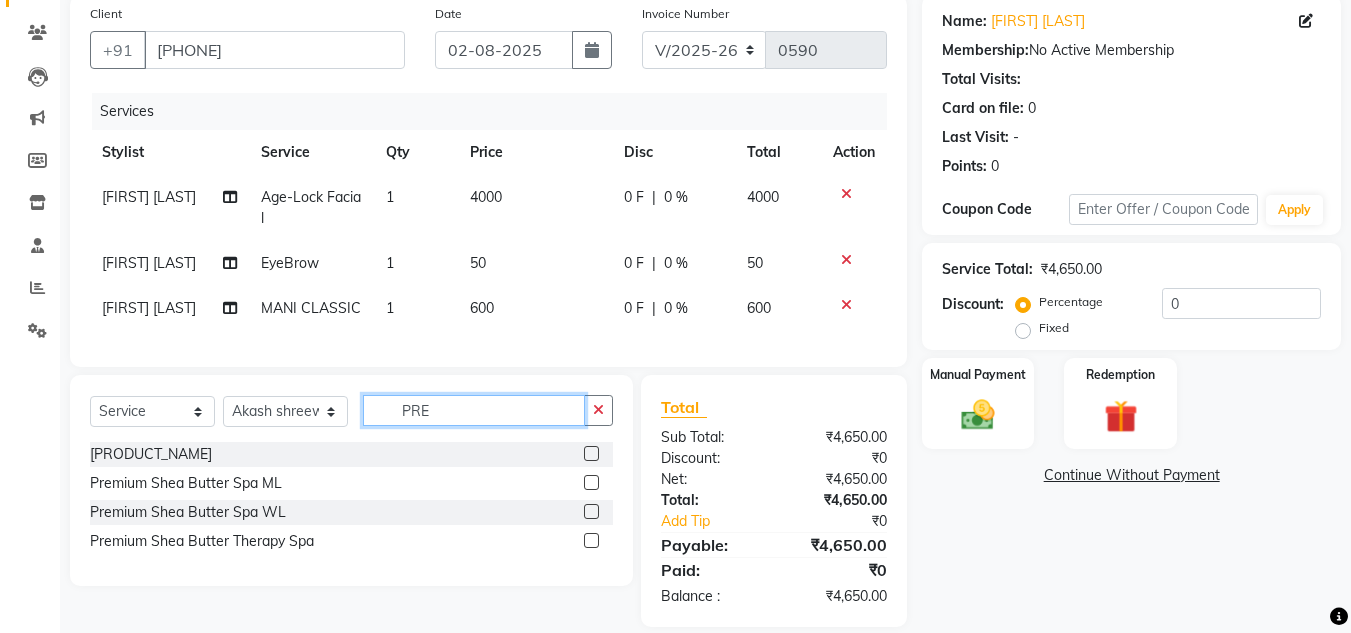 type on "PRE" 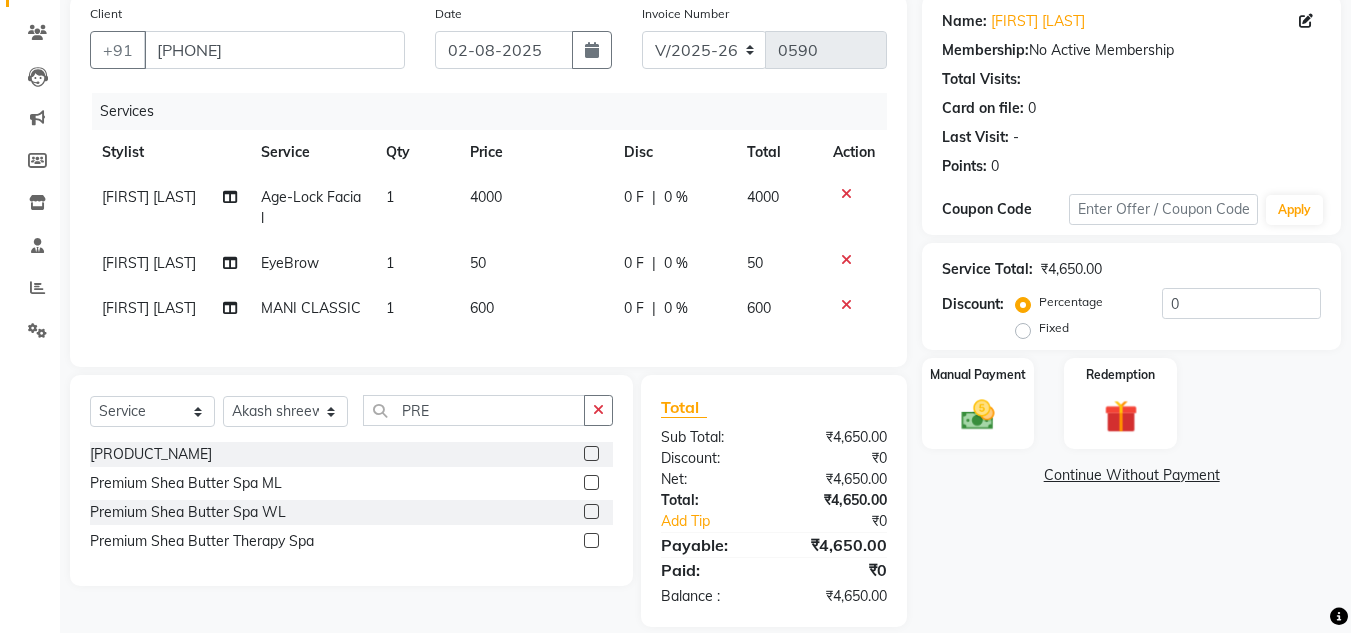 click 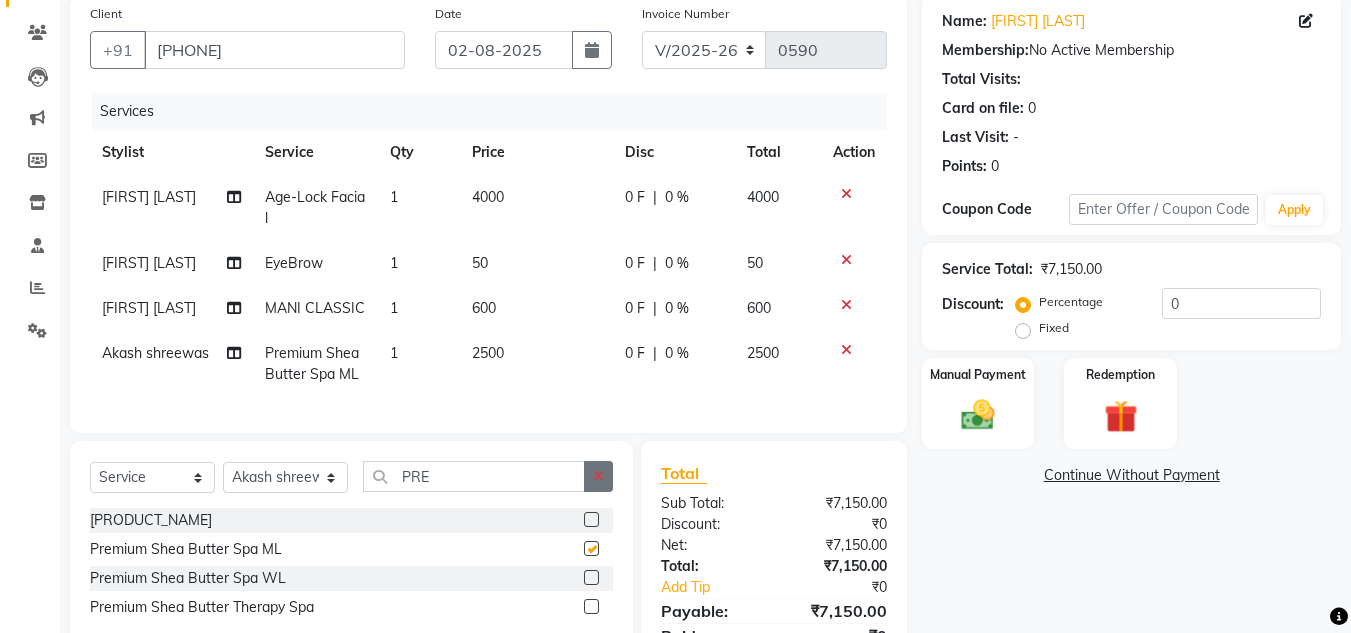 checkbox on "false" 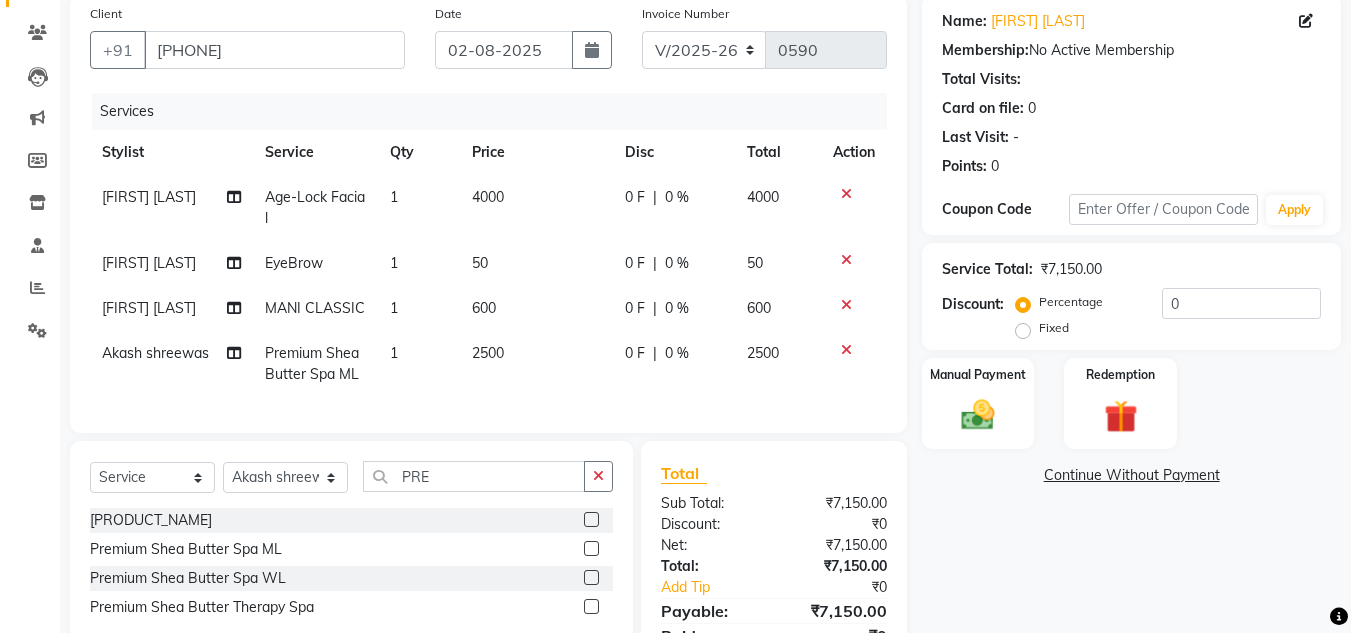 click on "0 %" 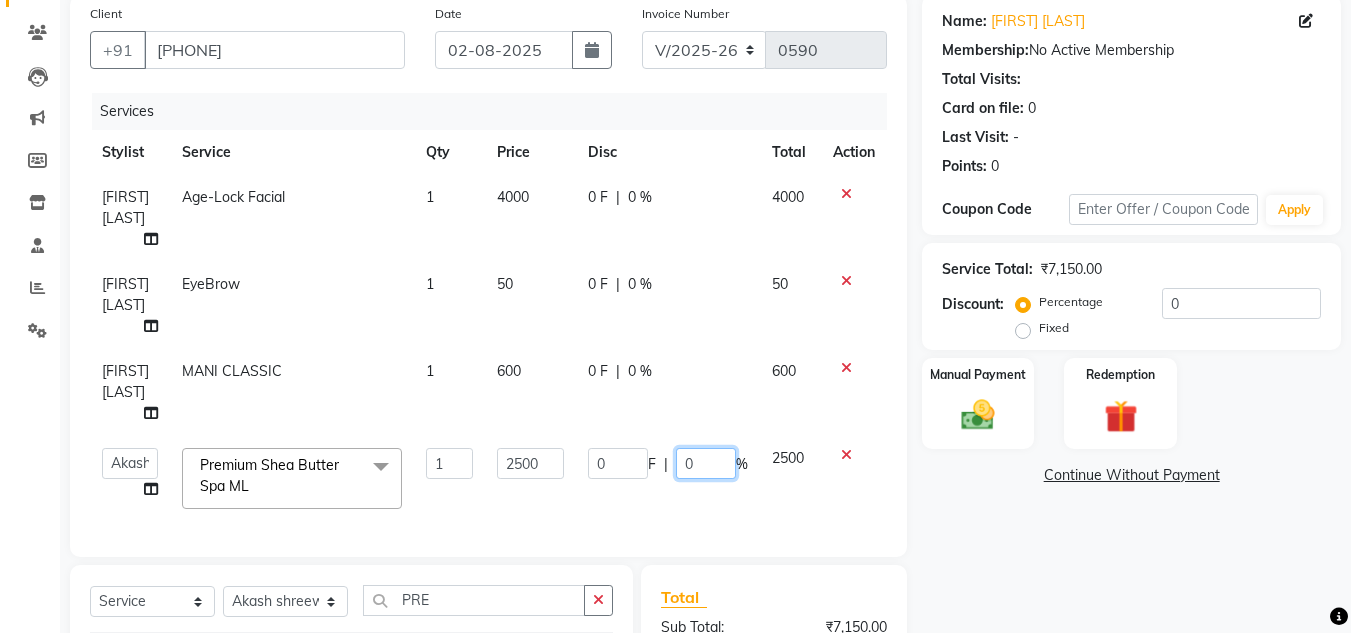 click on "0" 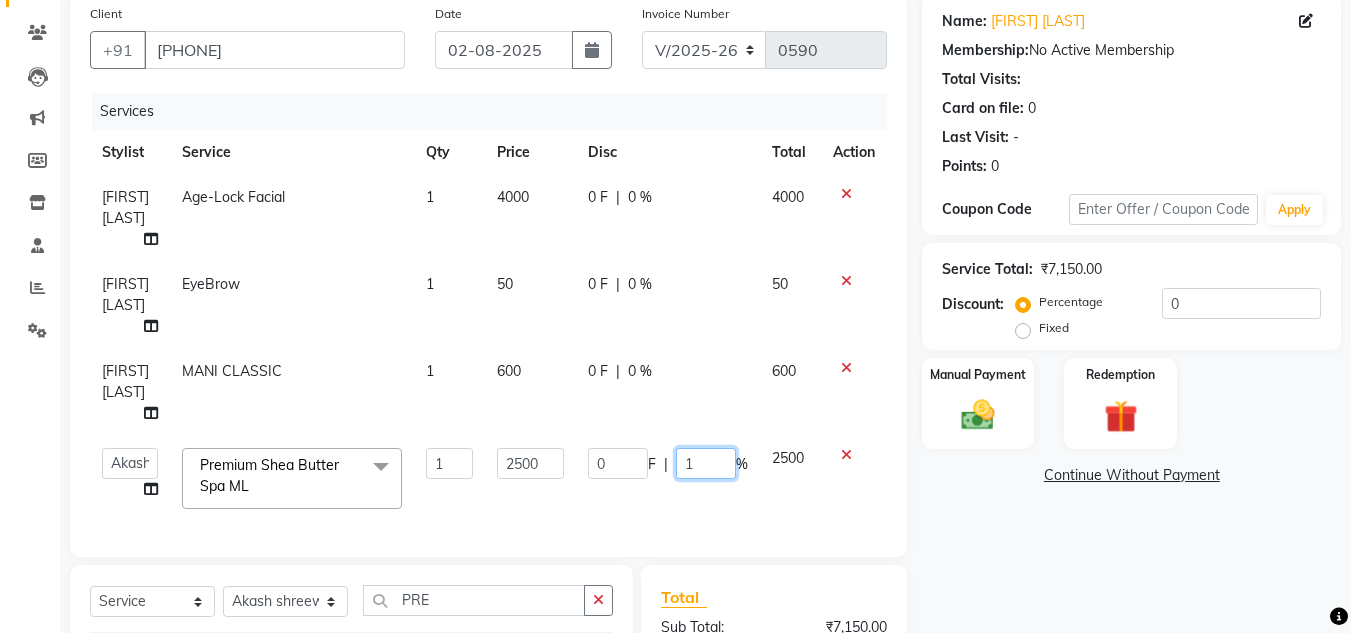 type on "15" 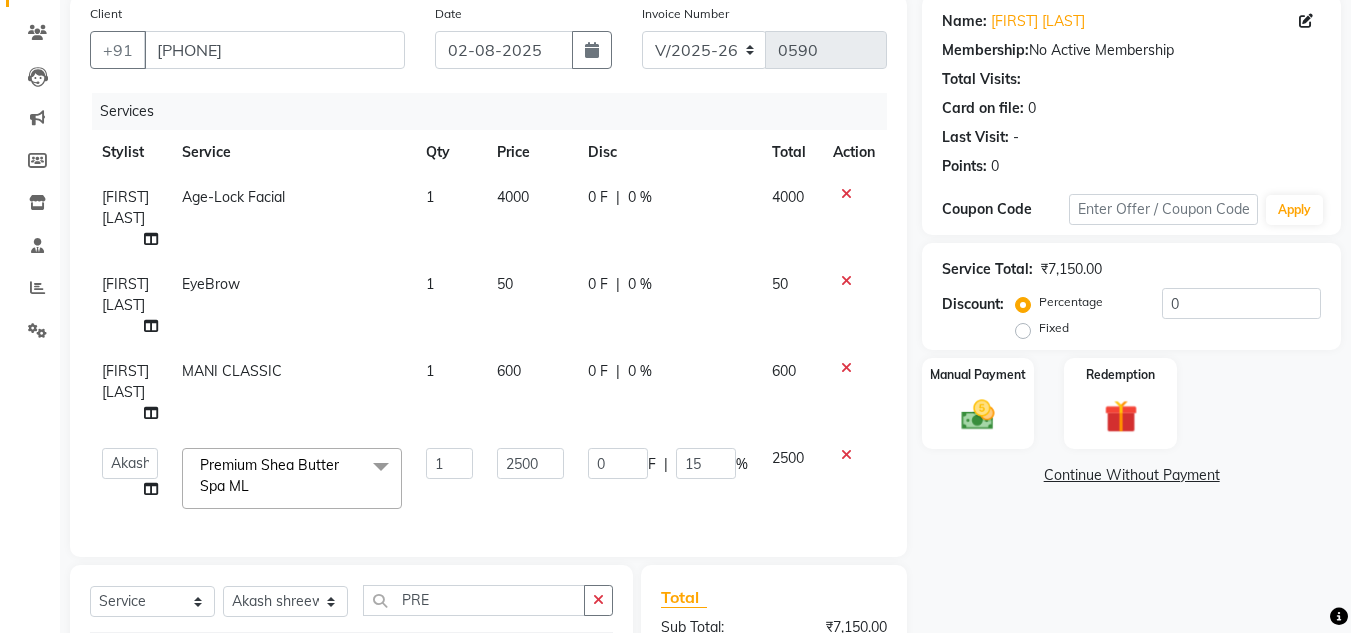 click on "Total Sub Total: ₹7,150.00 Discount: ₹0 Net: ₹7,150.00 Total: ₹7,150.00 Add Tip ₹0 Payable: ₹7,150.00 Paid: ₹0 Balance   : ₹7,150.00" 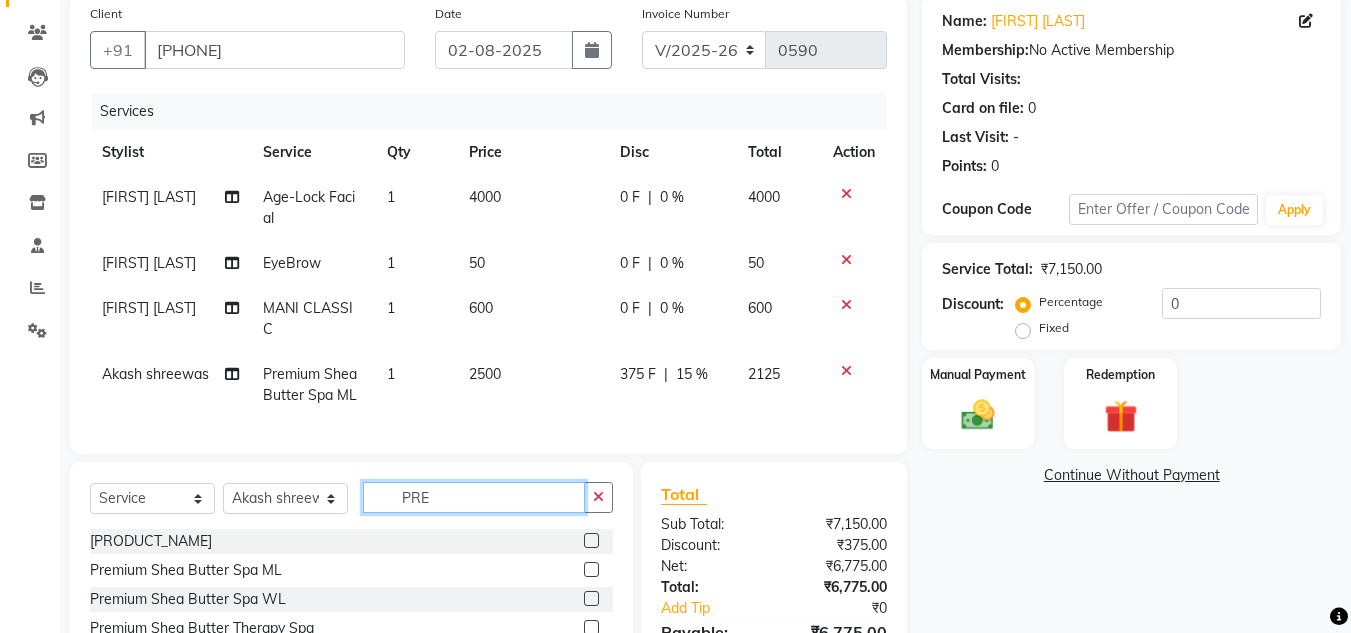click on "PRE" 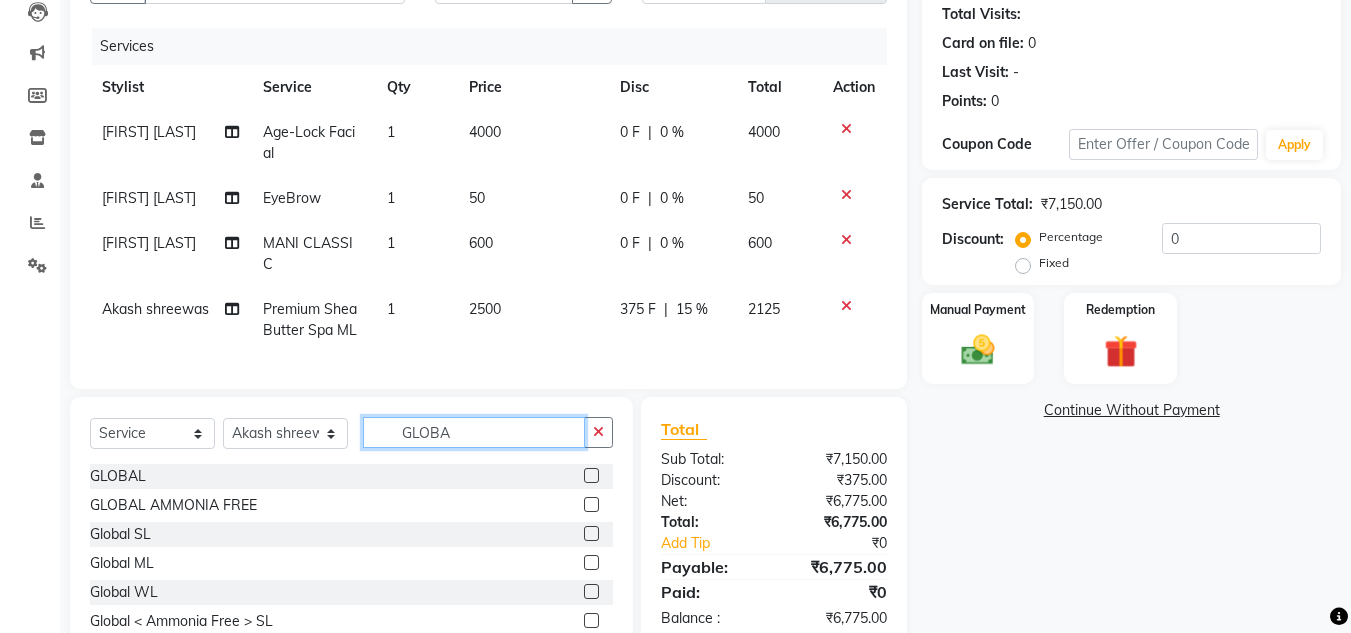 scroll, scrollTop: 255, scrollLeft: 0, axis: vertical 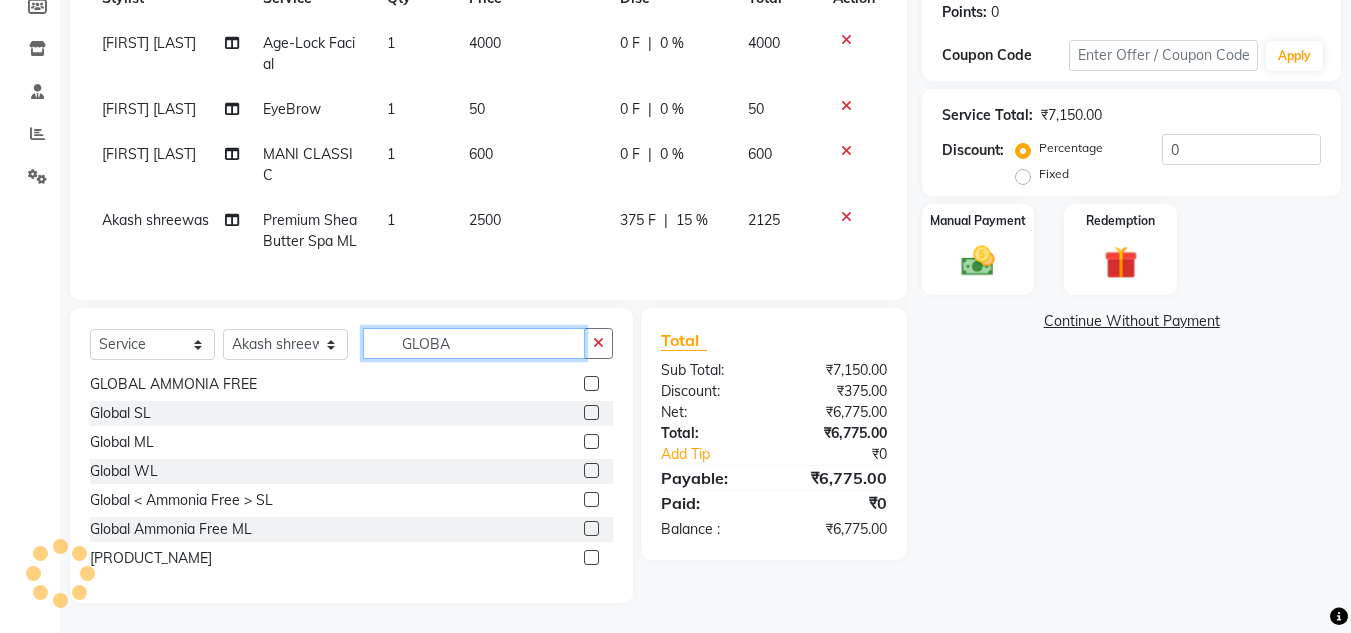 type on "GLOBA" 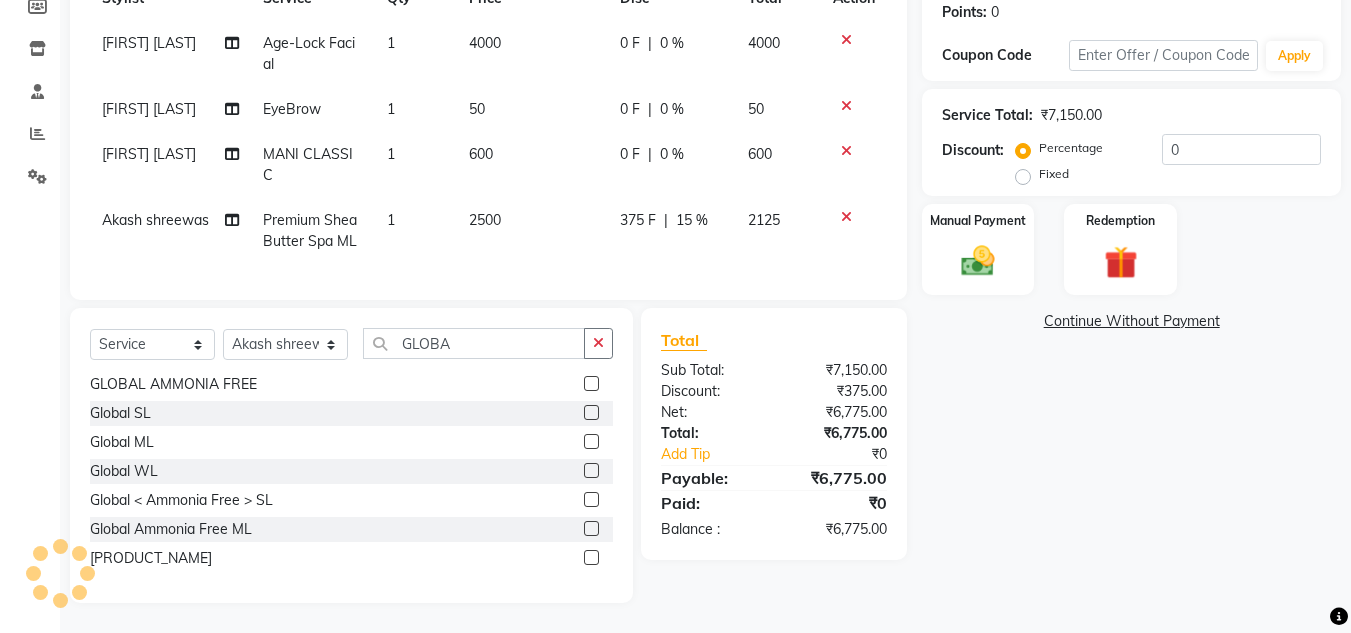 click 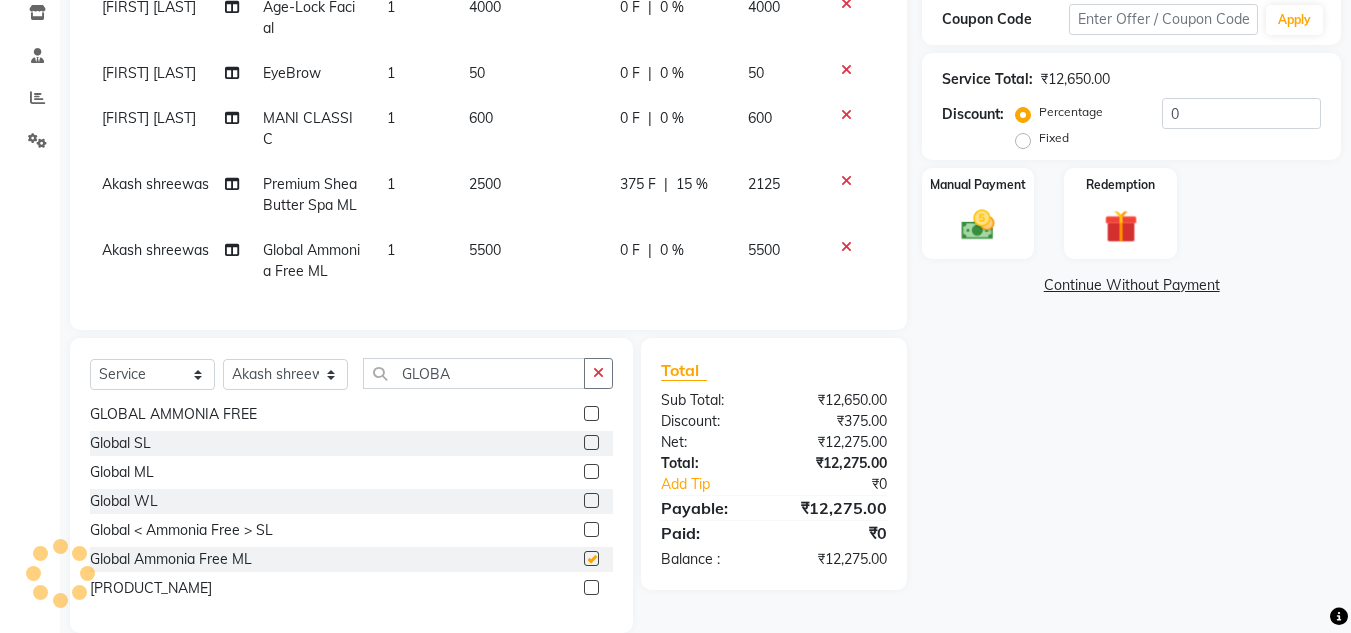 checkbox on "false" 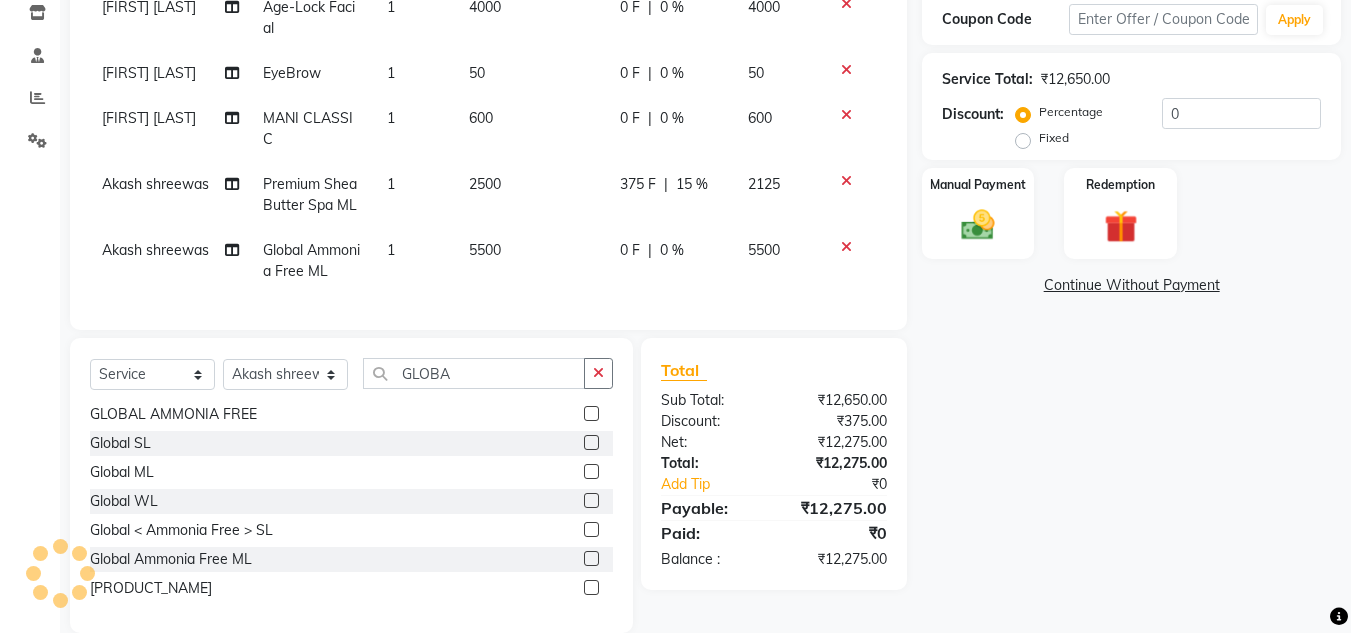 click on "0 %" 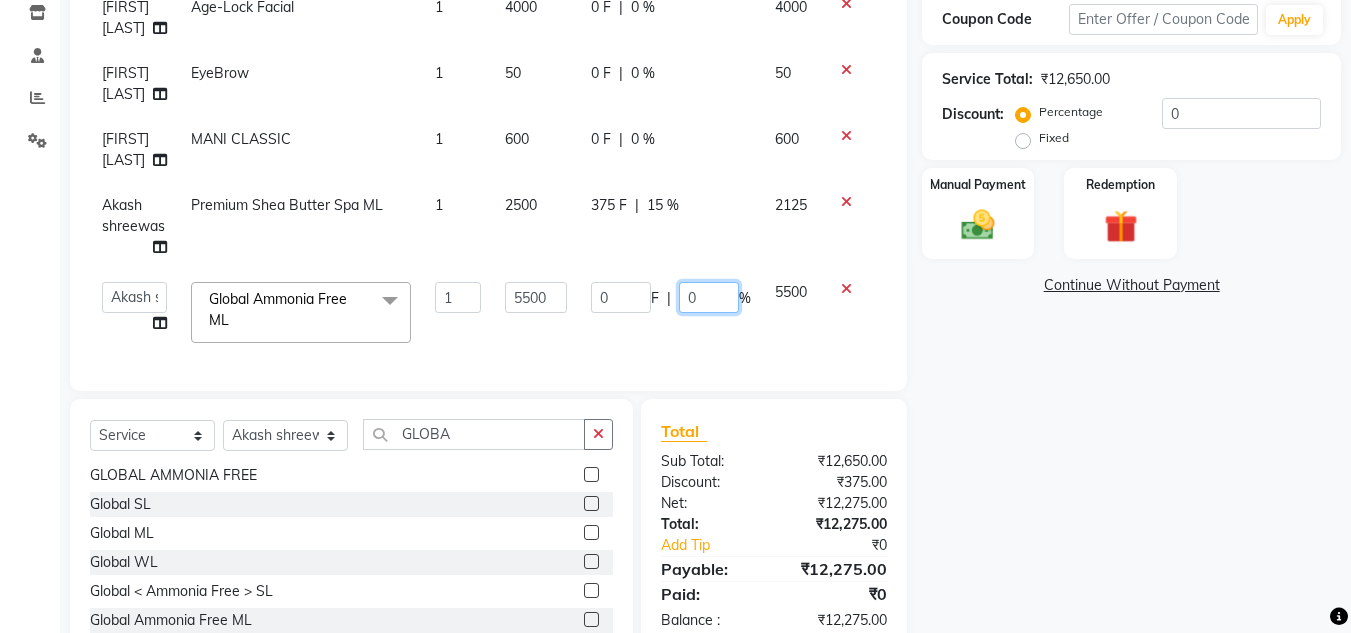 click on "0" 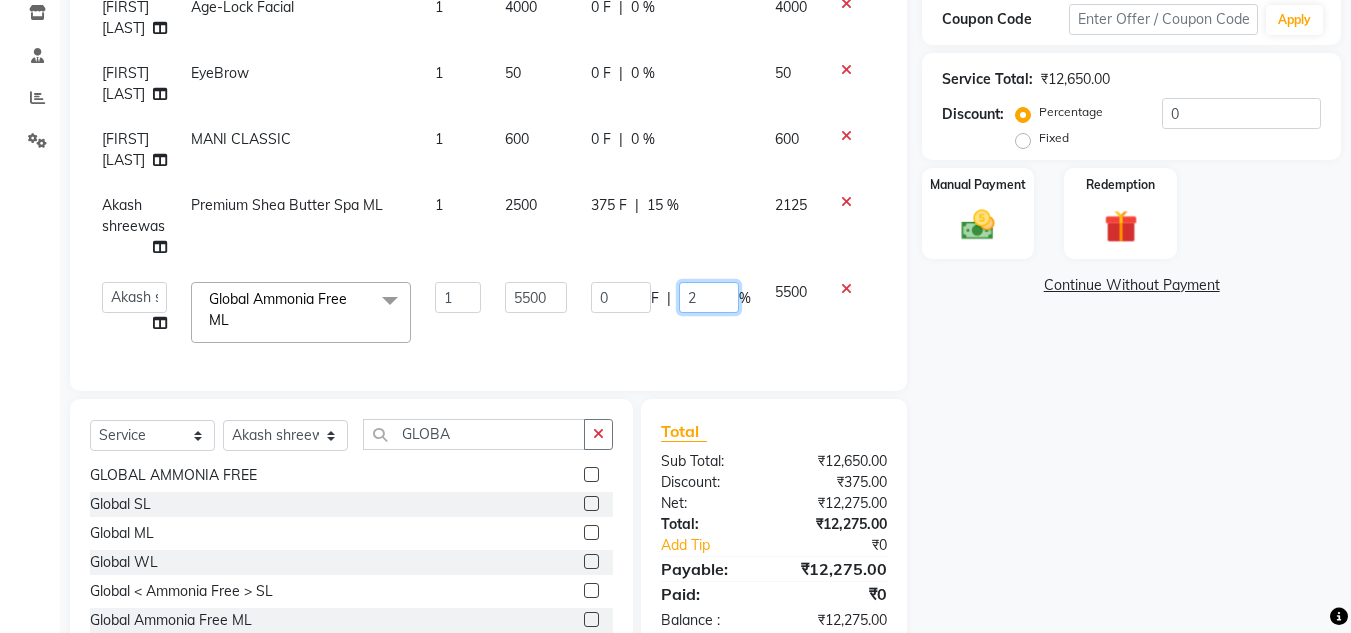 type on "20" 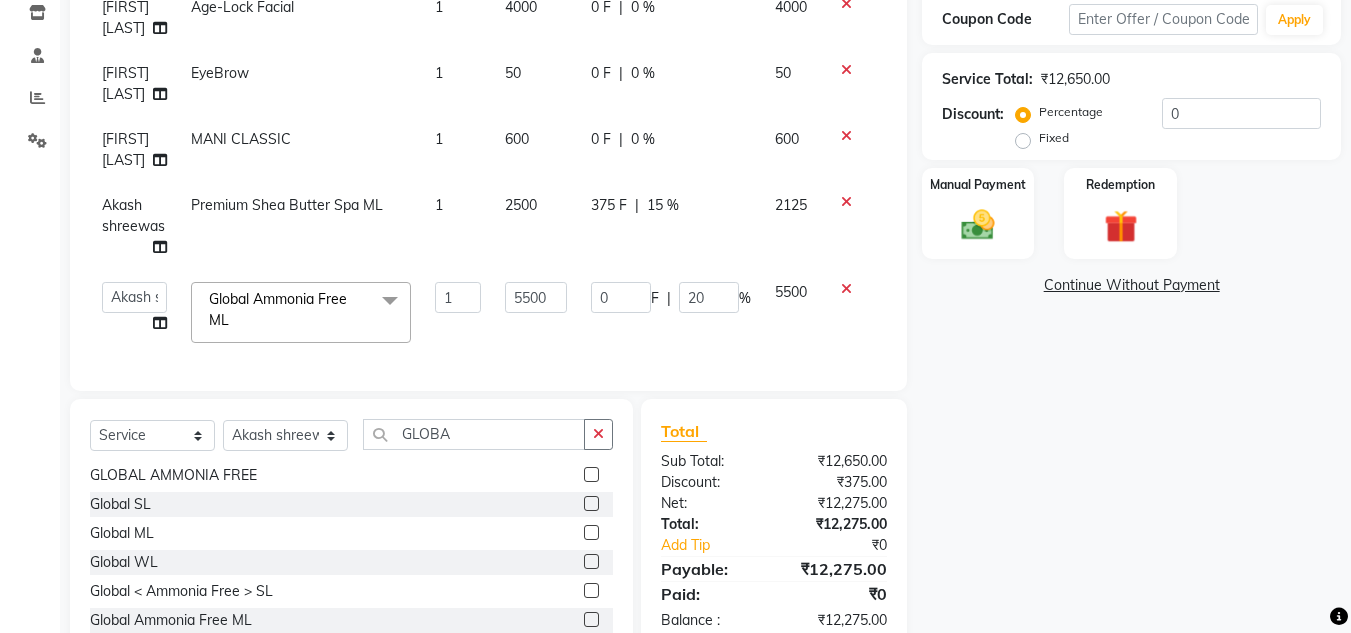 click on "Total Sub Total: ₹12,650.00 Discount: ₹375.00 Net: ₹12,275.00 Total: ₹12,275.00 Add Tip ₹0 Payable: ₹12,275.00 Paid: ₹0 Balance   : ₹12,275.00" 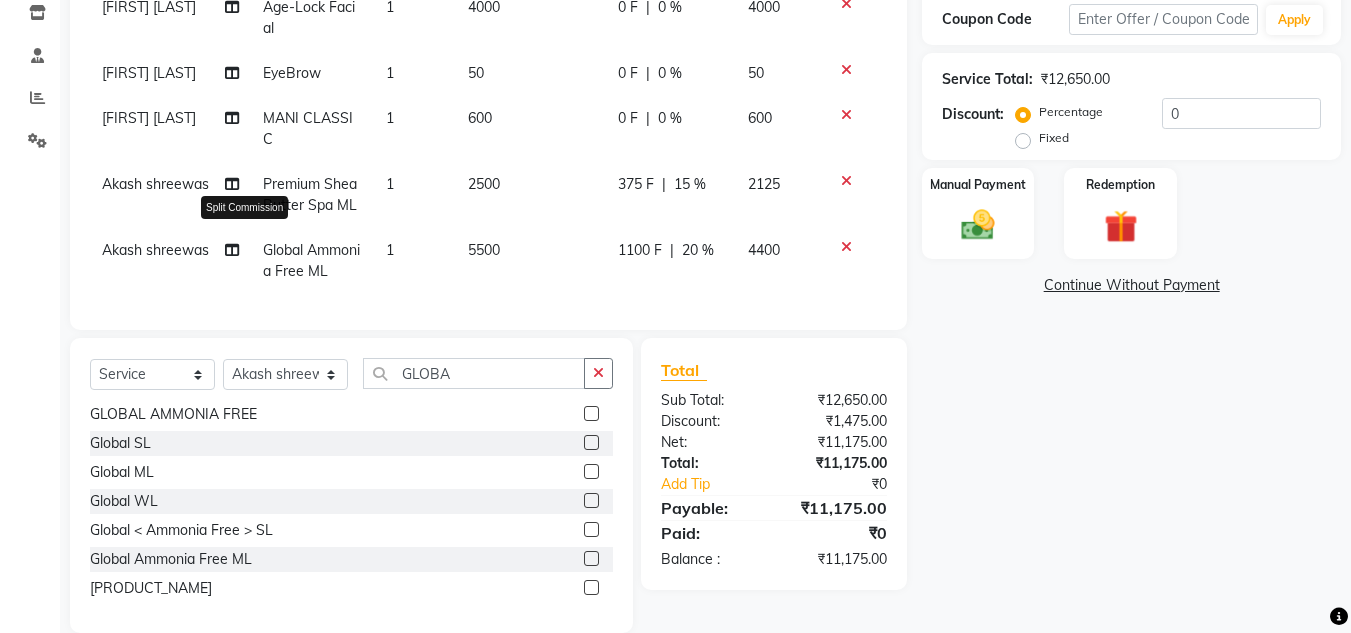 click 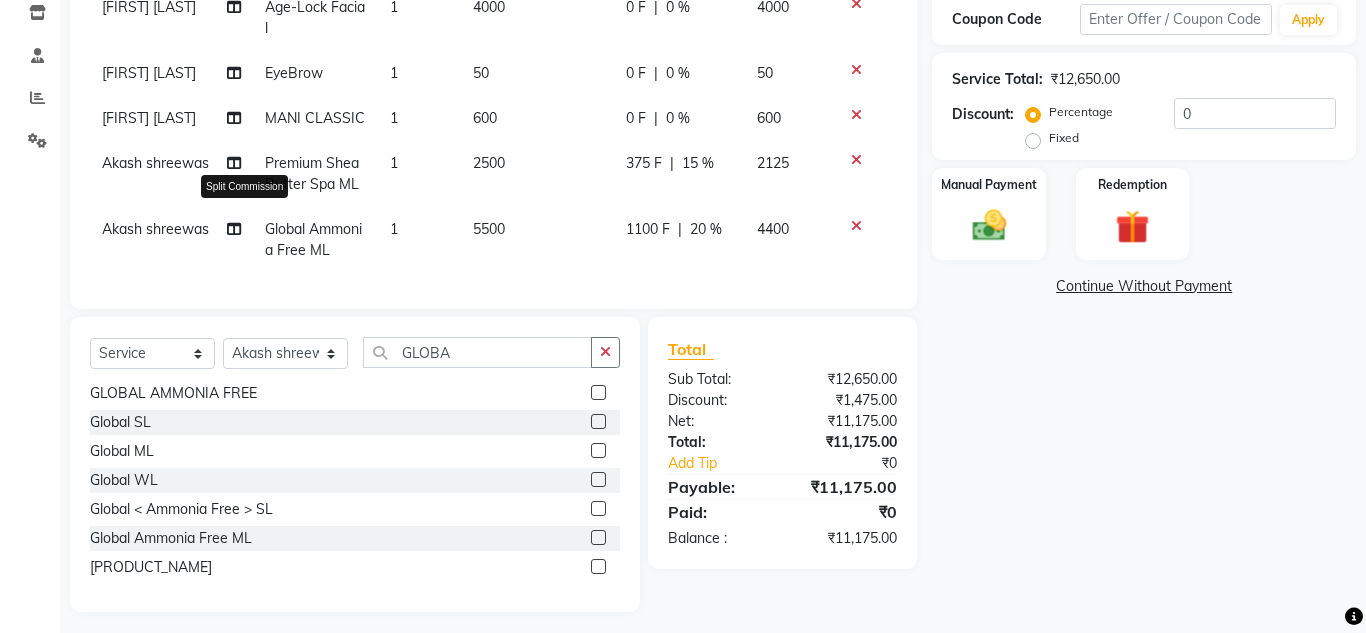 select on "67934" 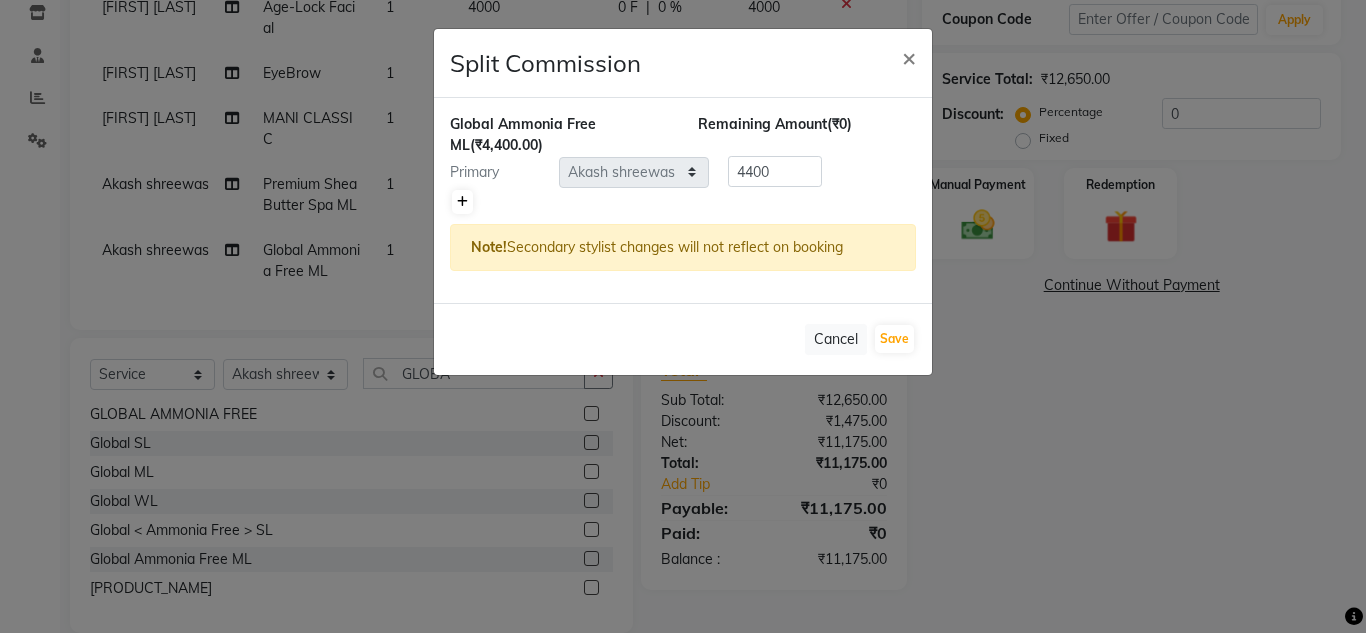 click 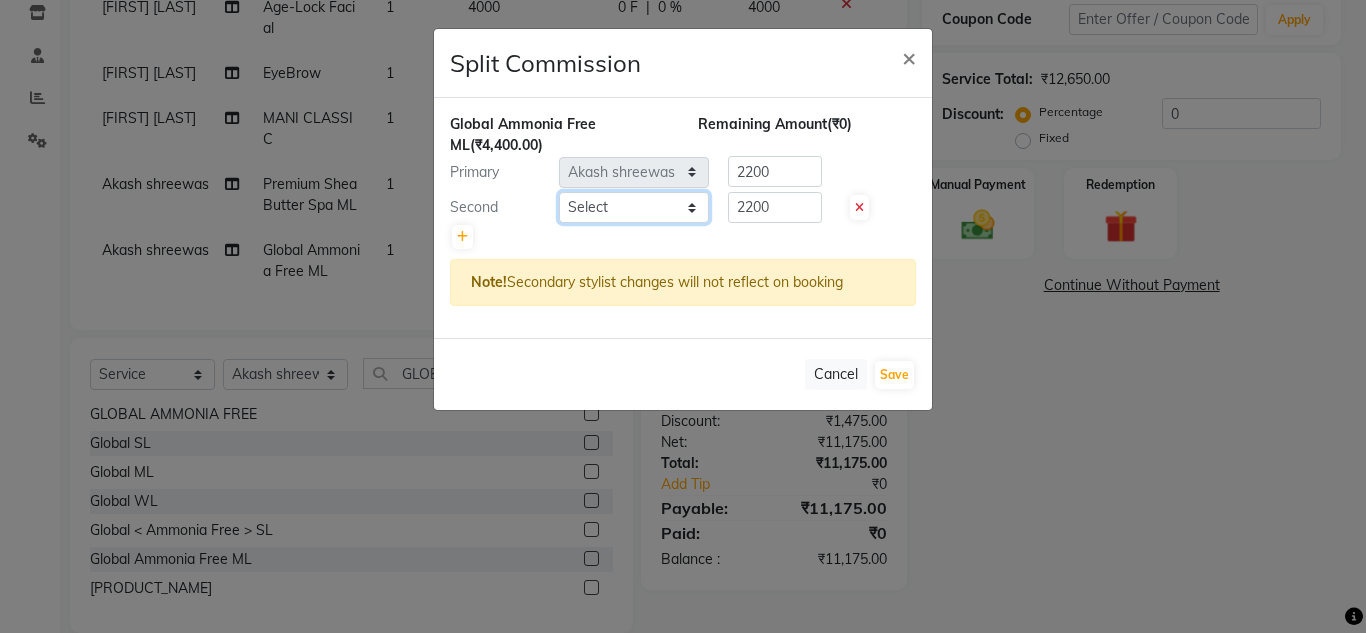click on "Select  [FIRST] [LAST]   [FIRST] [LAST]    [FIRST] [LAST]   [FIRST] [LAST]   [FIRST] [LAST]   [FIRST]   [FIRST] [LAST]" 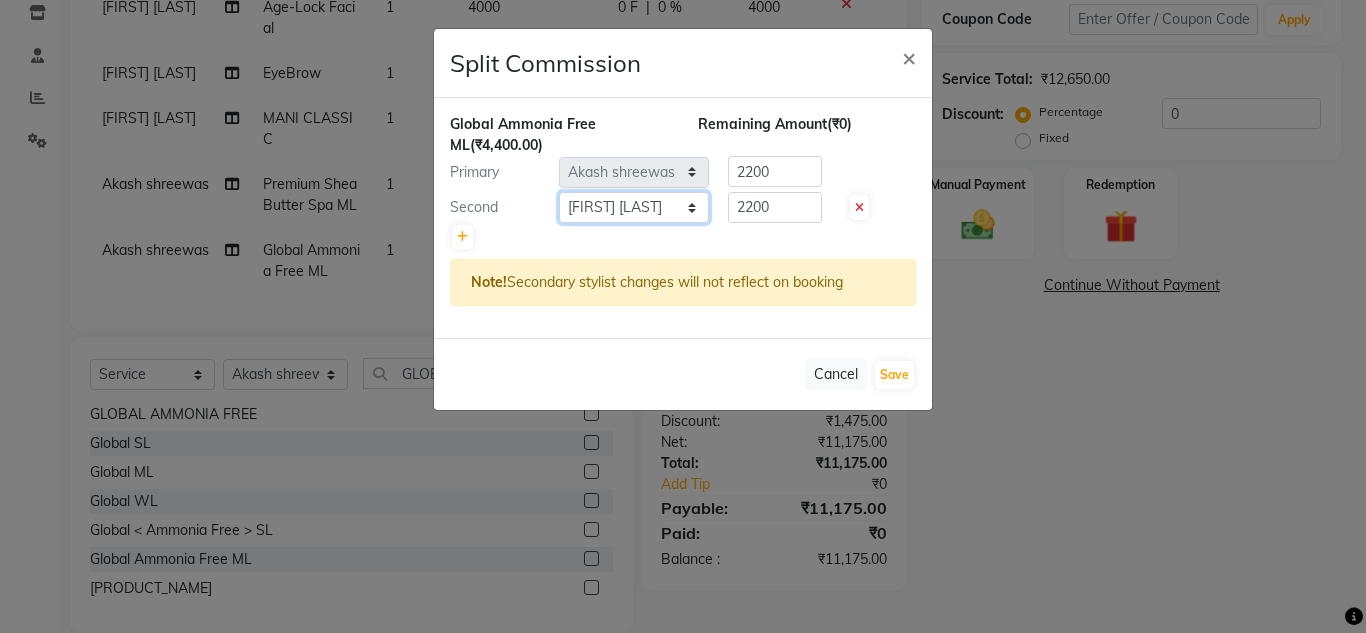 click on "Select  [FIRST] [LAST]   [FIRST] [LAST]    [FIRST] [LAST]   [FIRST] [LAST]   [FIRST] [LAST]   [FIRST]   [FIRST] [LAST]" 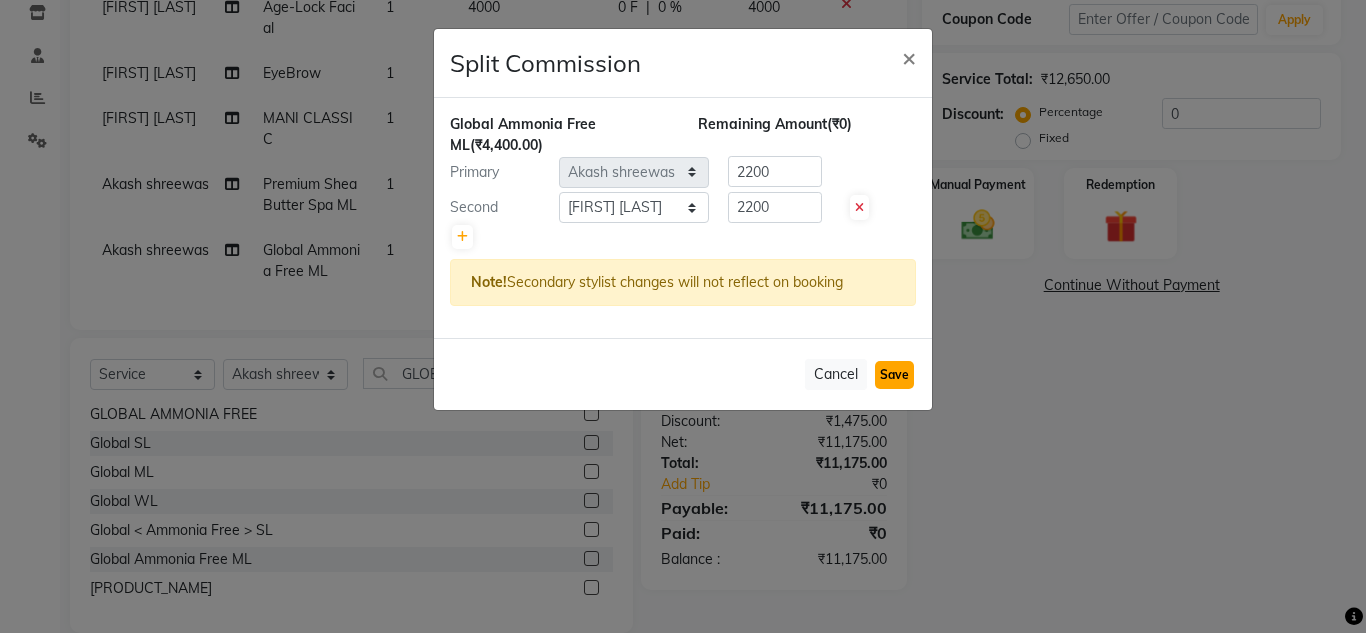 click on "Save" 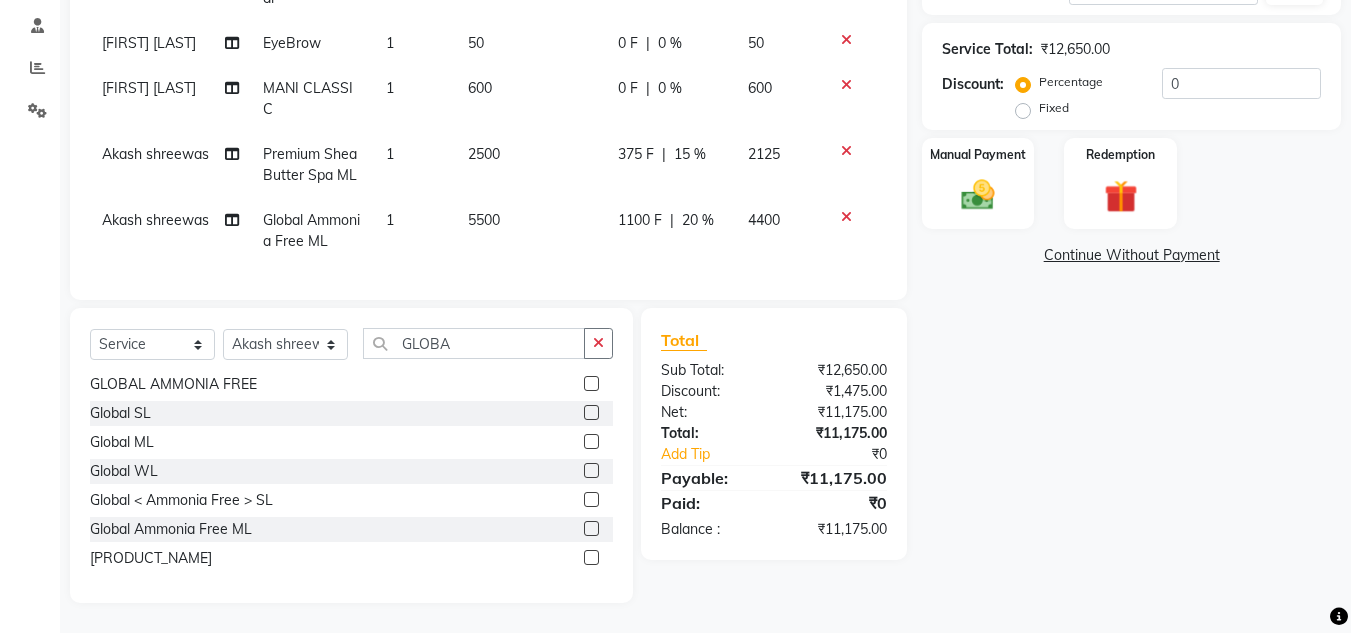 scroll, scrollTop: 411, scrollLeft: 0, axis: vertical 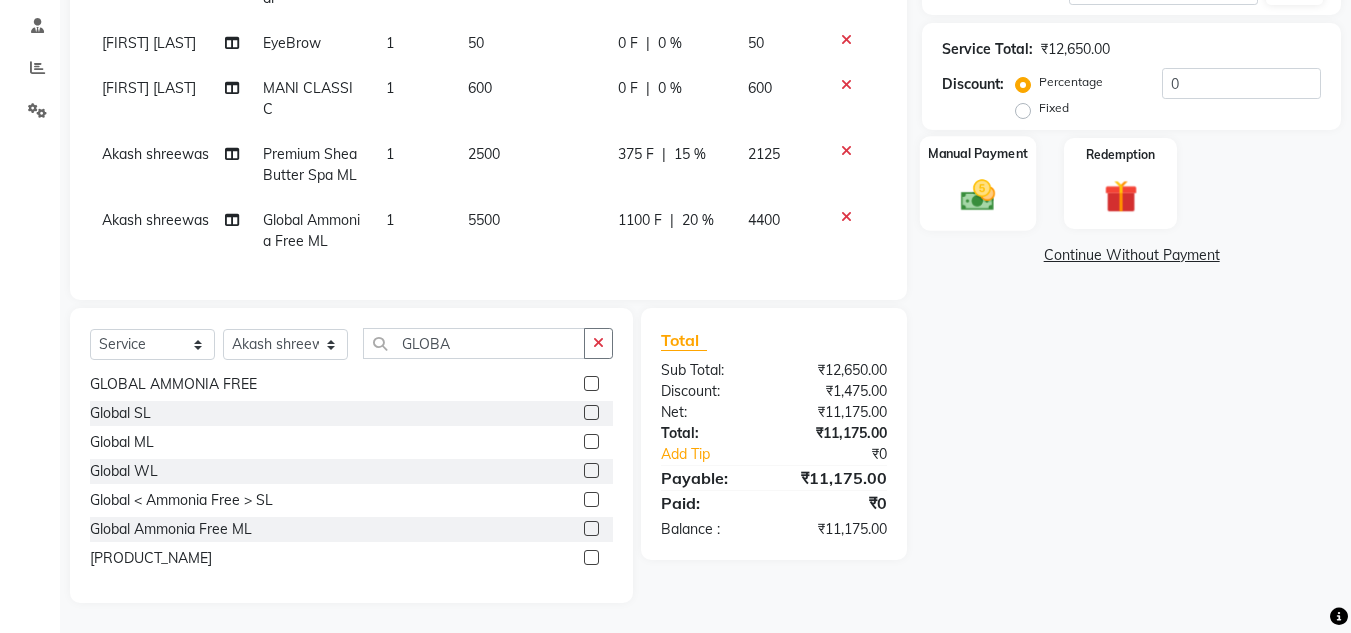 click 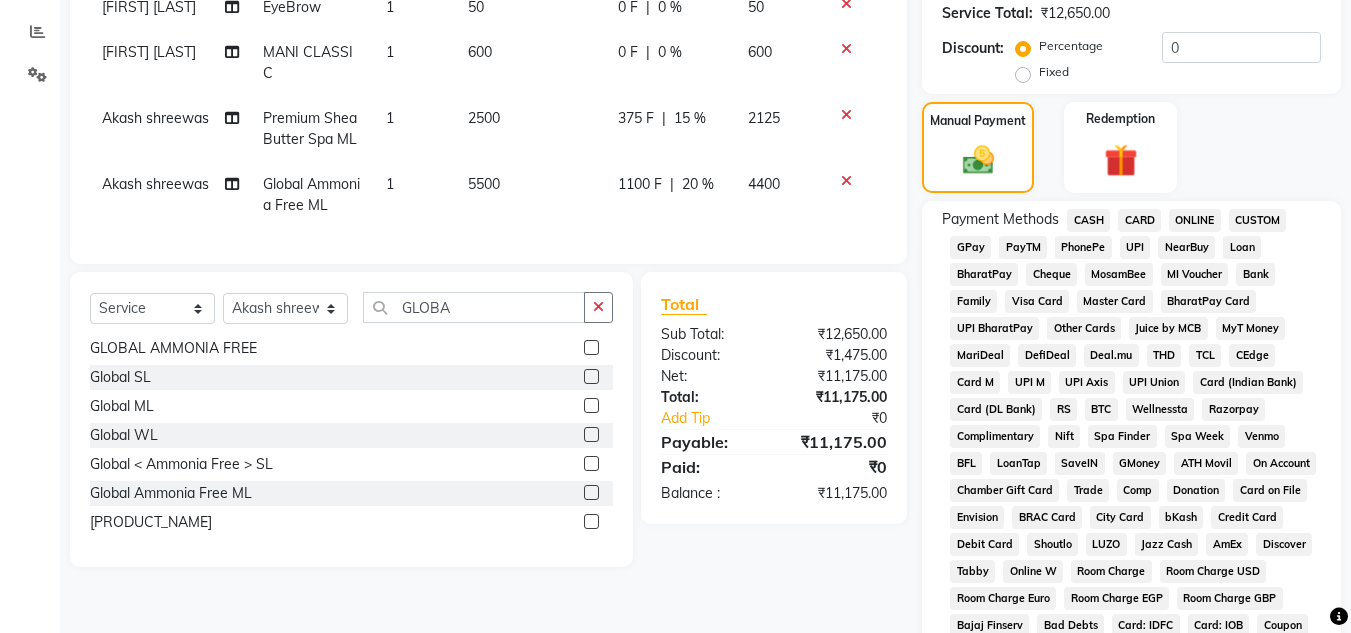 click on "CASH" 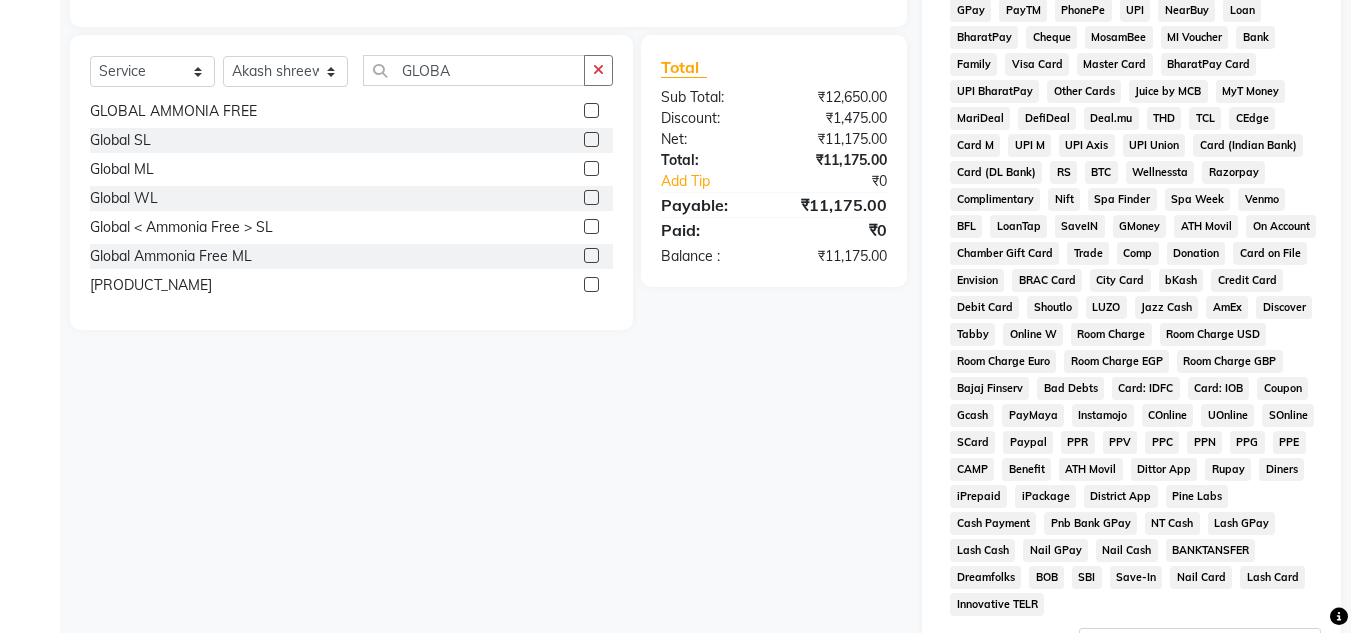 scroll, scrollTop: 811, scrollLeft: 0, axis: vertical 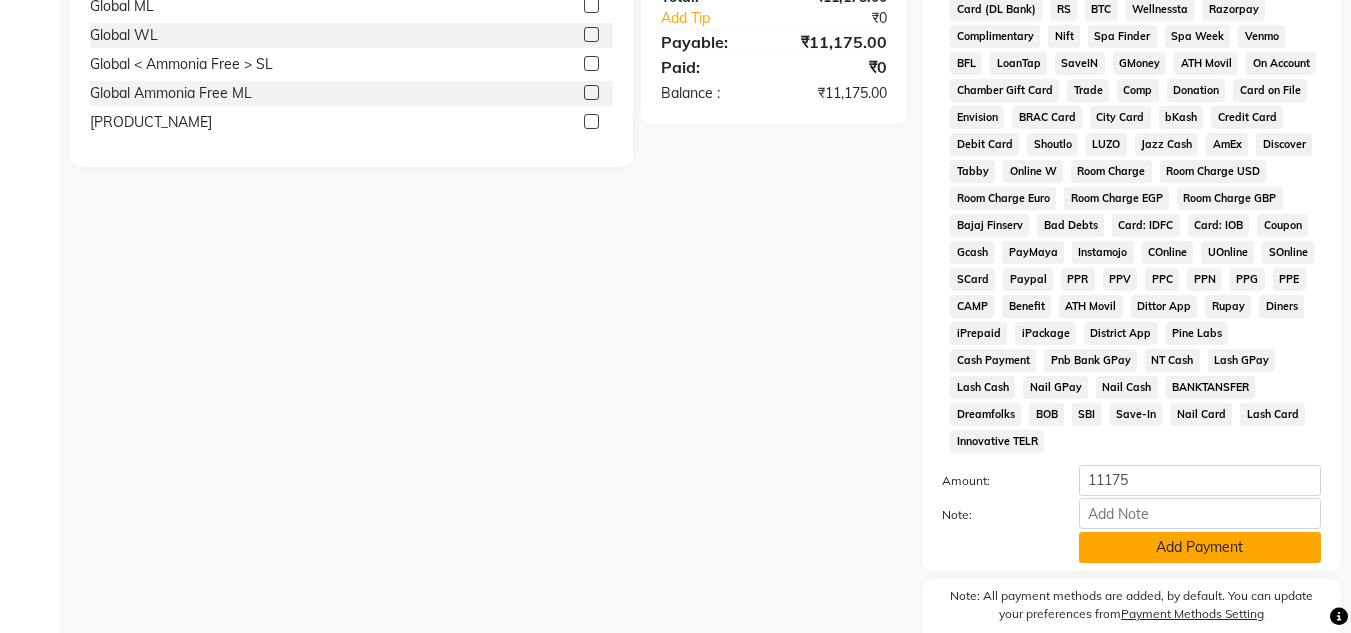 click on "Add Payment" 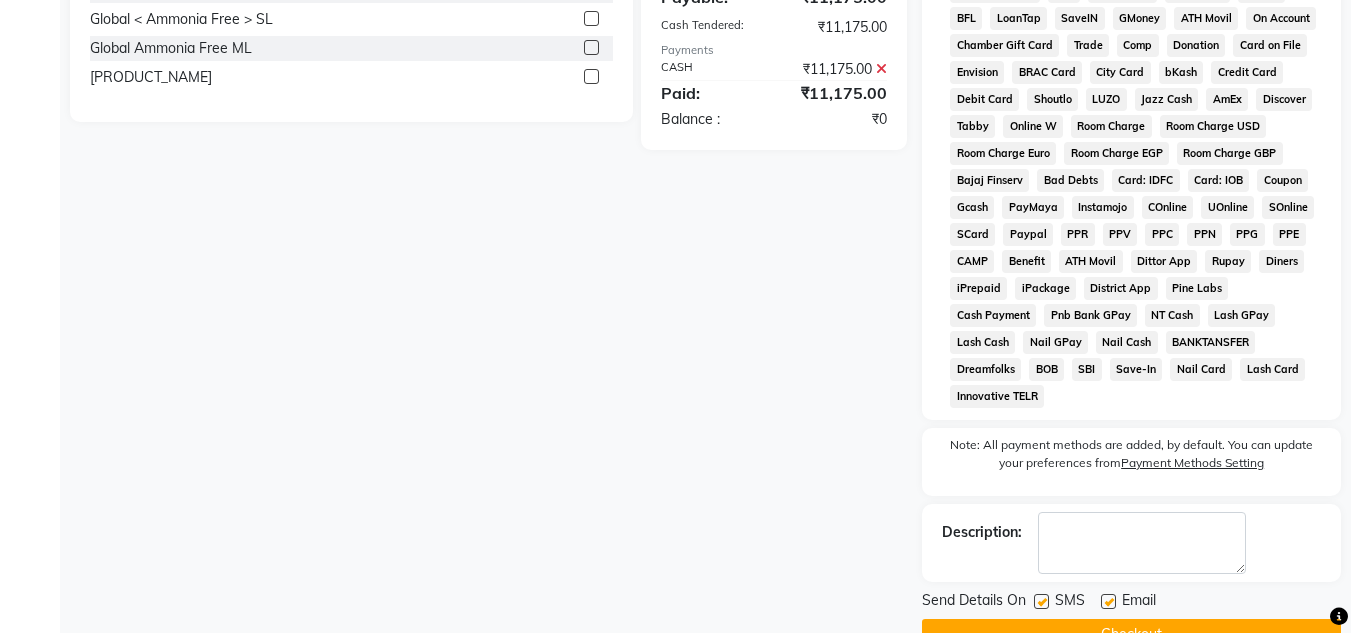 scroll, scrollTop: 876, scrollLeft: 0, axis: vertical 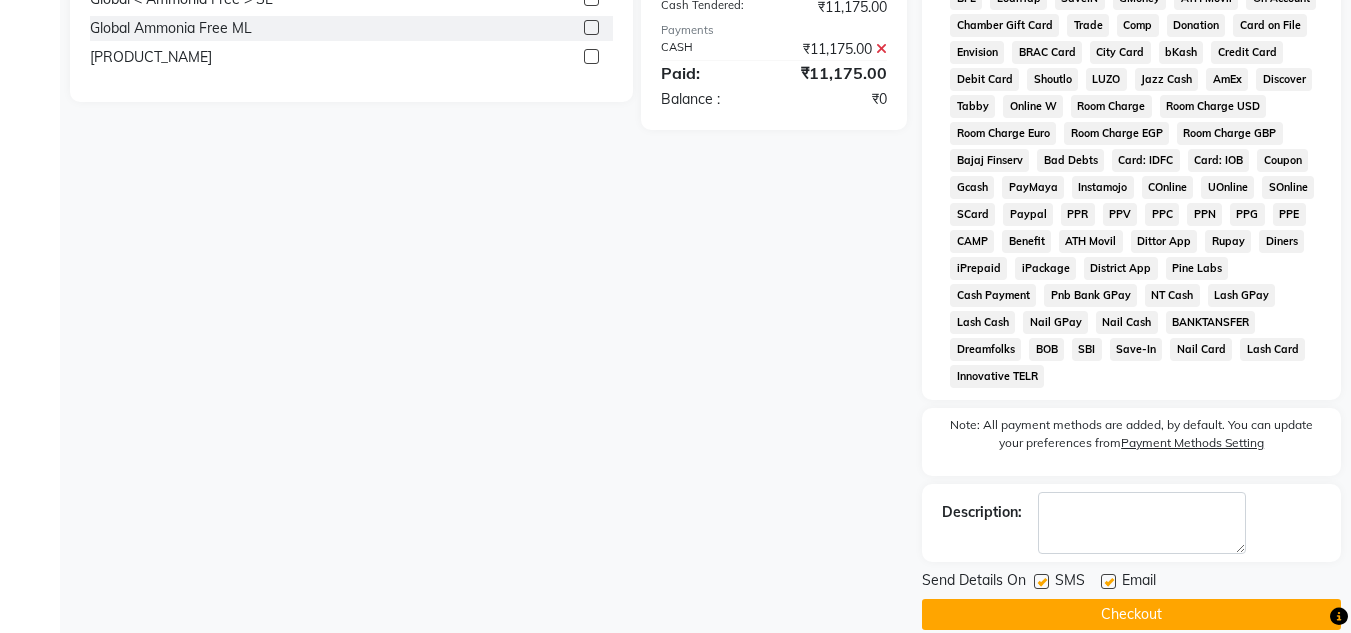 click on "Checkout" 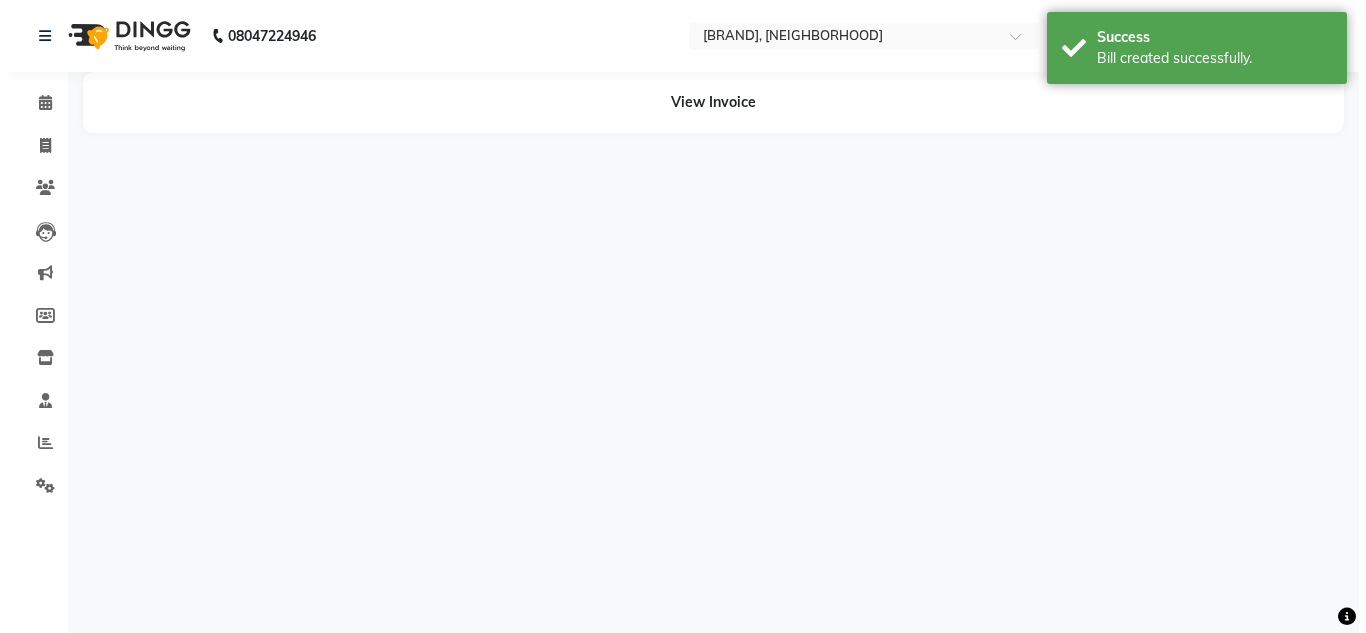 scroll, scrollTop: 0, scrollLeft: 0, axis: both 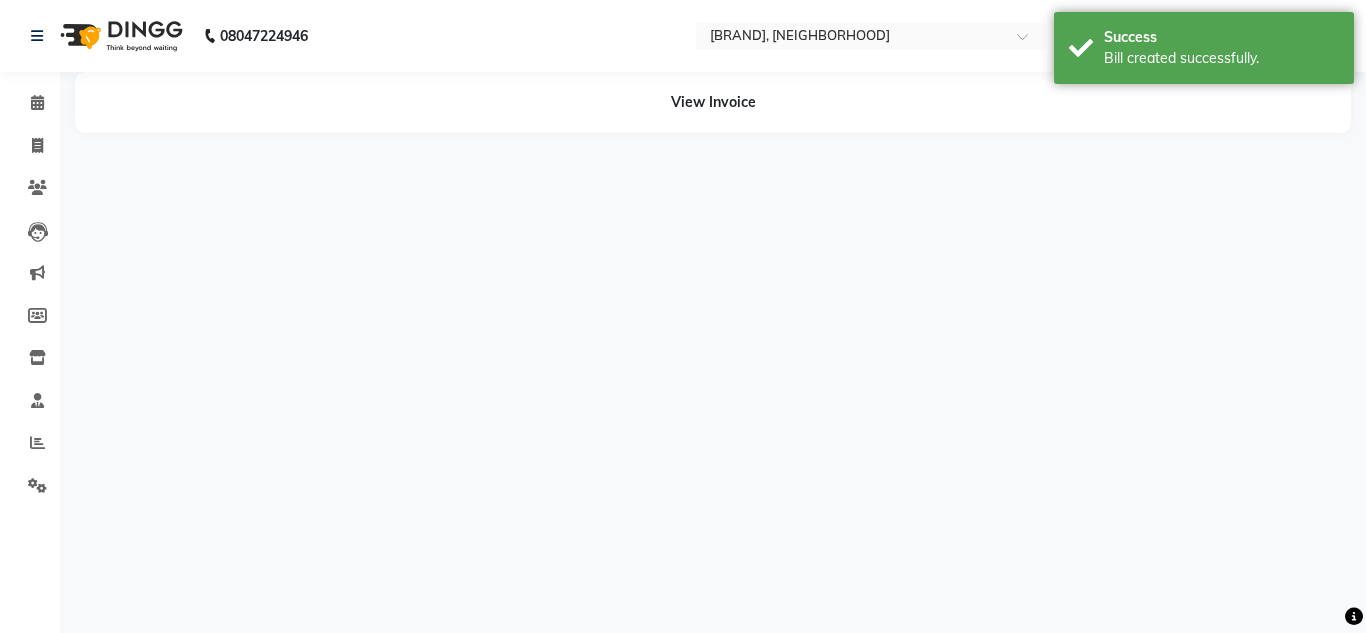 select on "78949" 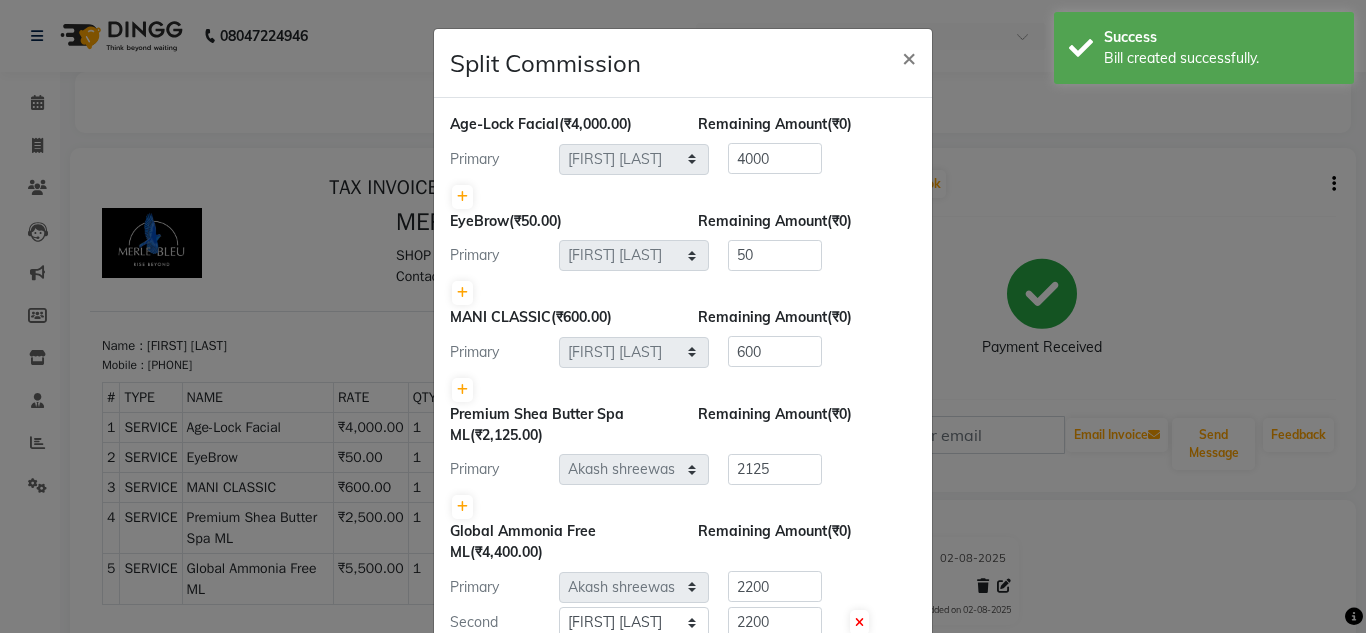 scroll, scrollTop: 0, scrollLeft: 0, axis: both 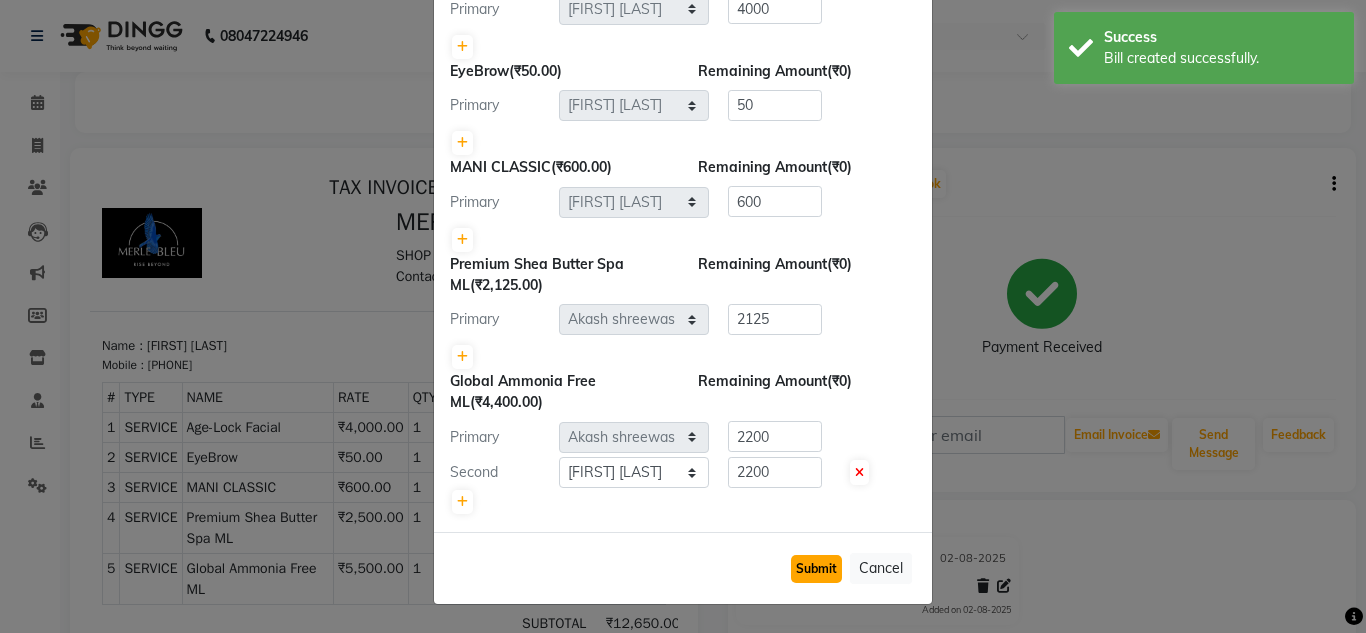 click on "Submit" 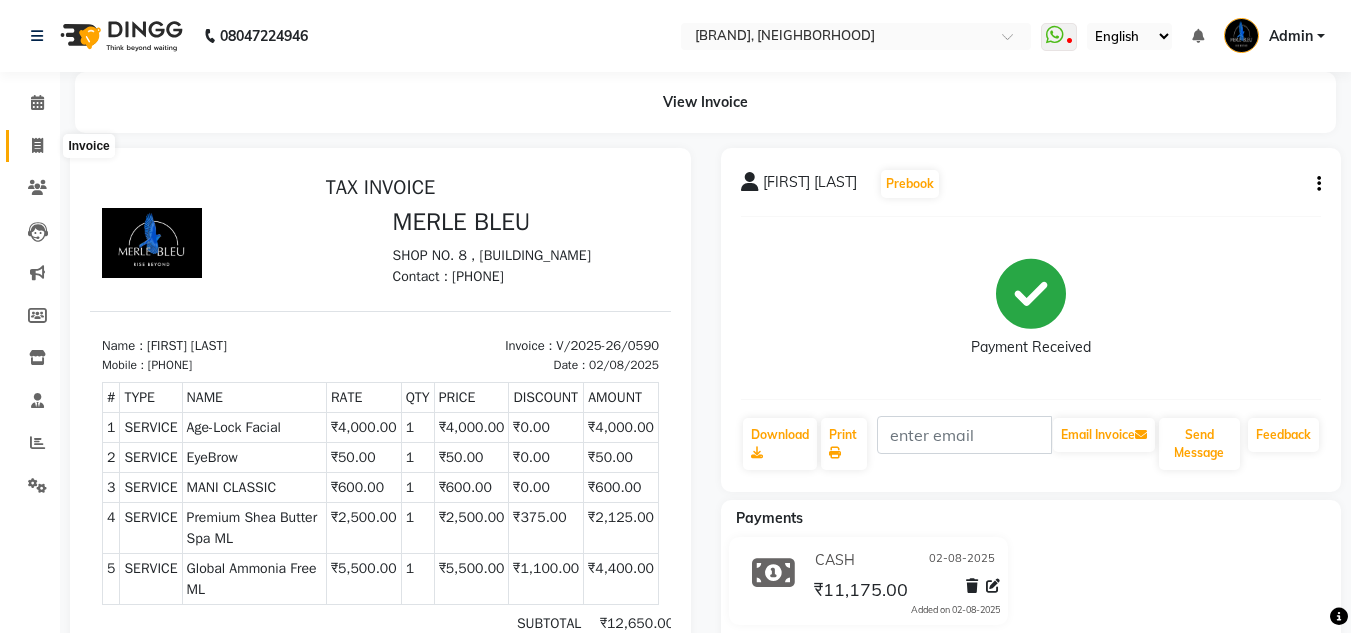 click 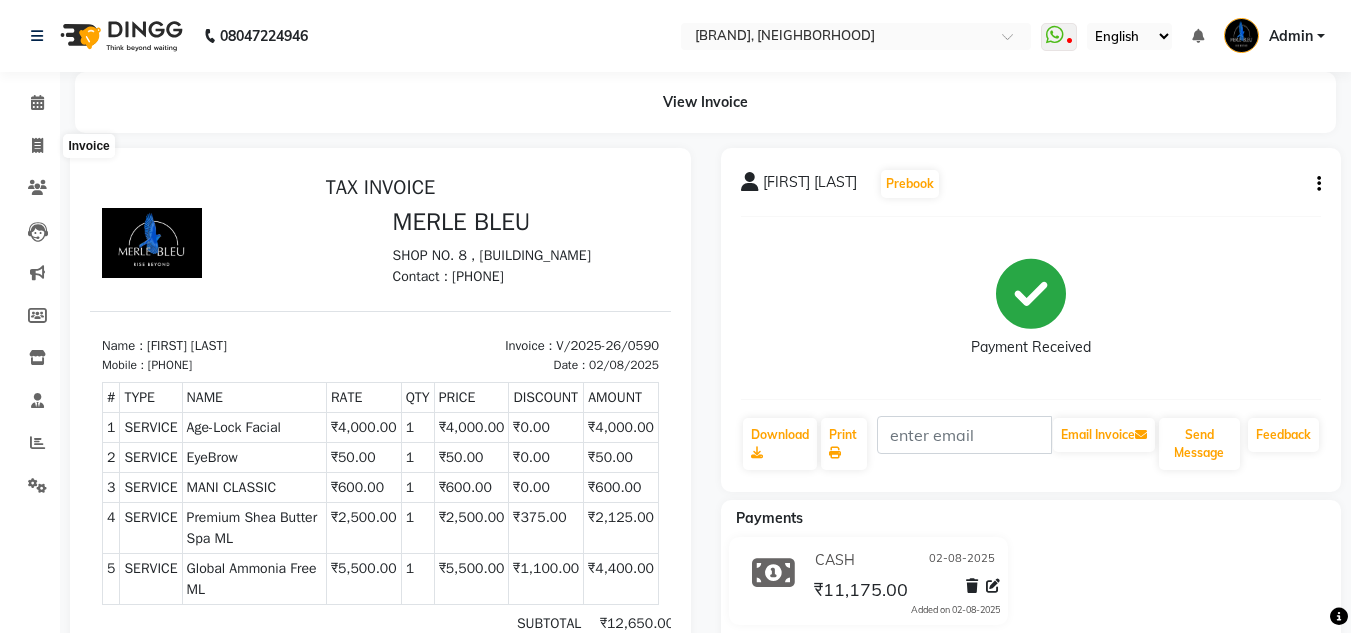 select on "service" 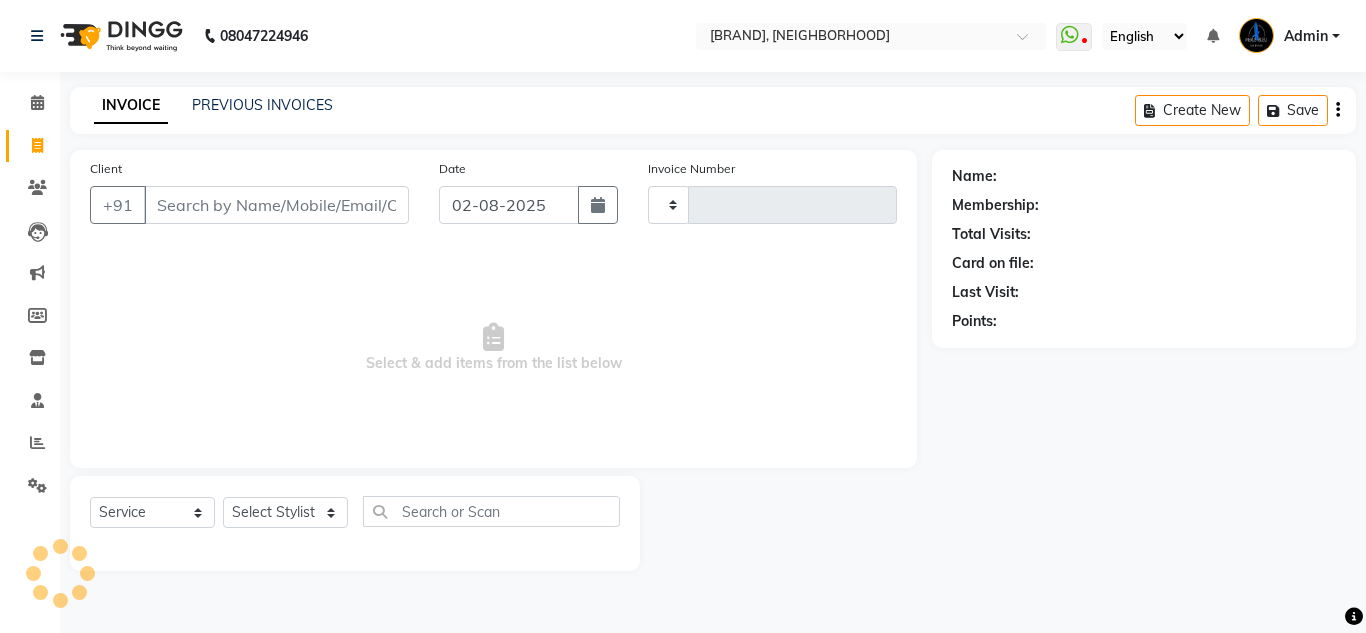 type on "0591" 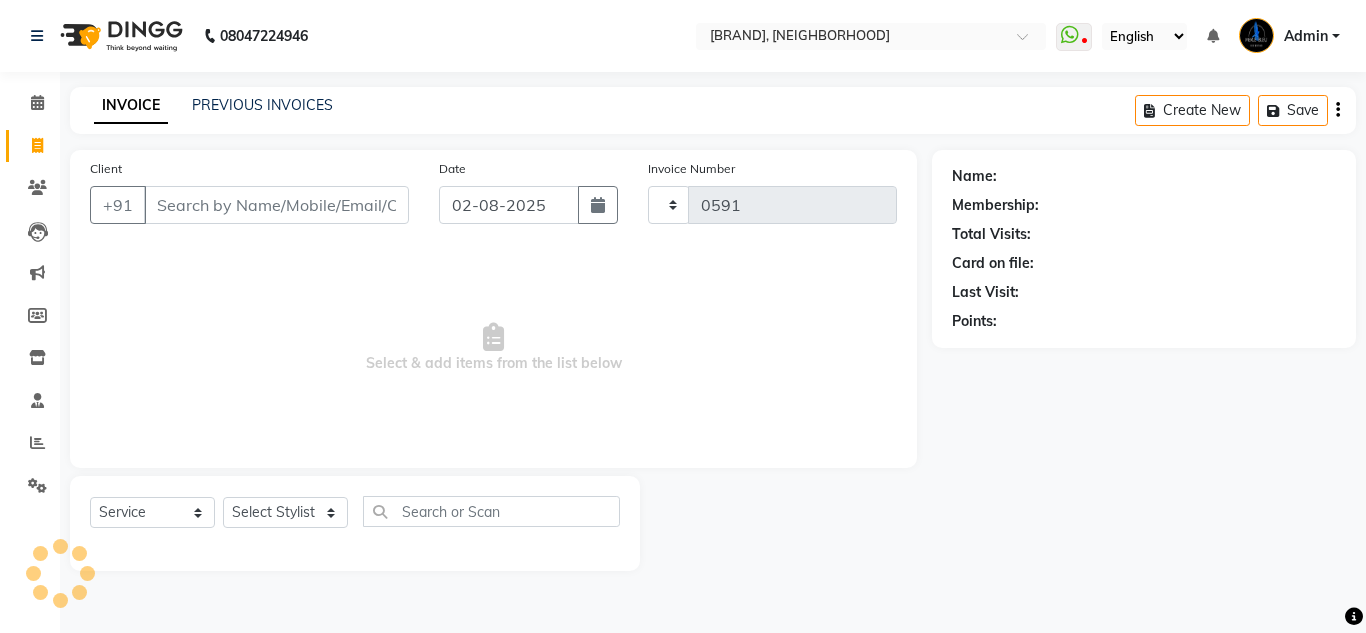select on "7629" 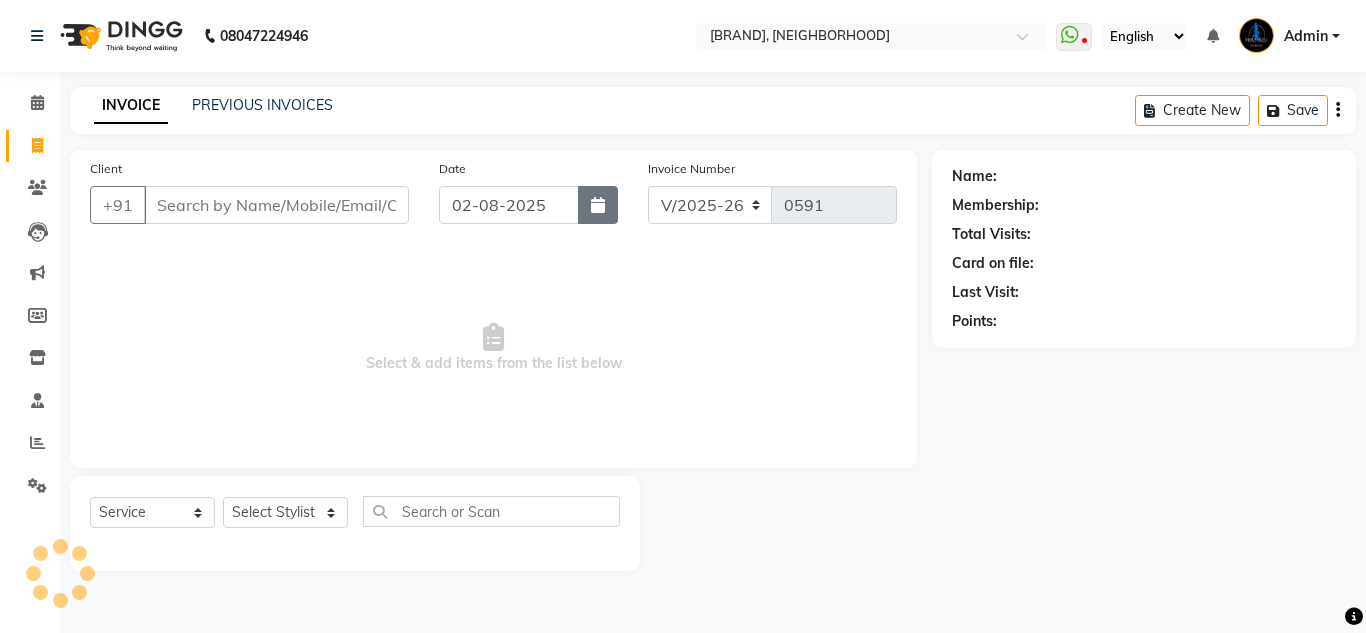 click 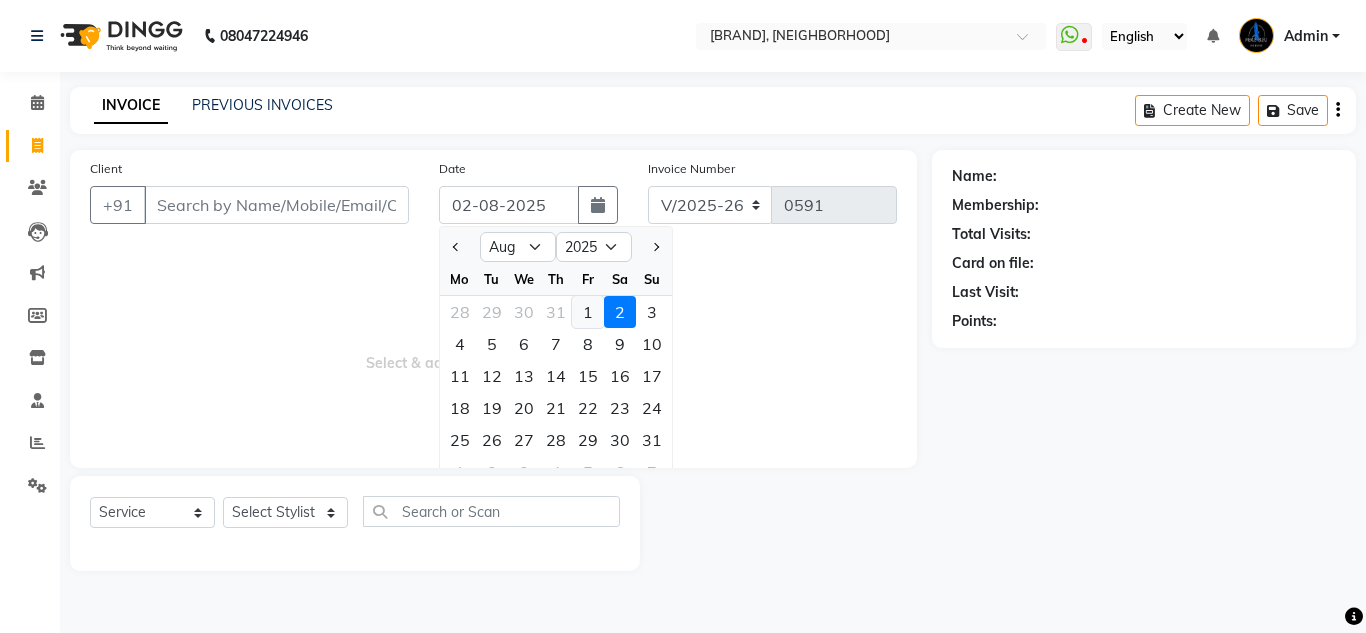 click on "1" 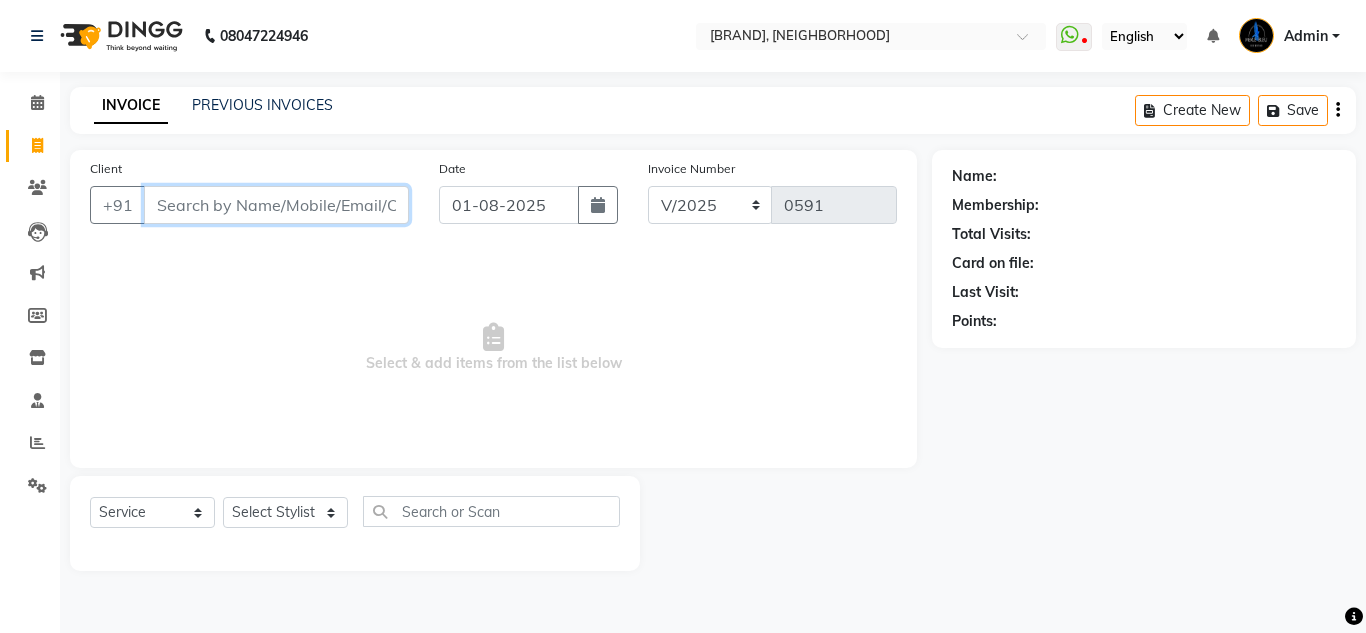 click on "Client" at bounding box center [276, 205] 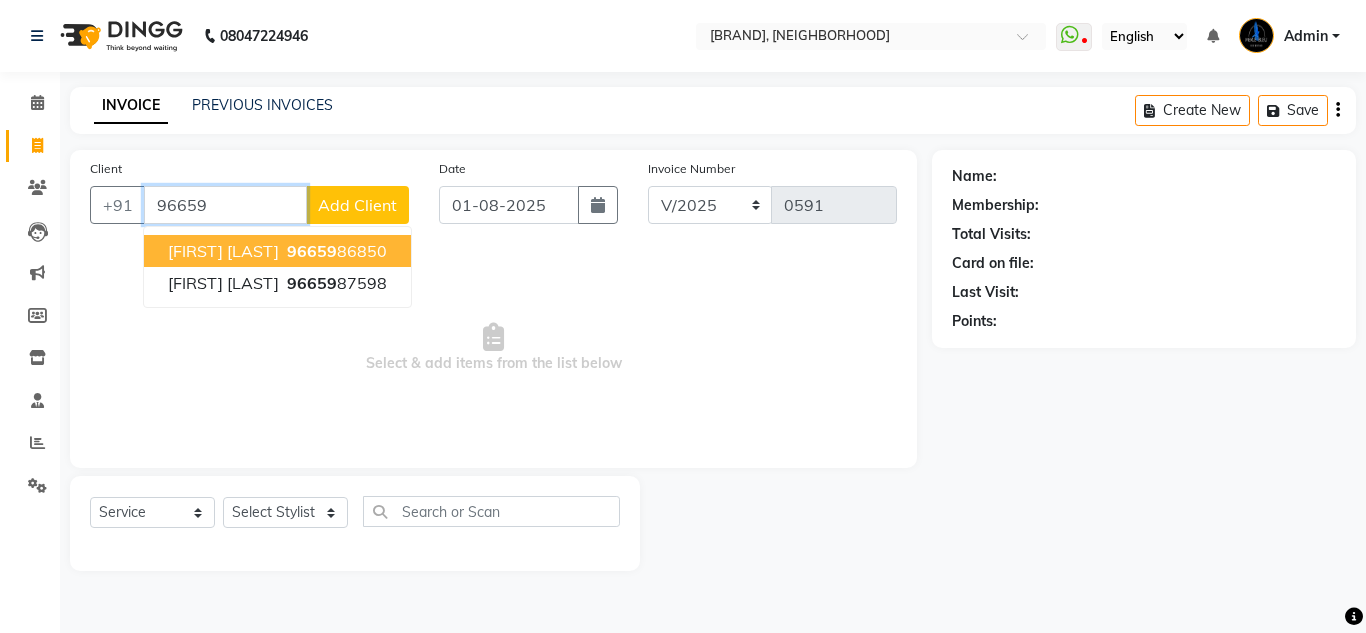 click on "[FIRST] [LAST]" at bounding box center (223, 251) 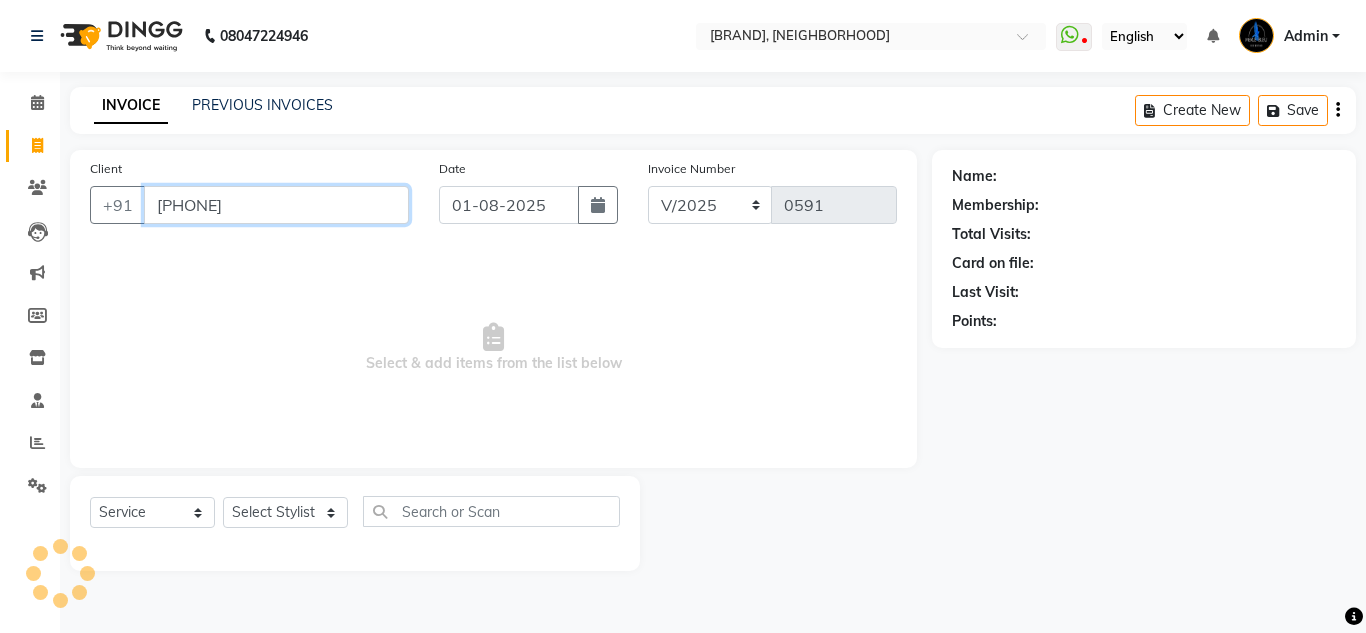 type on "[PHONE]" 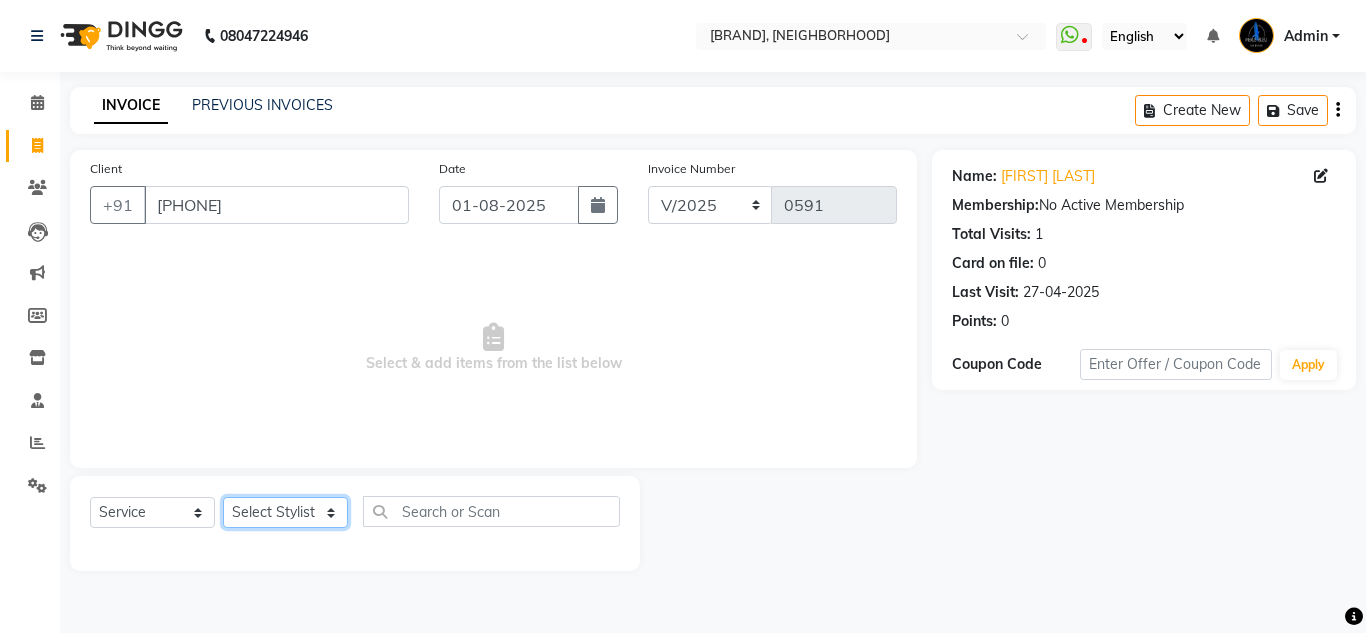 click on "Select Stylist [FIRST] [LAST] [FIRST] [LAST]  [FIRST] [LAST] [FIRST] [LAST] [FIRST] [LAST] [FIRST] [LAST] [FIRST] [LAST]" 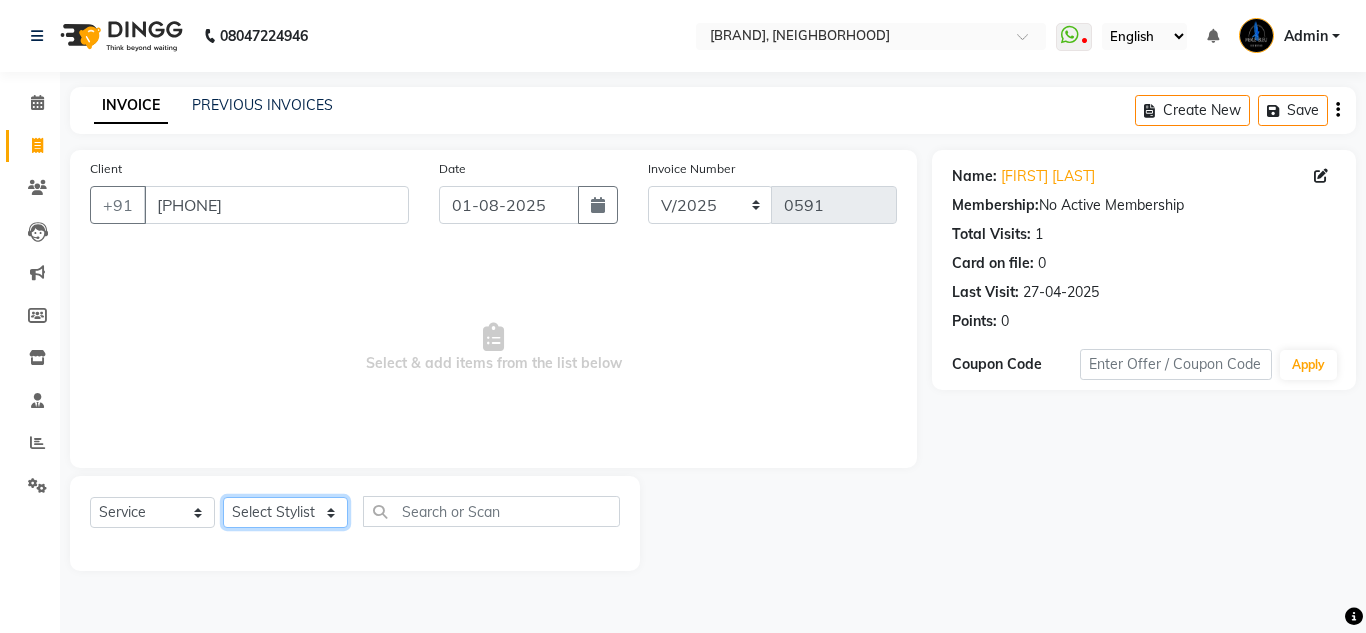 select on "85186" 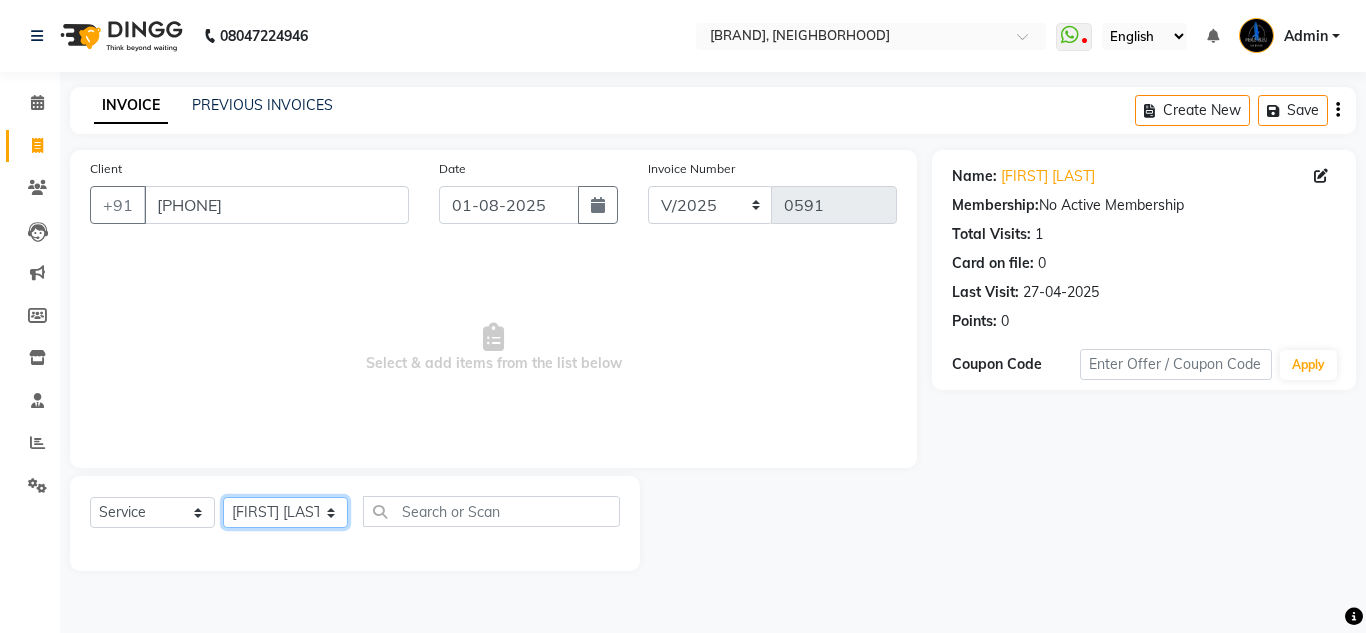 click on "Select Stylist [FIRST] [LAST] [FIRST] [LAST]  [FIRST] [LAST] [FIRST] [LAST] [FIRST] [LAST] [FIRST] [LAST] [FIRST] [LAST]" 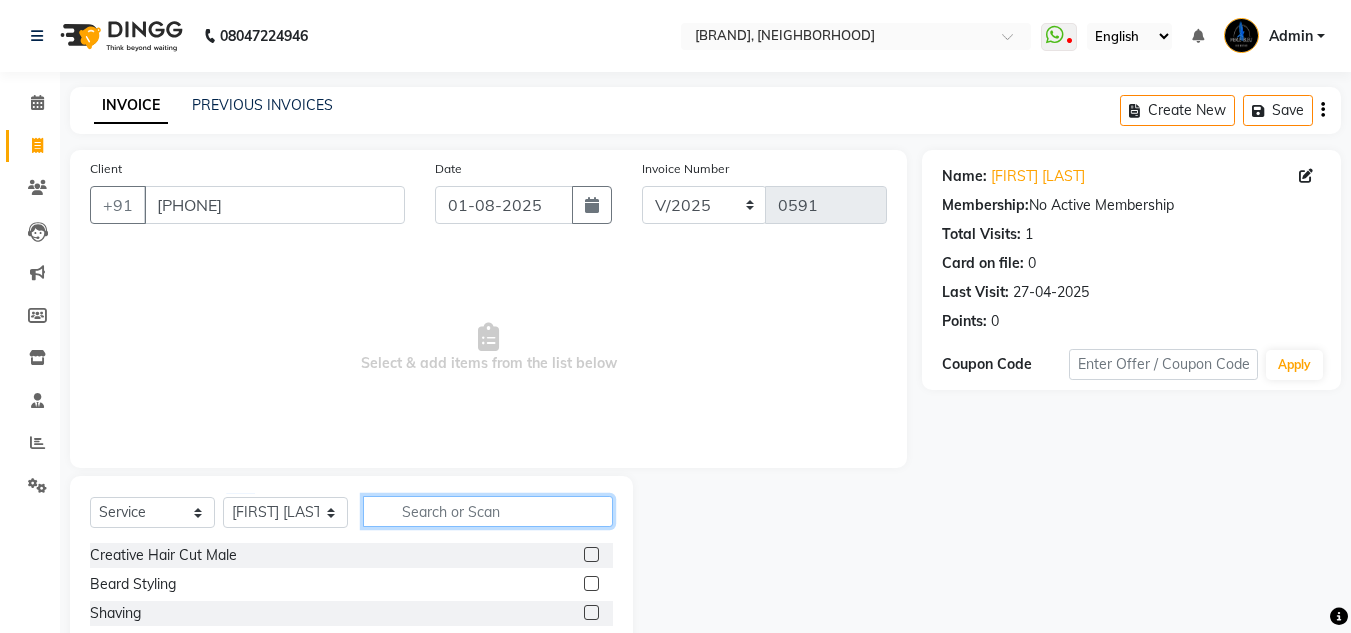 click 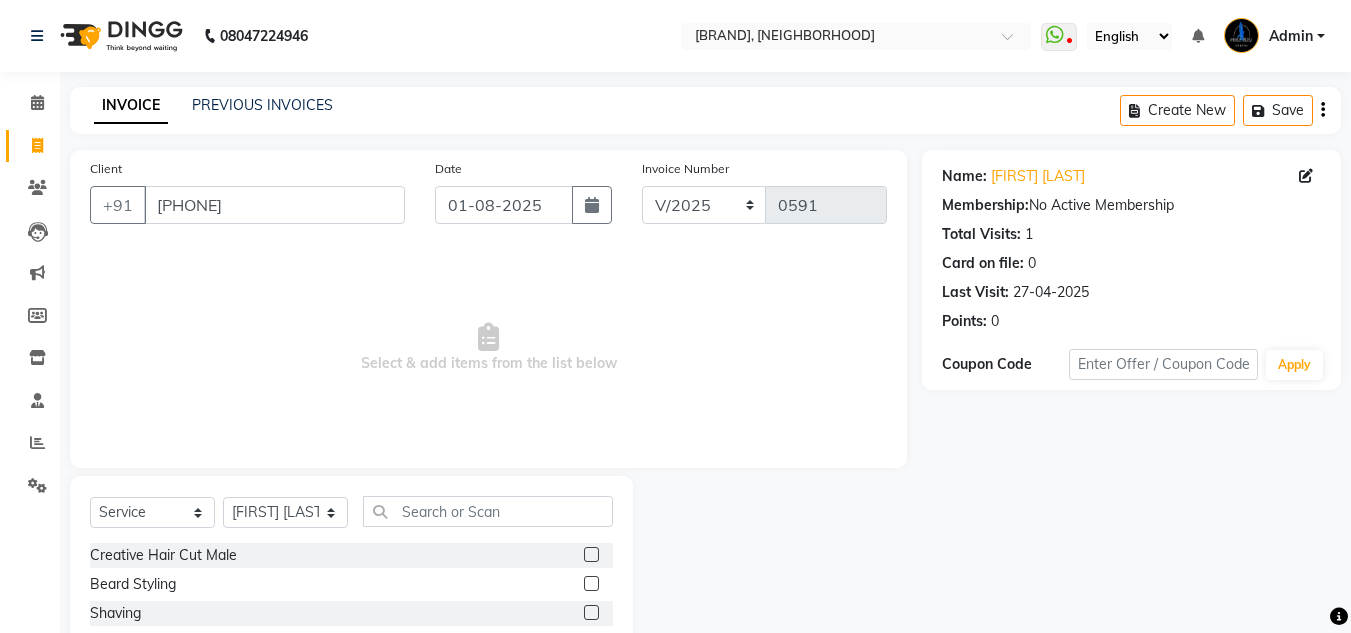 click 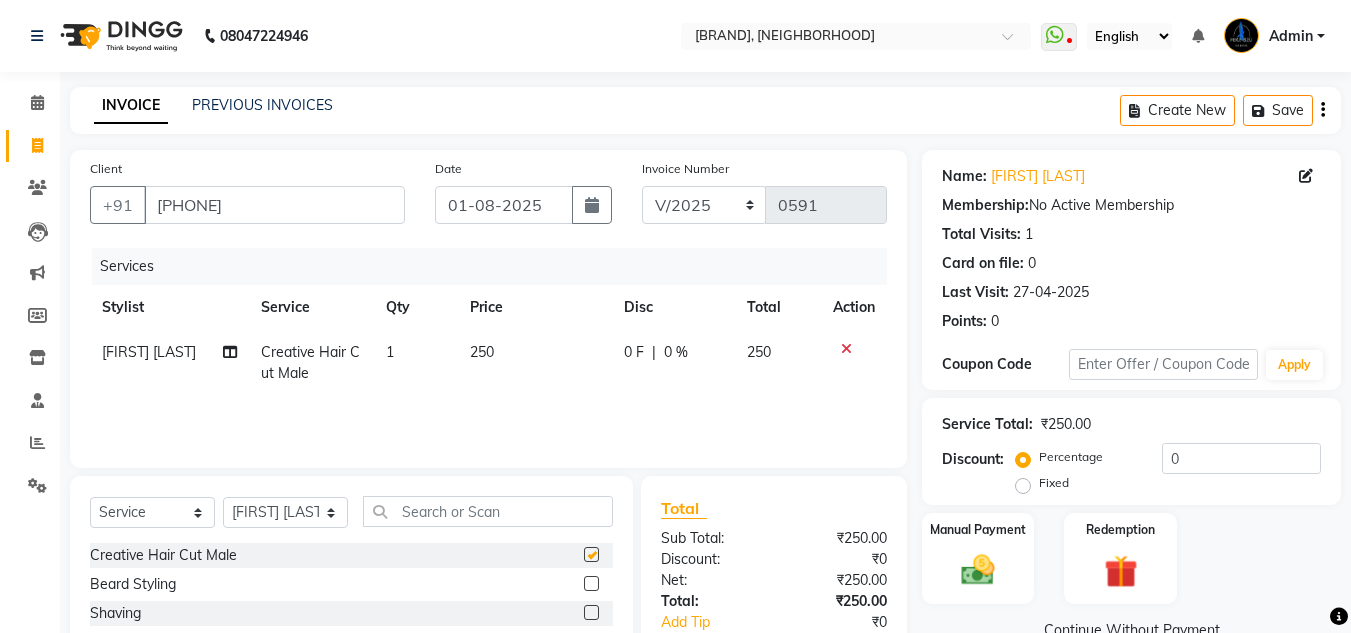 checkbox on "false" 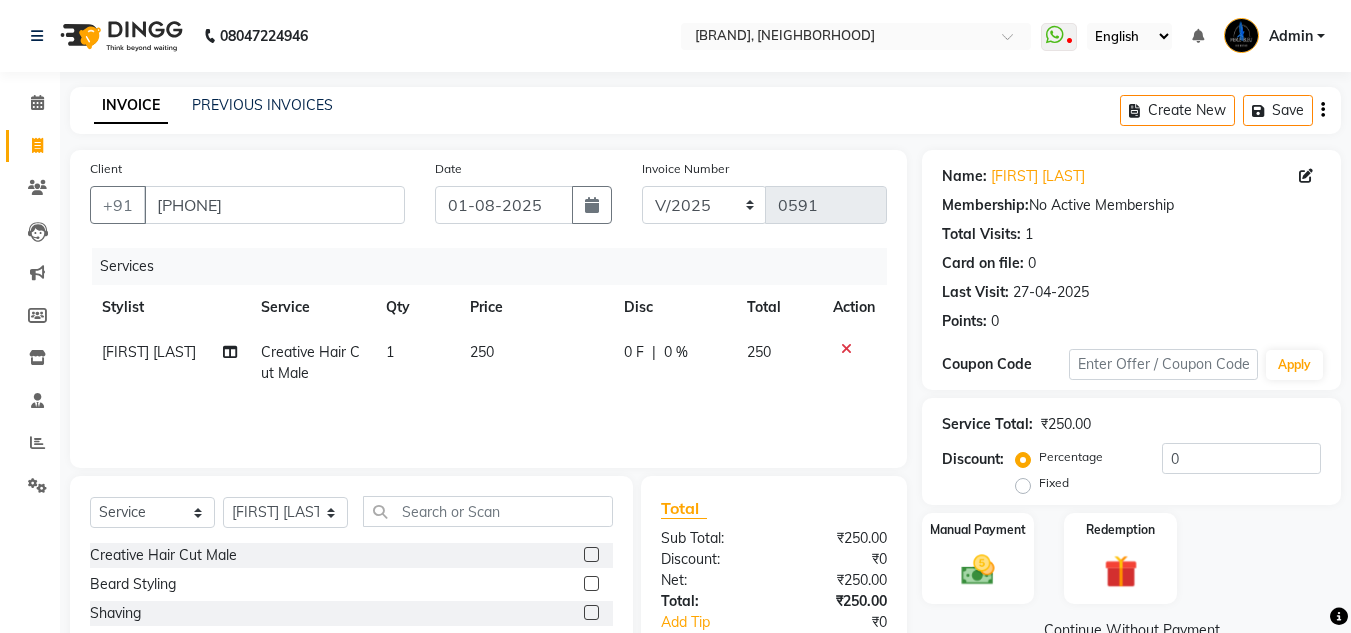 click 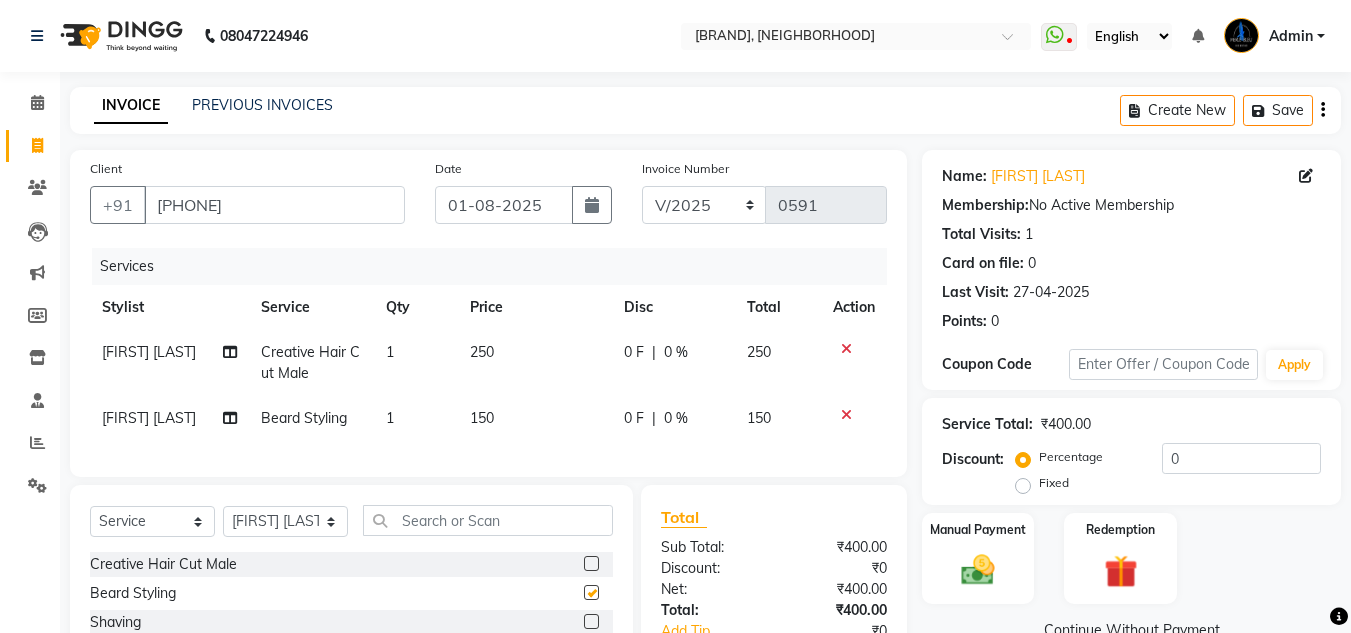 checkbox on "false" 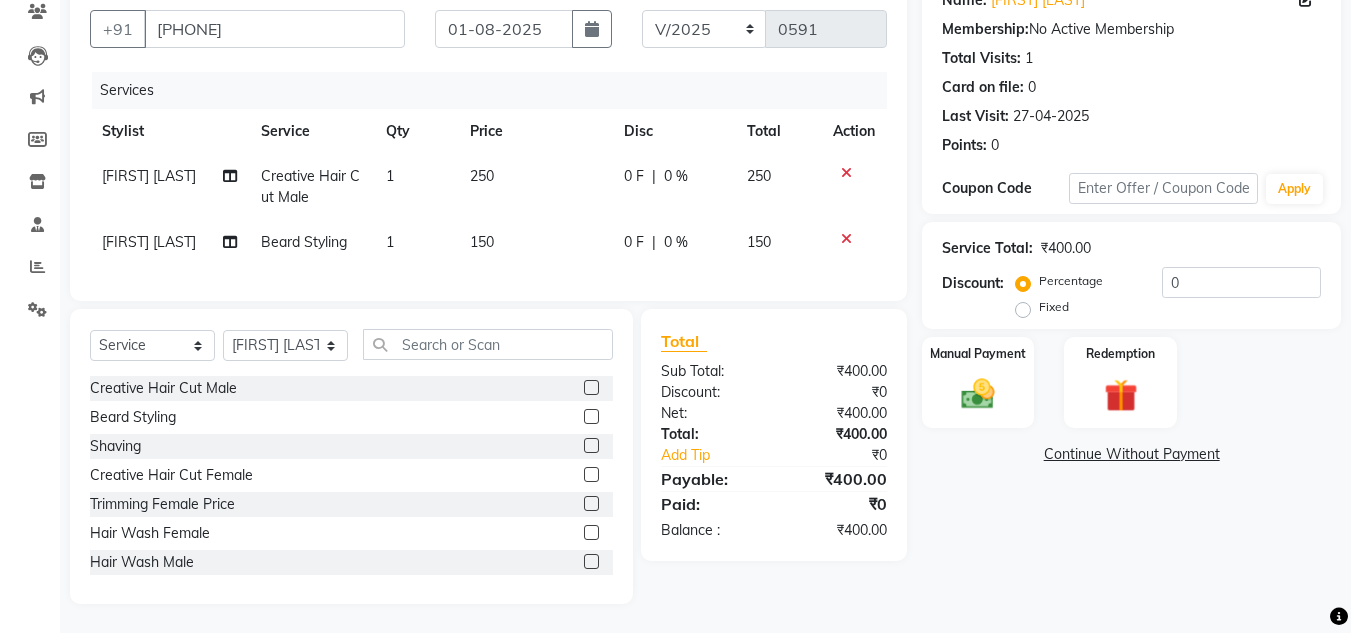 scroll, scrollTop: 192, scrollLeft: 0, axis: vertical 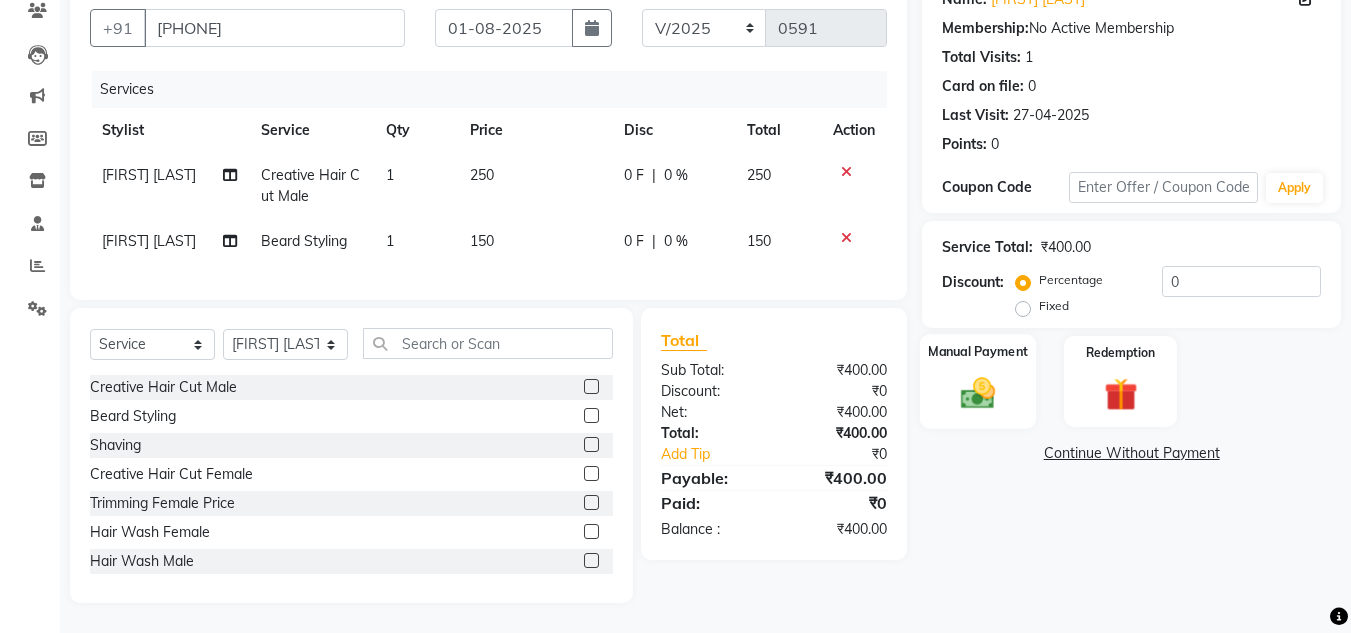 click on "Manual Payment" 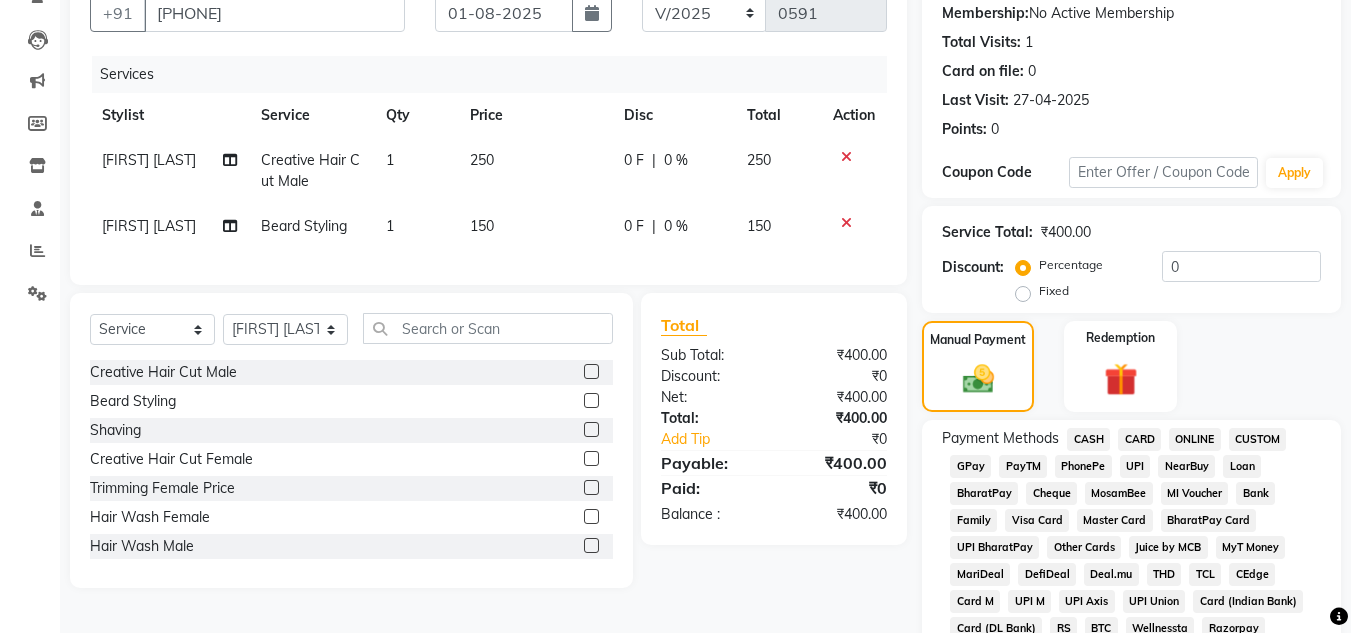 click on "ONLINE" 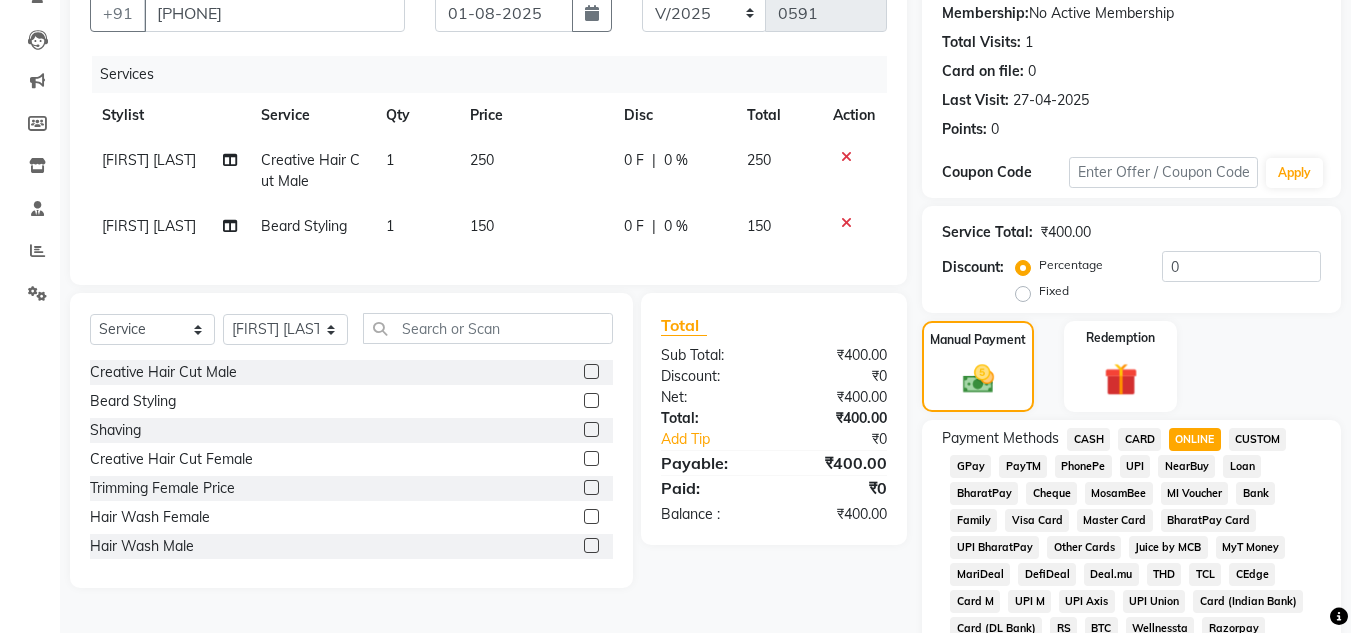 scroll, scrollTop: 792, scrollLeft: 0, axis: vertical 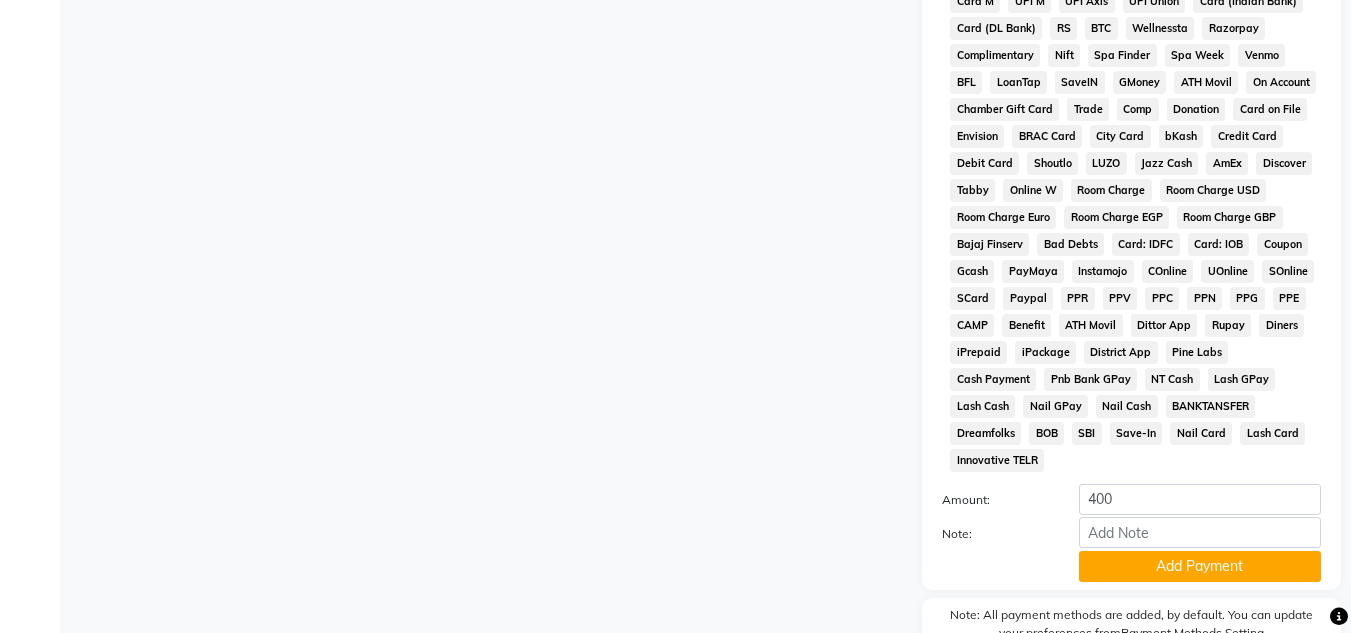 drag, startPoint x: 1160, startPoint y: 534, endPoint x: 1165, endPoint y: 510, distance: 24.5153 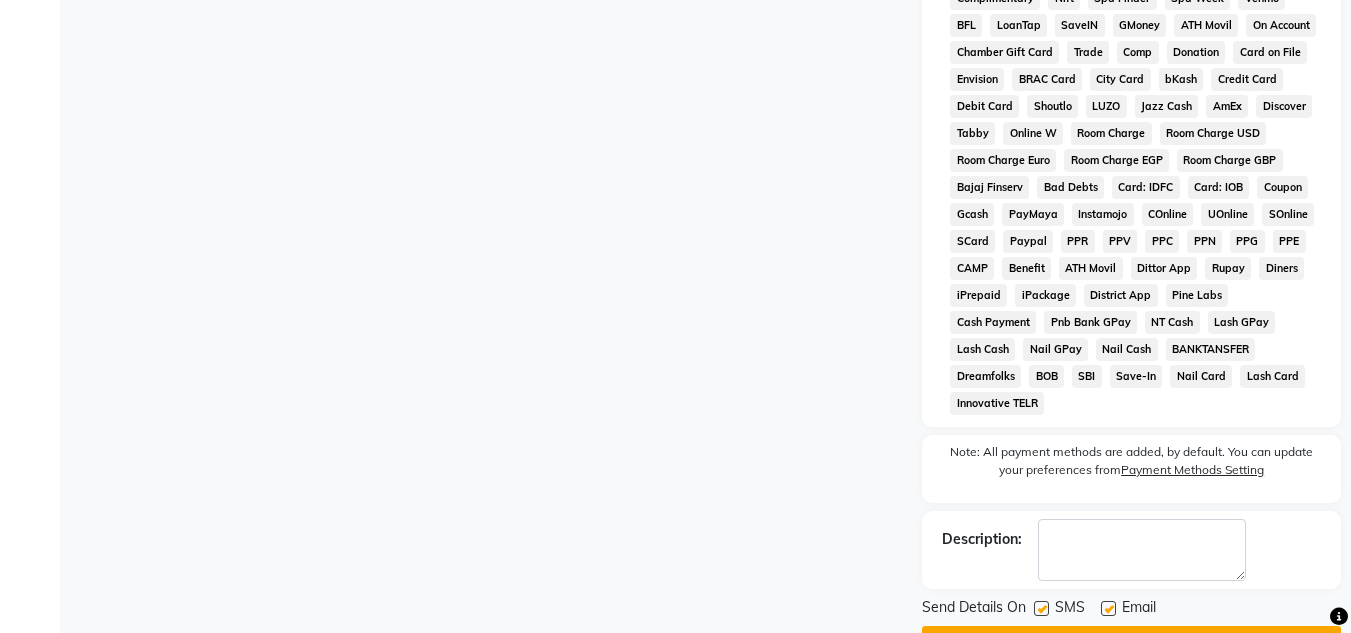 scroll, scrollTop: 876, scrollLeft: 0, axis: vertical 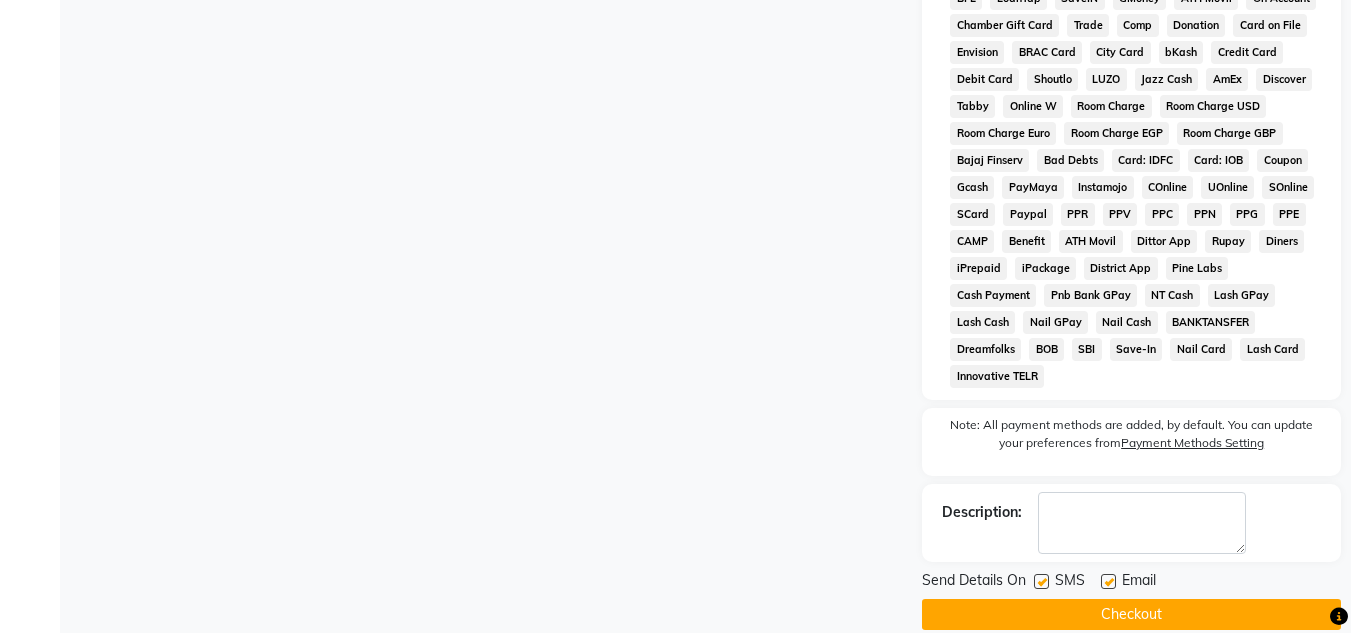 click on "Checkout" 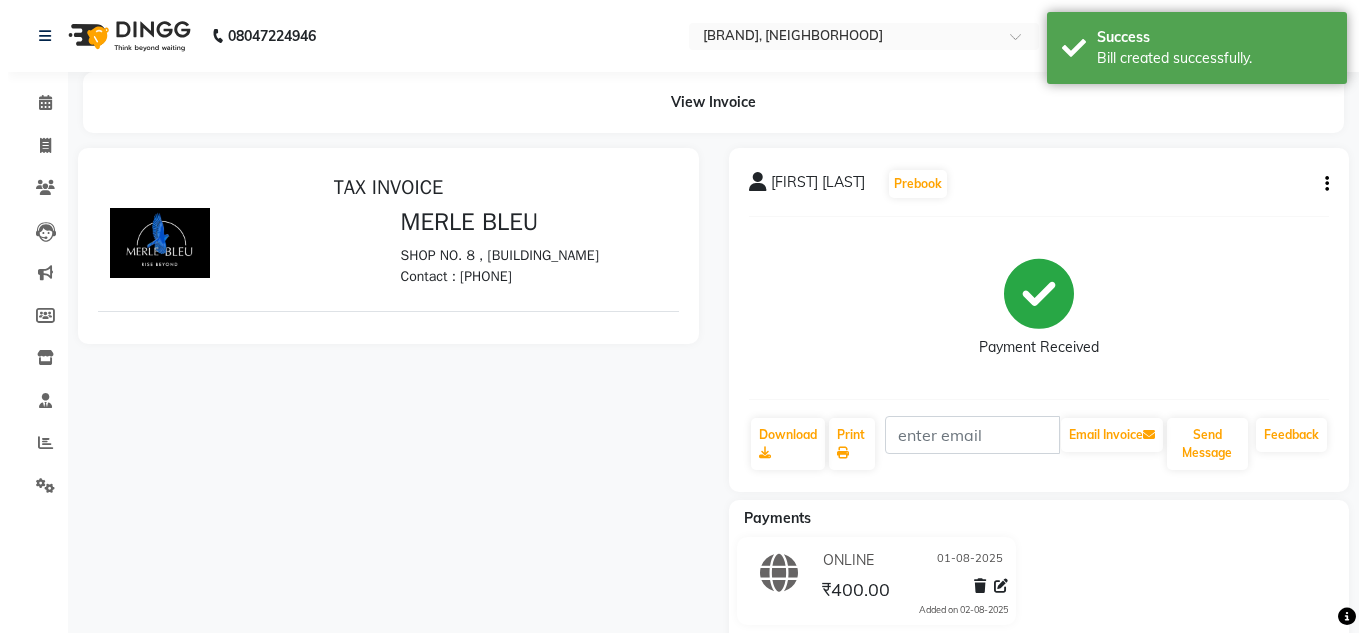 scroll, scrollTop: 0, scrollLeft: 0, axis: both 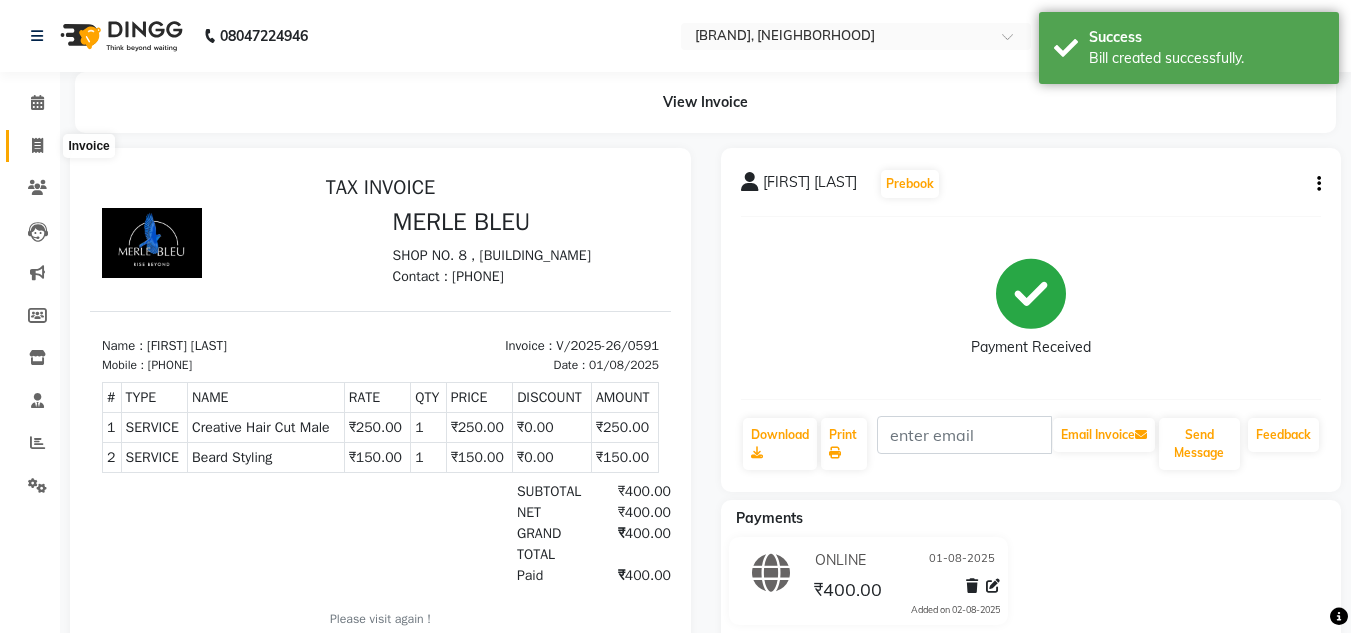 click 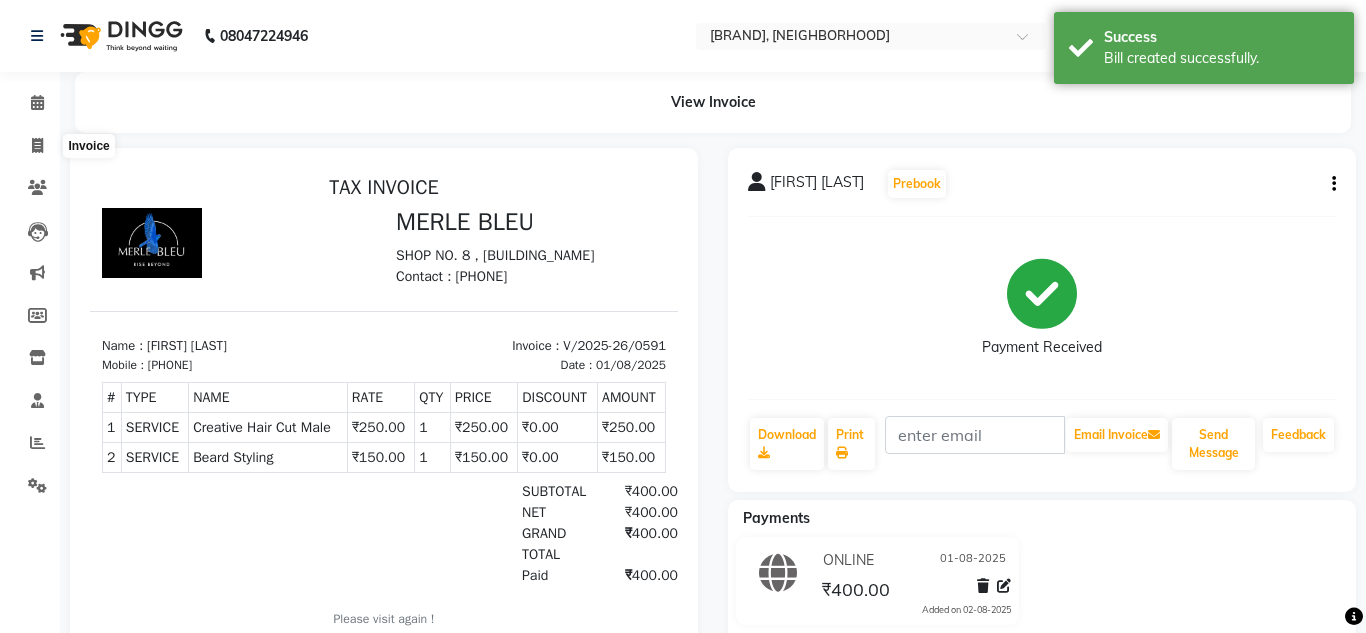 select on "service" 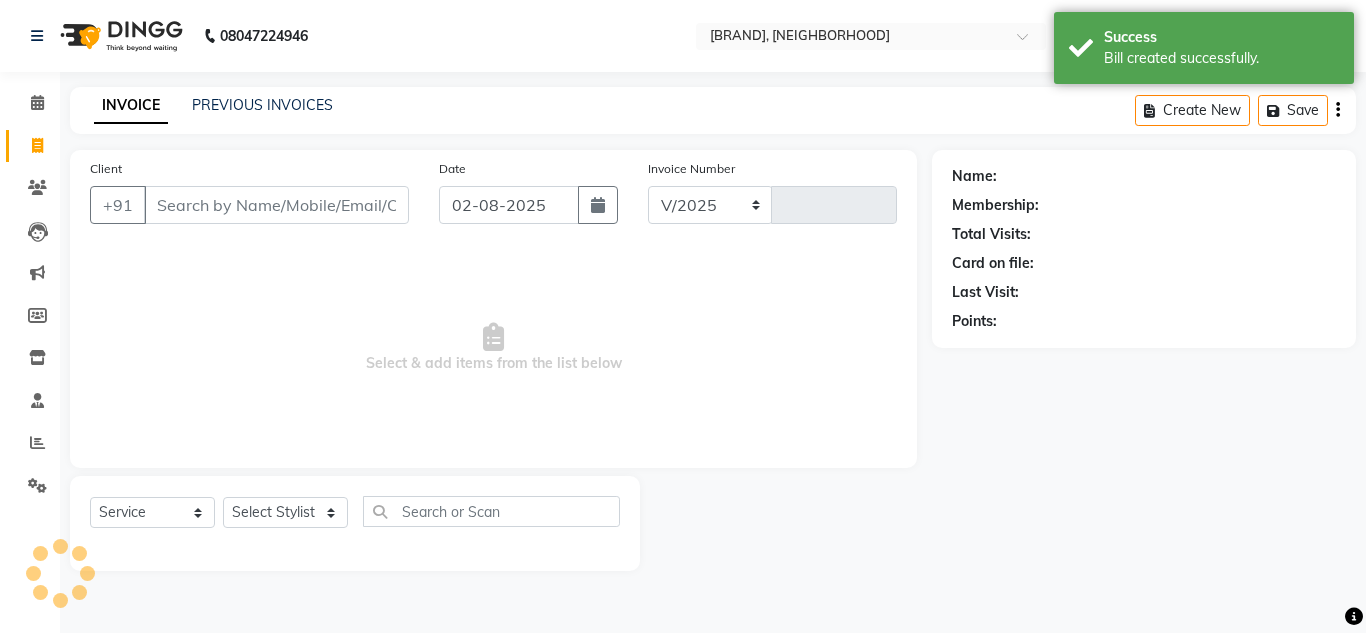 select on "7629" 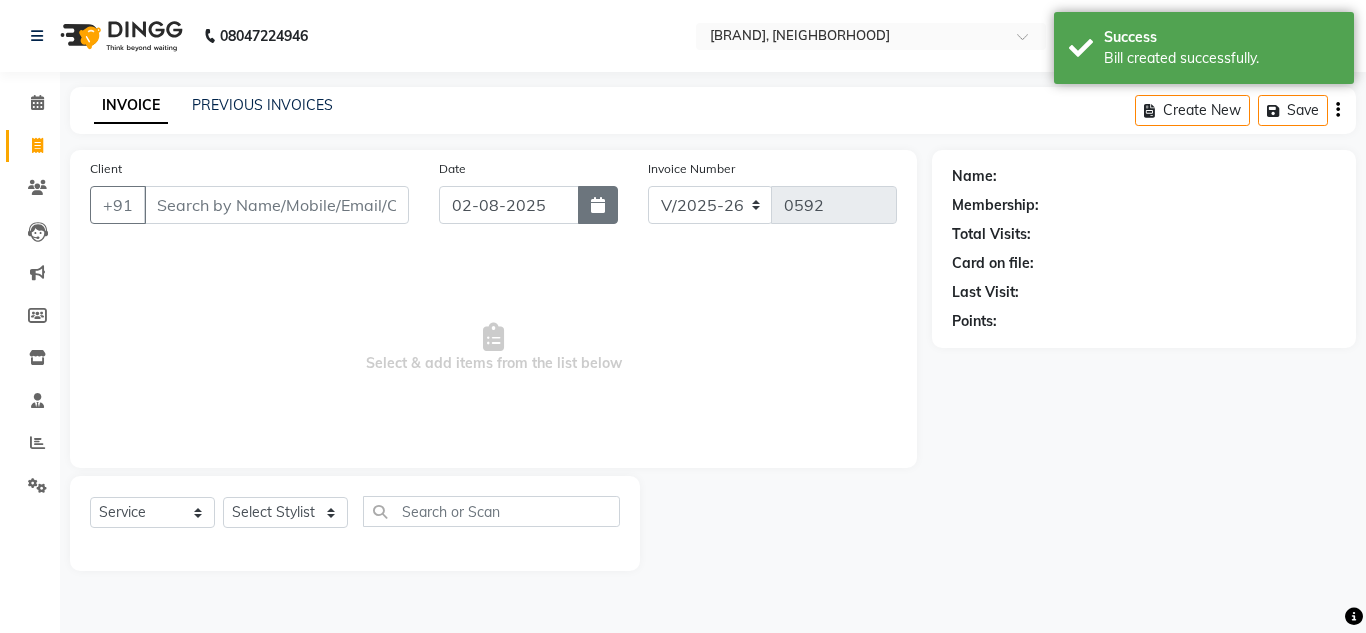 click 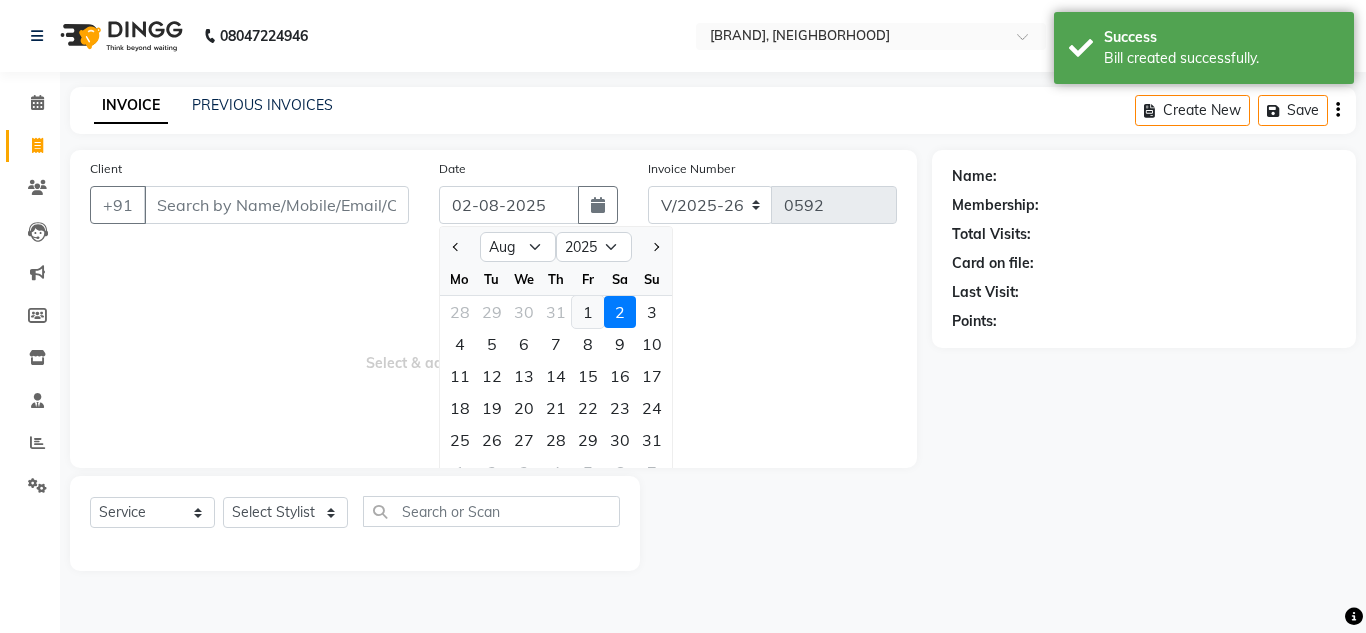 click on "1" 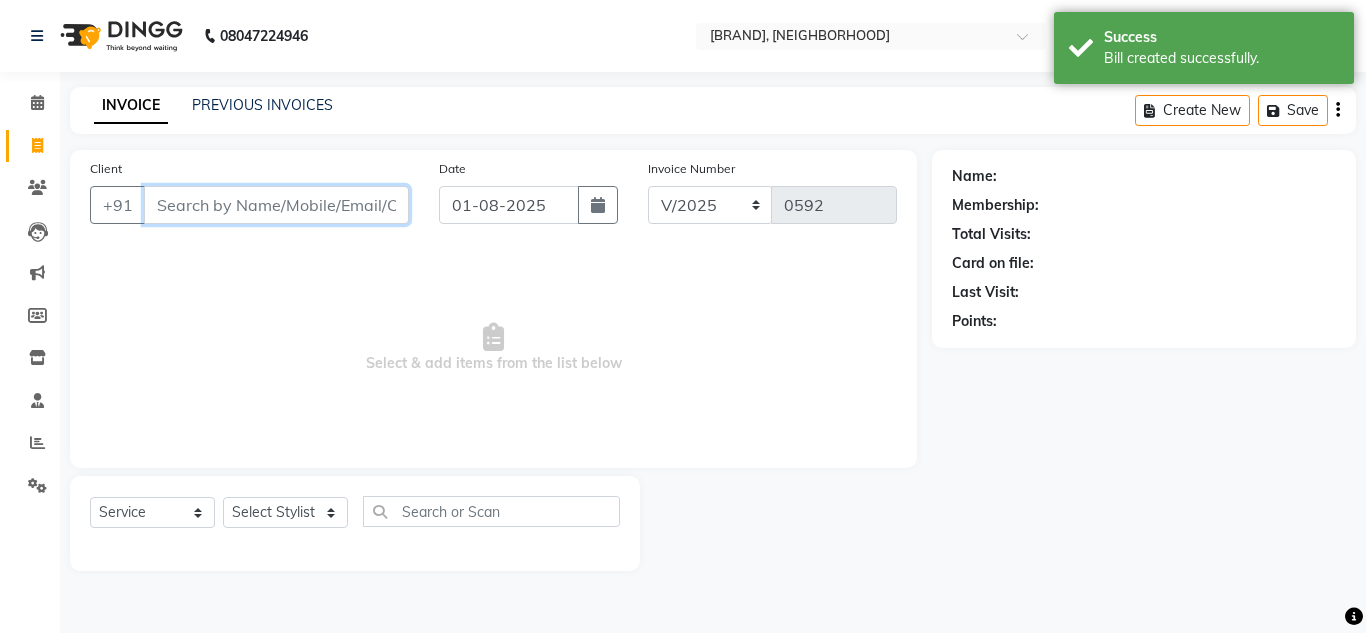 click on "Client" at bounding box center [276, 205] 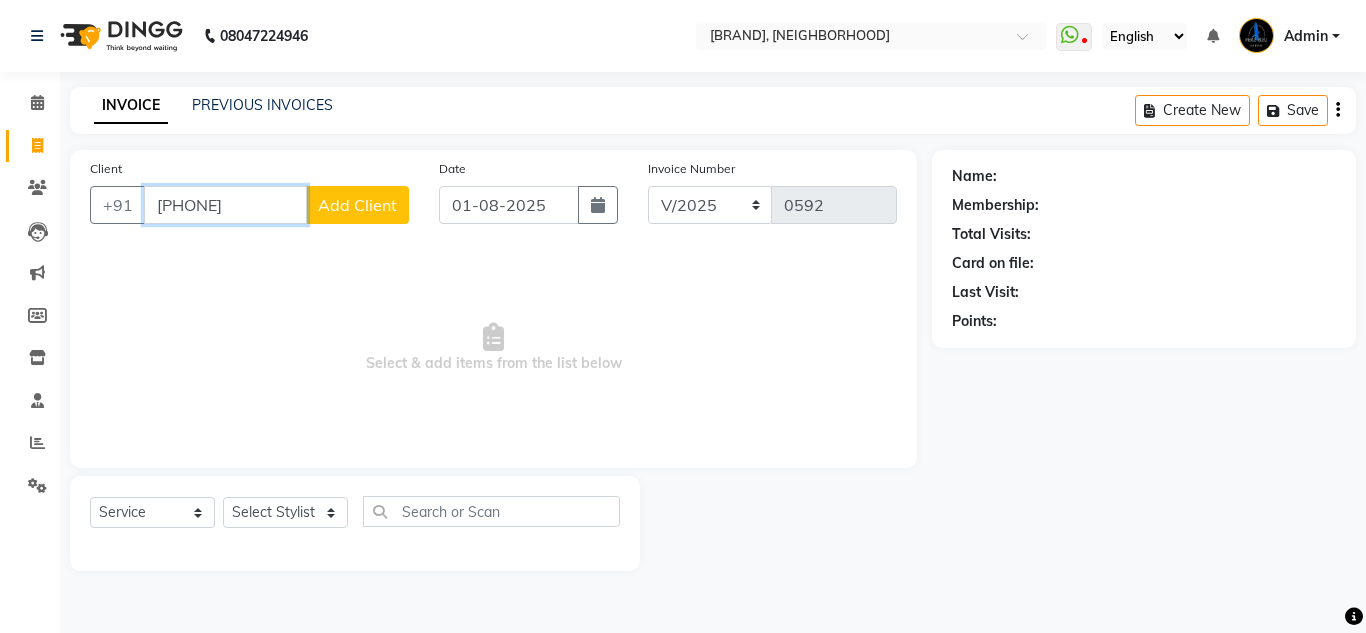 type on "[PHONE]" 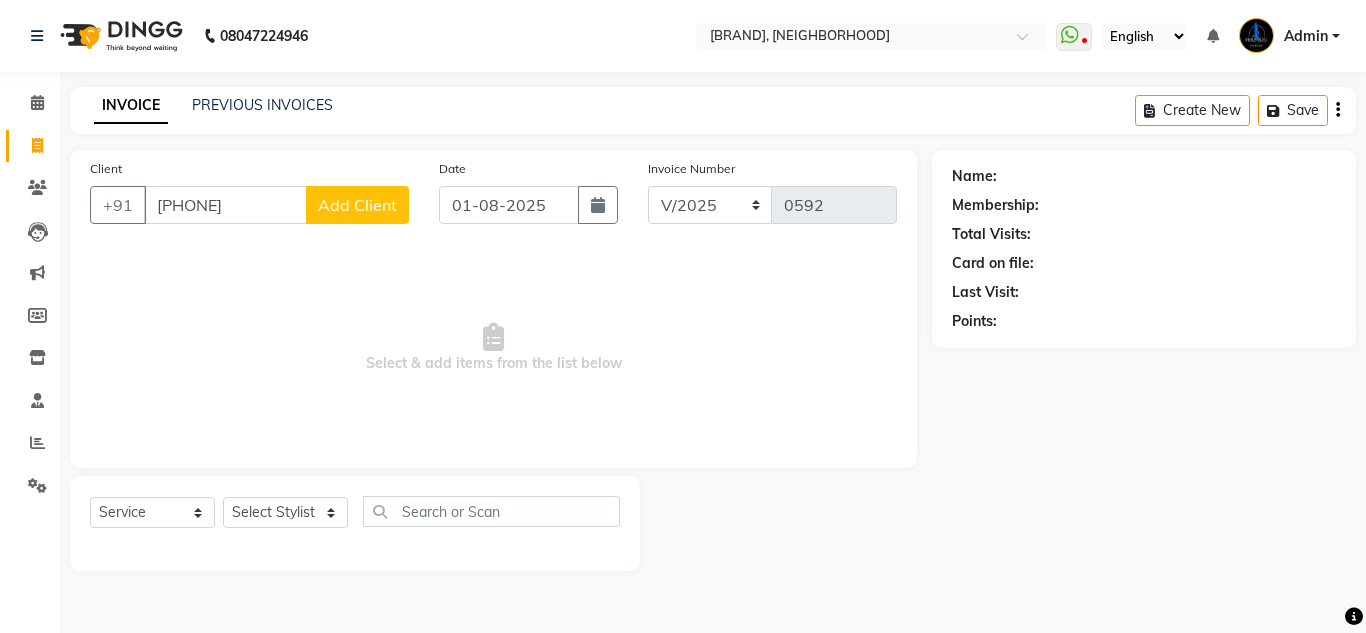 click on "Add Client" 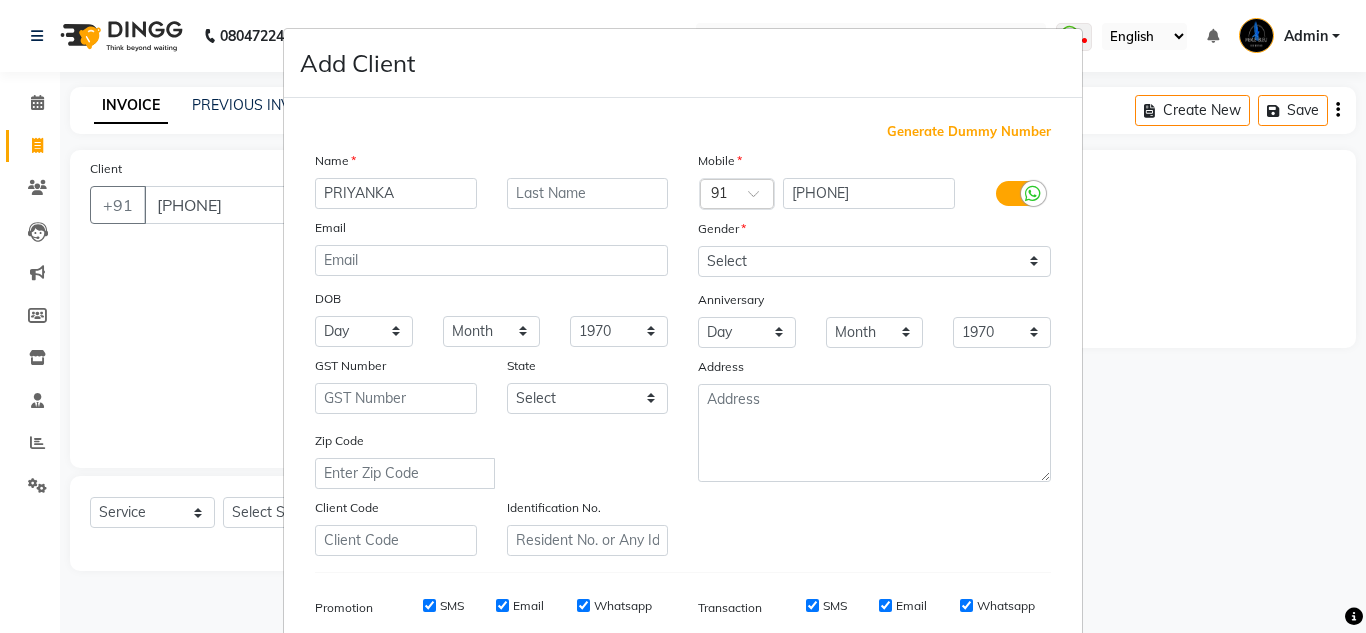 type on "PRIYANKA" 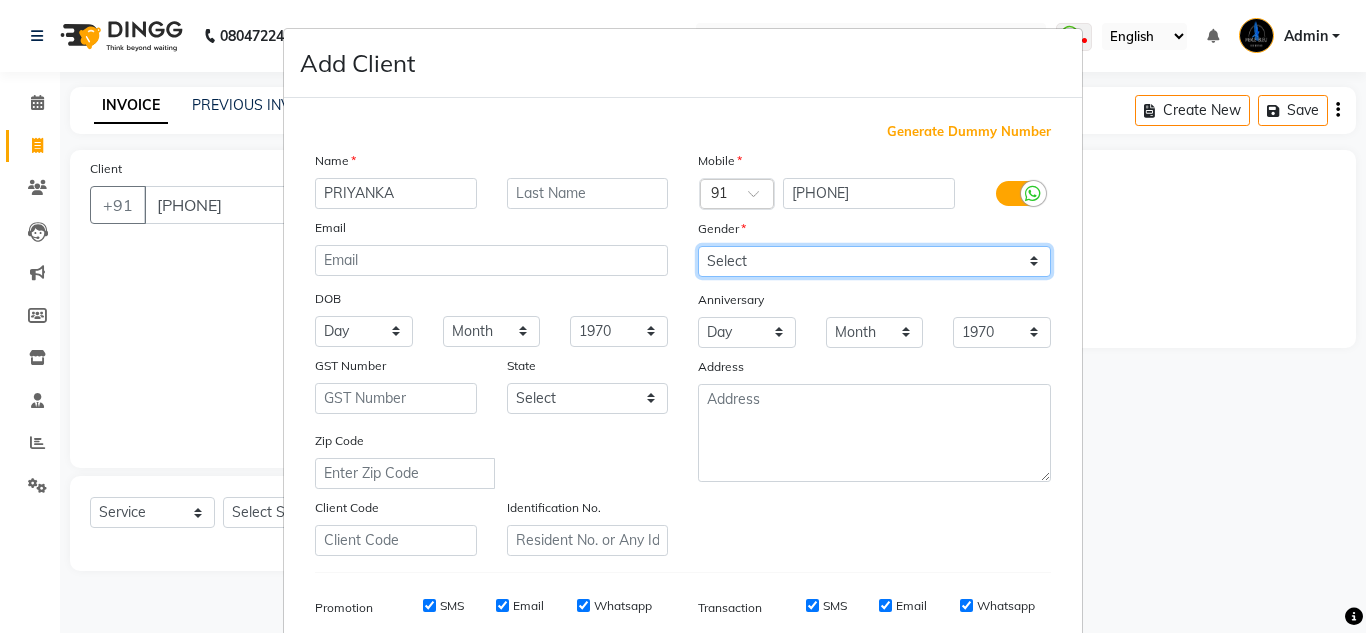 click on "Select Male Female Other Prefer Not To Say" at bounding box center [874, 261] 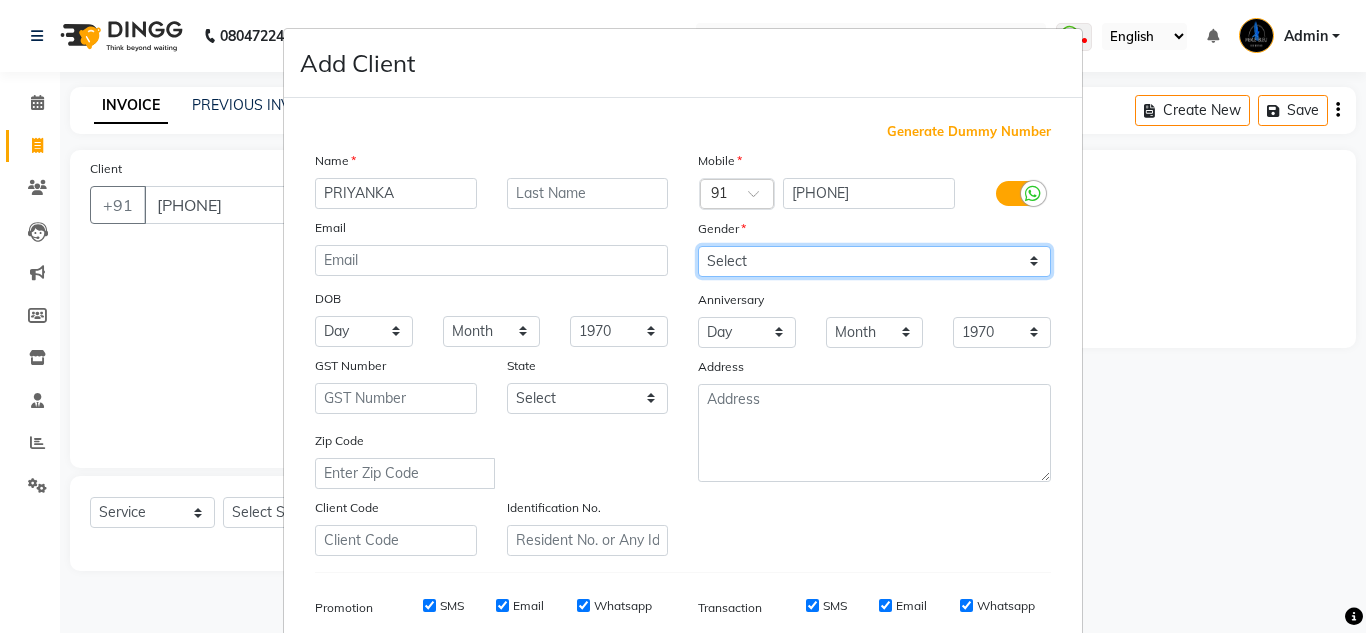 select on "female" 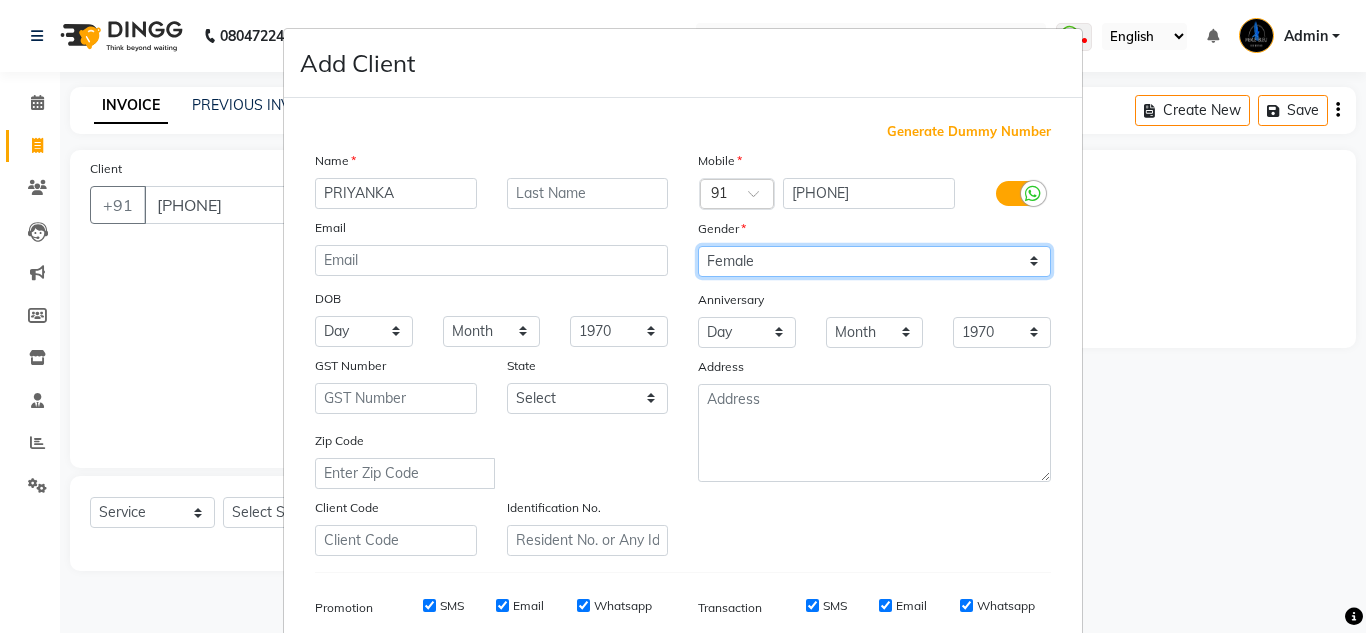 click on "Select Male Female Other Prefer Not To Say" at bounding box center (874, 261) 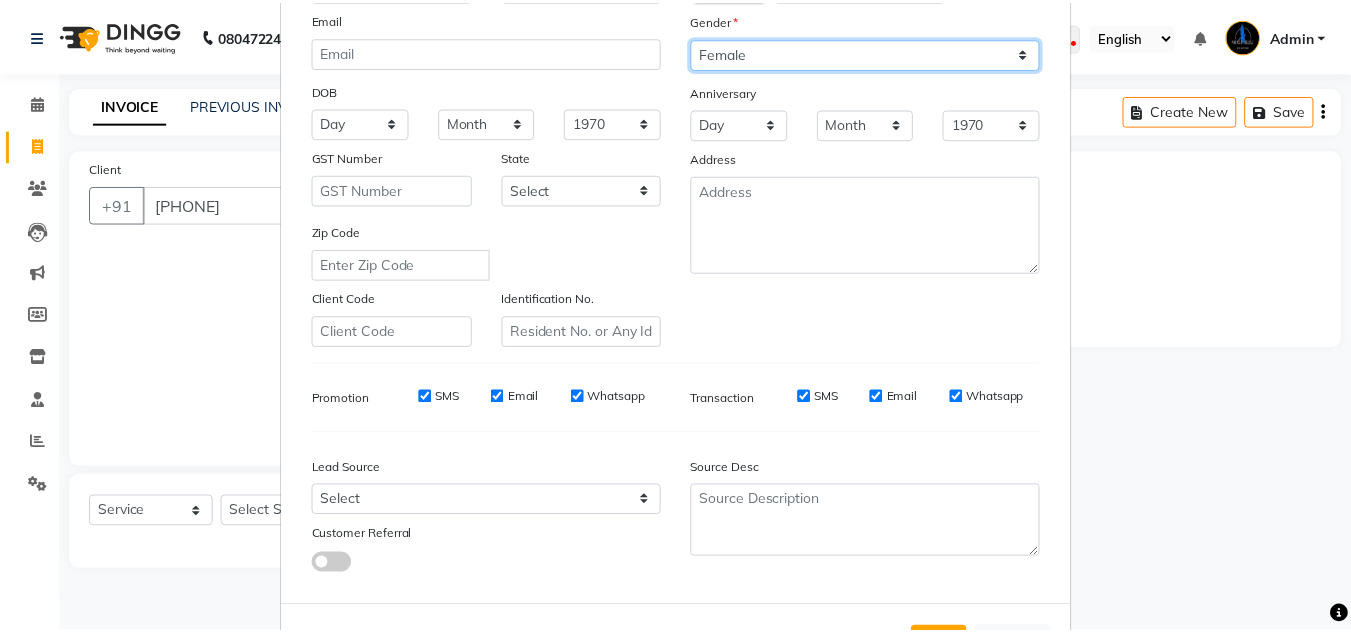scroll, scrollTop: 290, scrollLeft: 0, axis: vertical 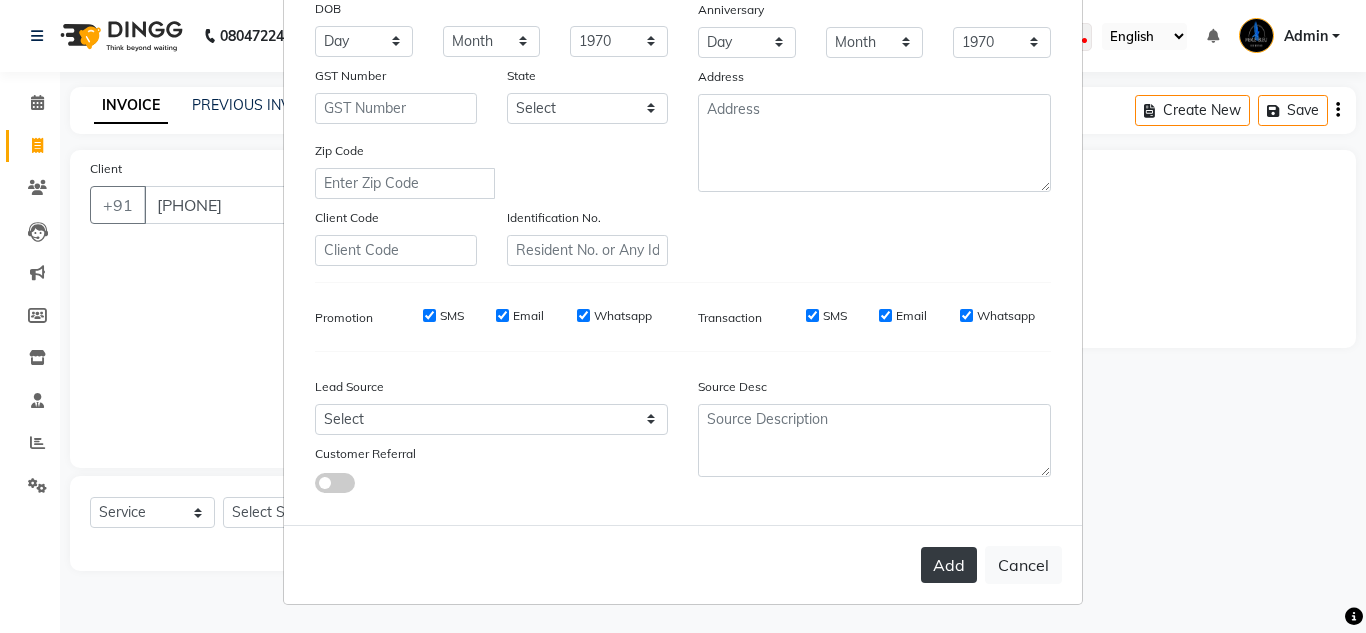 click on "Add" at bounding box center (949, 565) 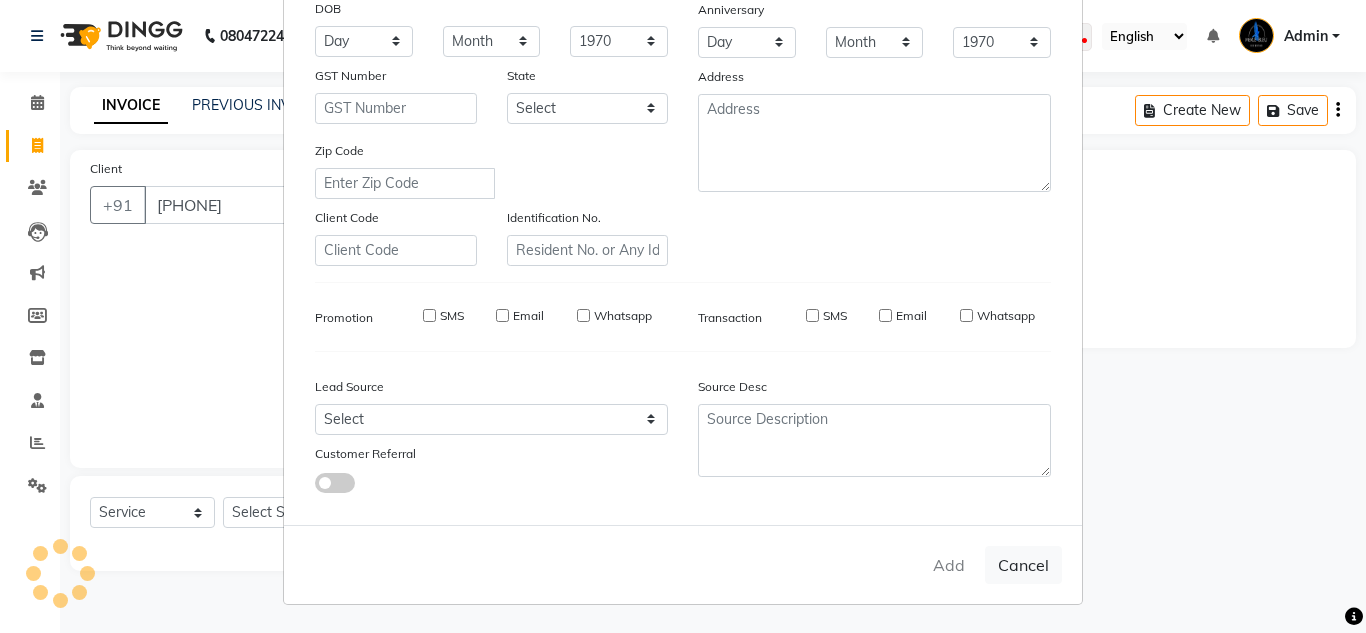 type 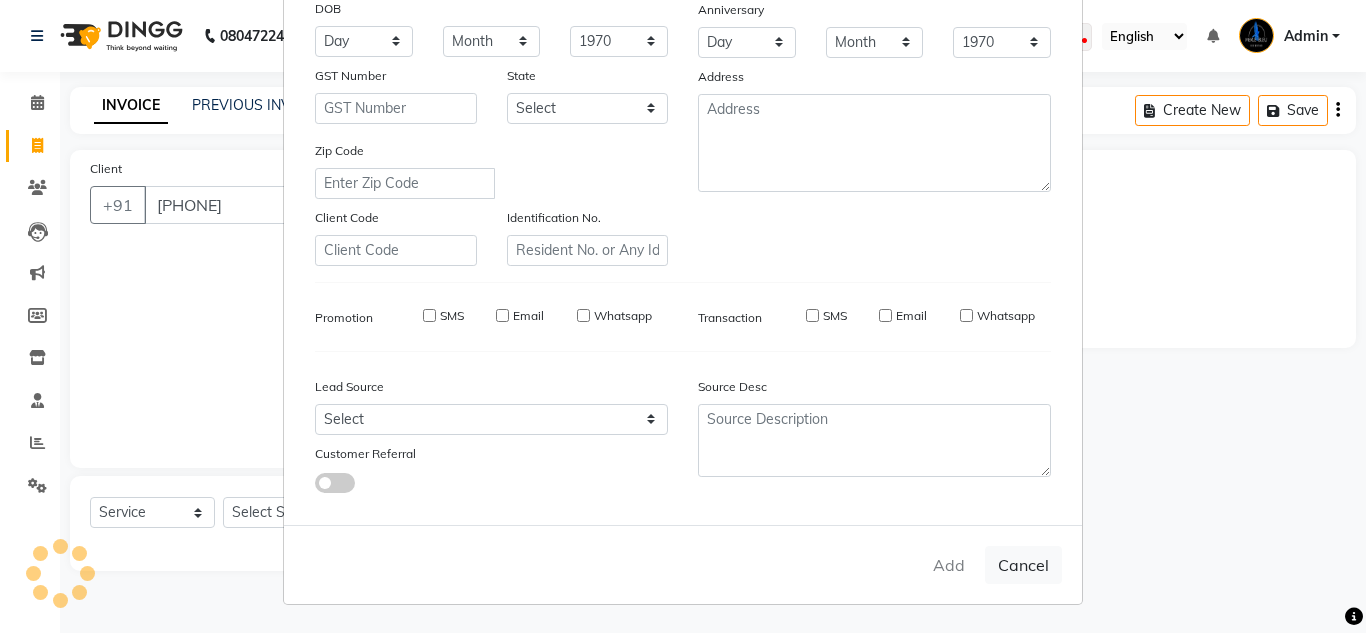 select 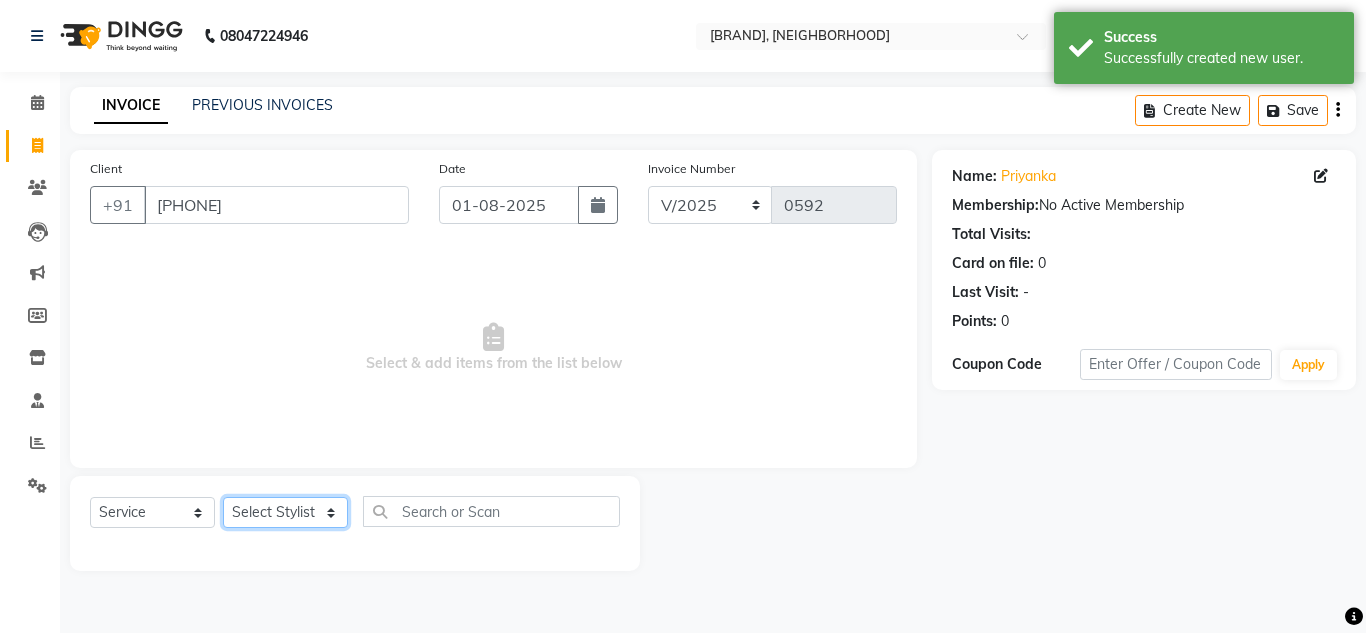 click on "Select Stylist [FIRST] [LAST] [FIRST] [LAST]  [FIRST] [LAST] [FIRST] [LAST] [FIRST] [LAST] [FIRST] [LAST] [FIRST] [LAST]" 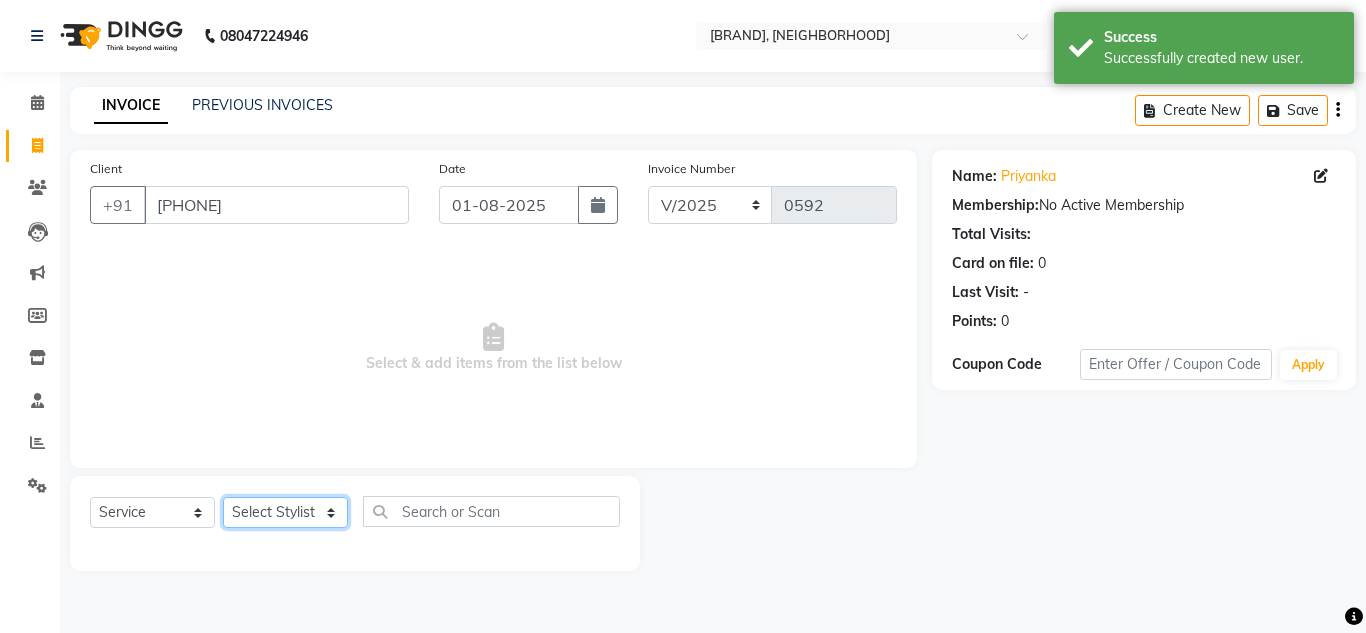 select on "86199" 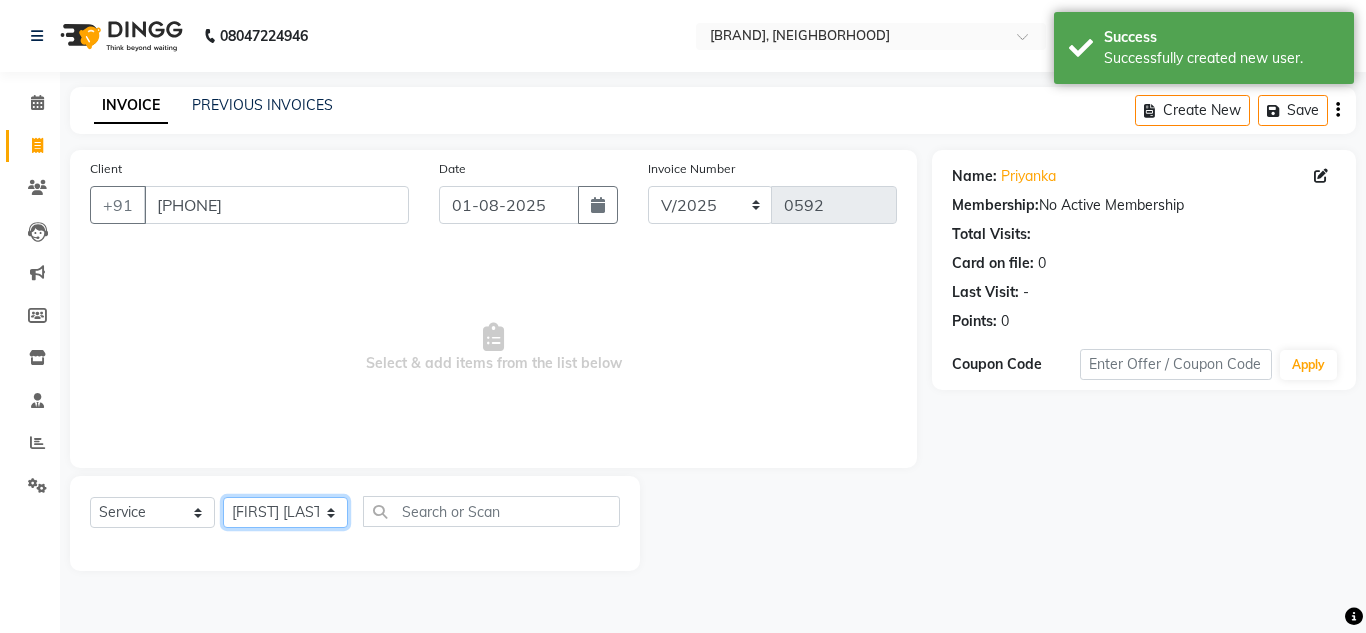 click on "Select Stylist [FIRST] [LAST] [FIRST] [LAST]  [FIRST] [LAST] [FIRST] [LAST] [FIRST] [LAST] [FIRST] [LAST] [FIRST] [LAST]" 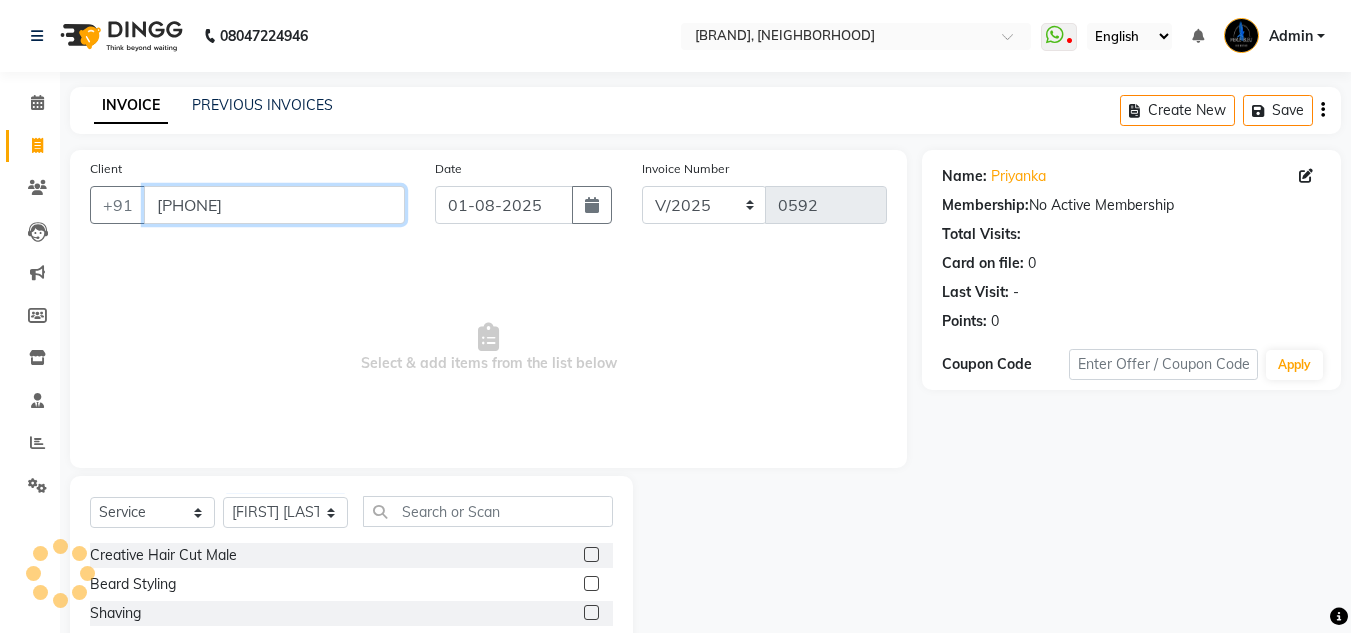click on "[PHONE]" at bounding box center [274, 205] 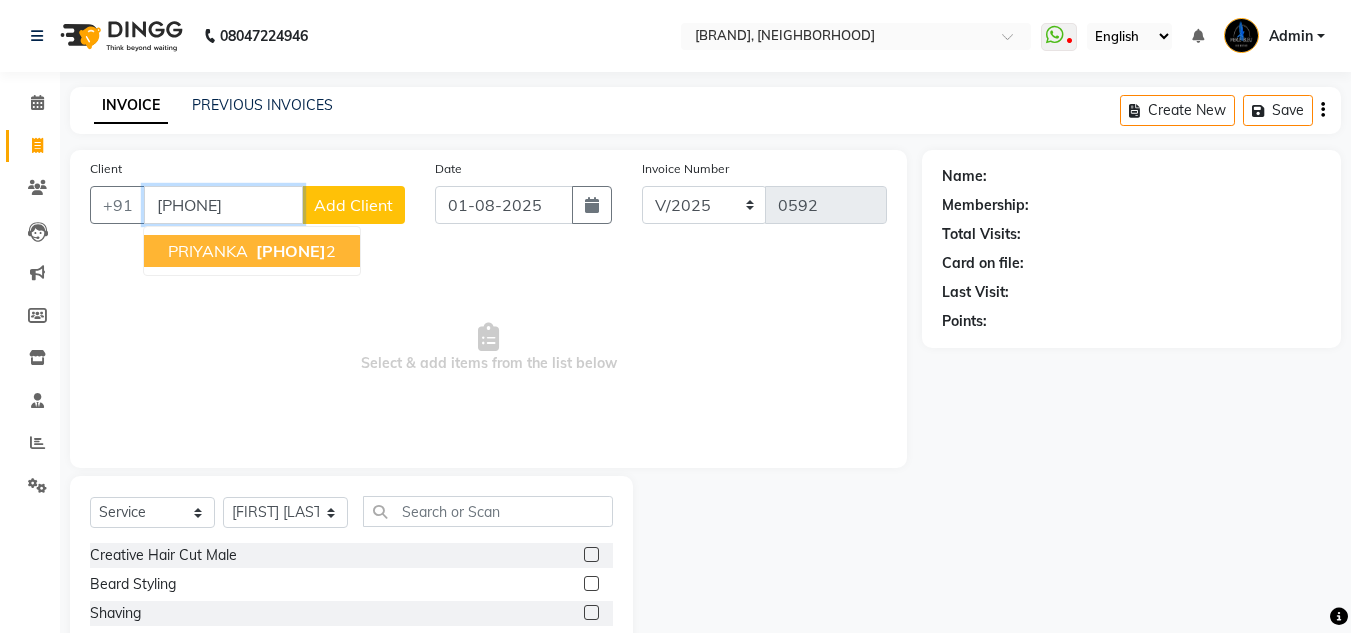 click on "[PHONE]" at bounding box center (291, 251) 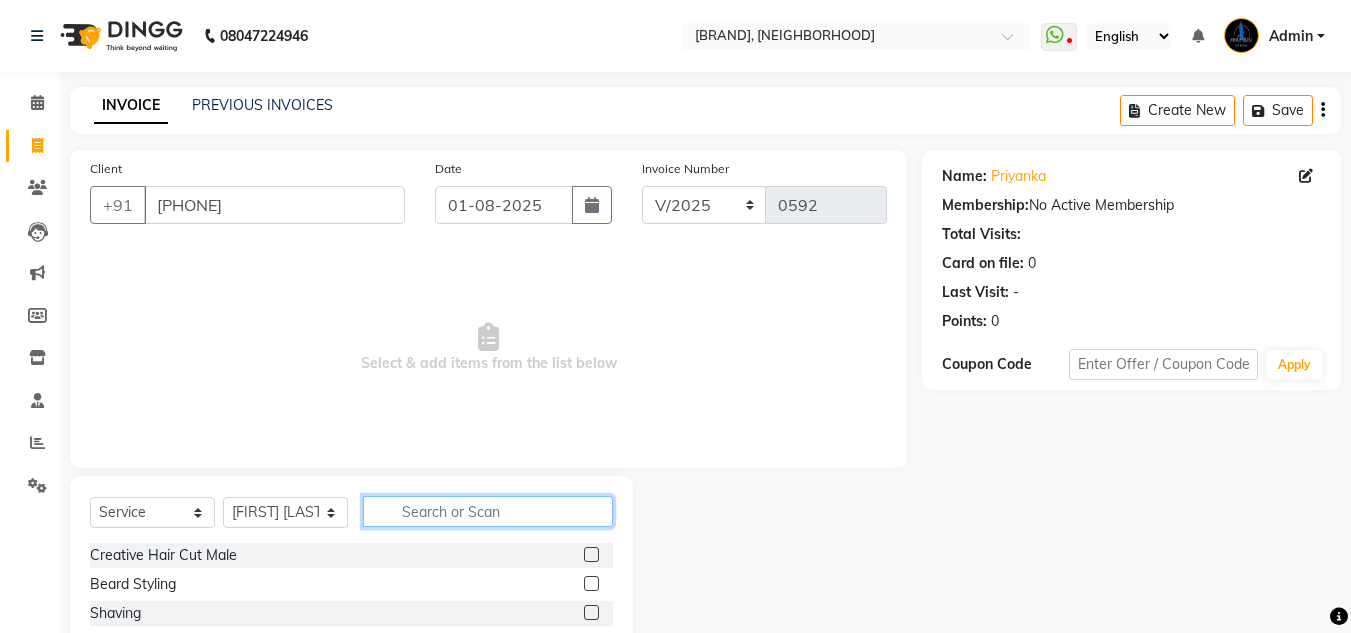 click 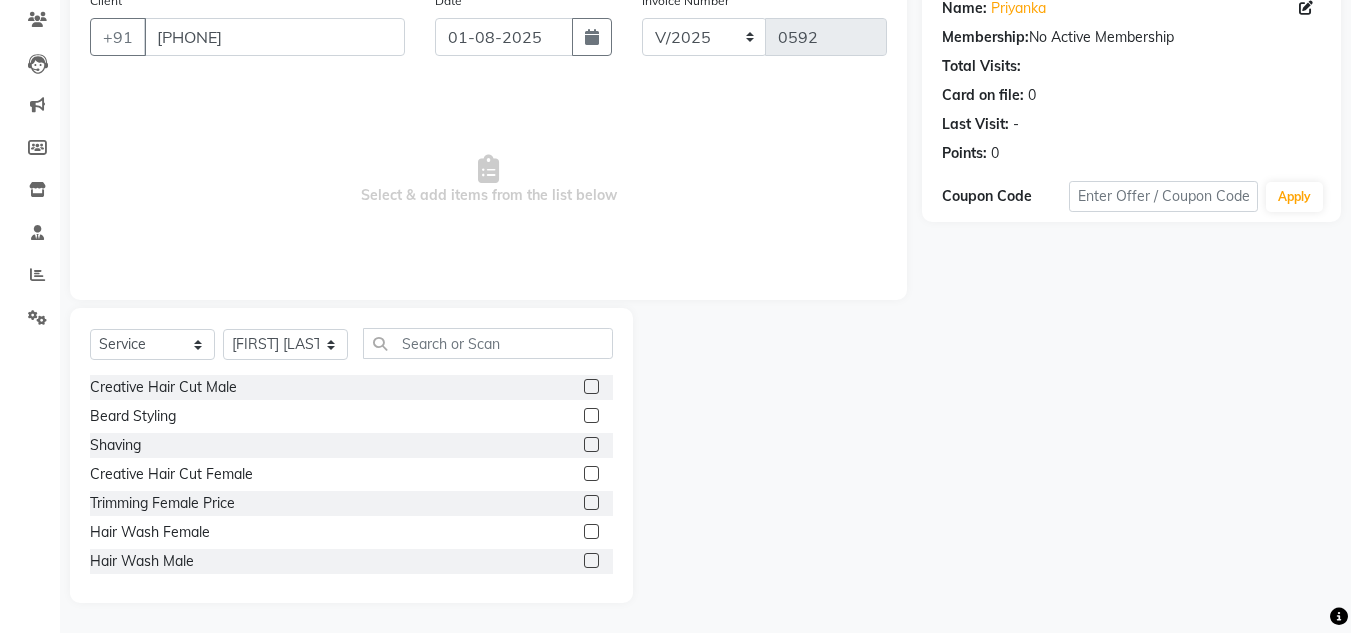 click 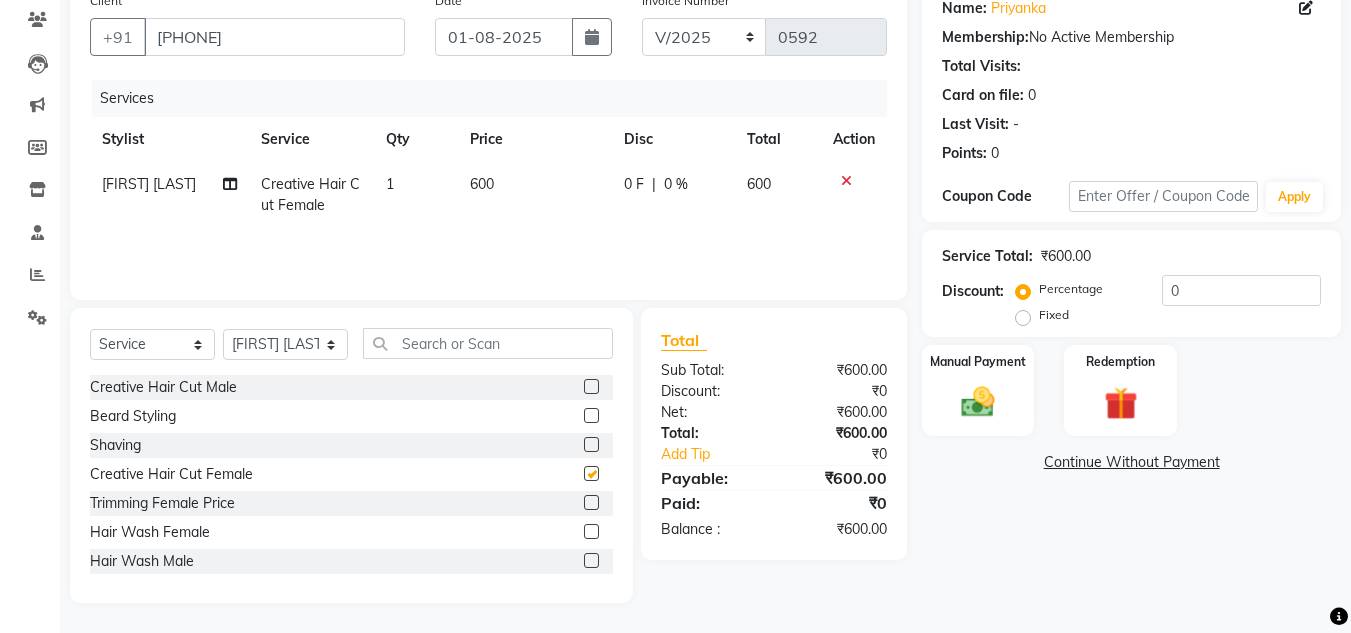 checkbox on "false" 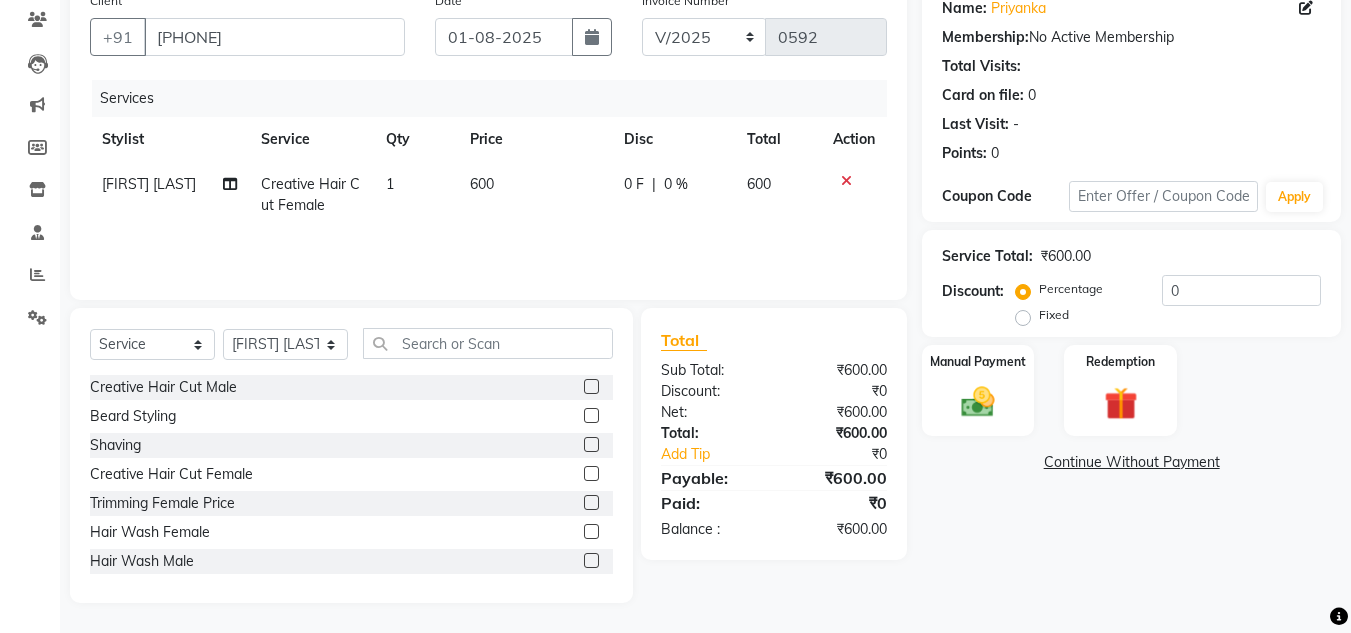 click on "600" 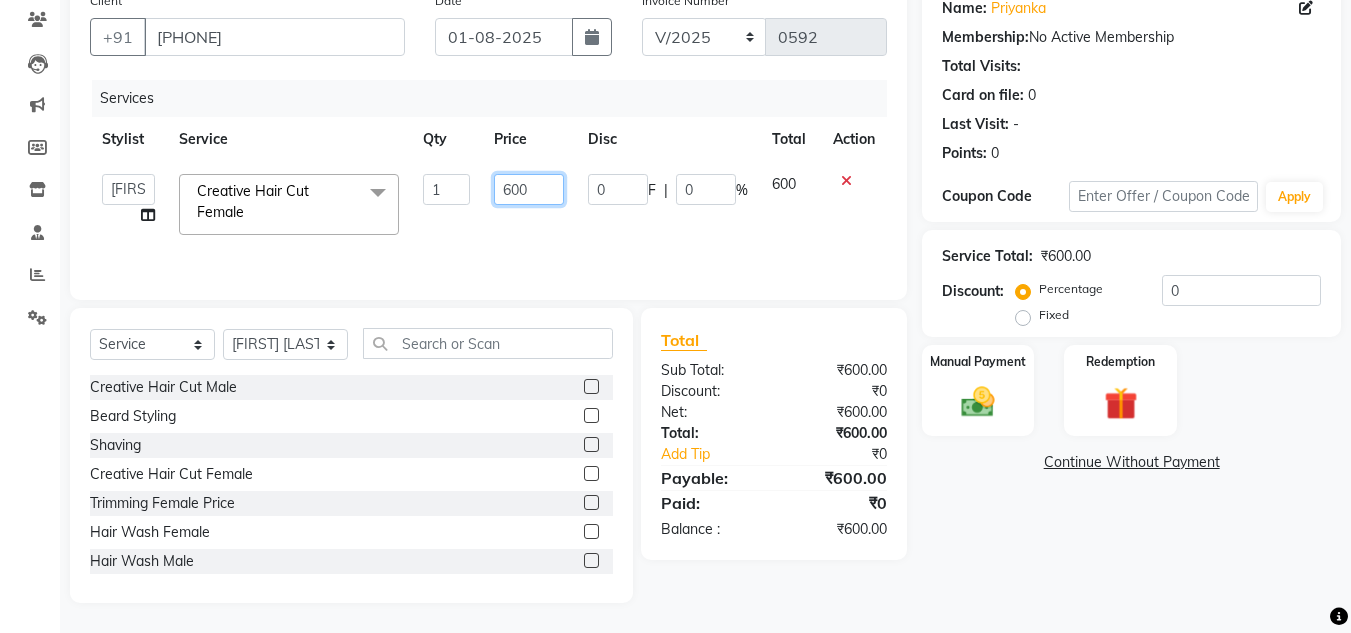 click on "600" 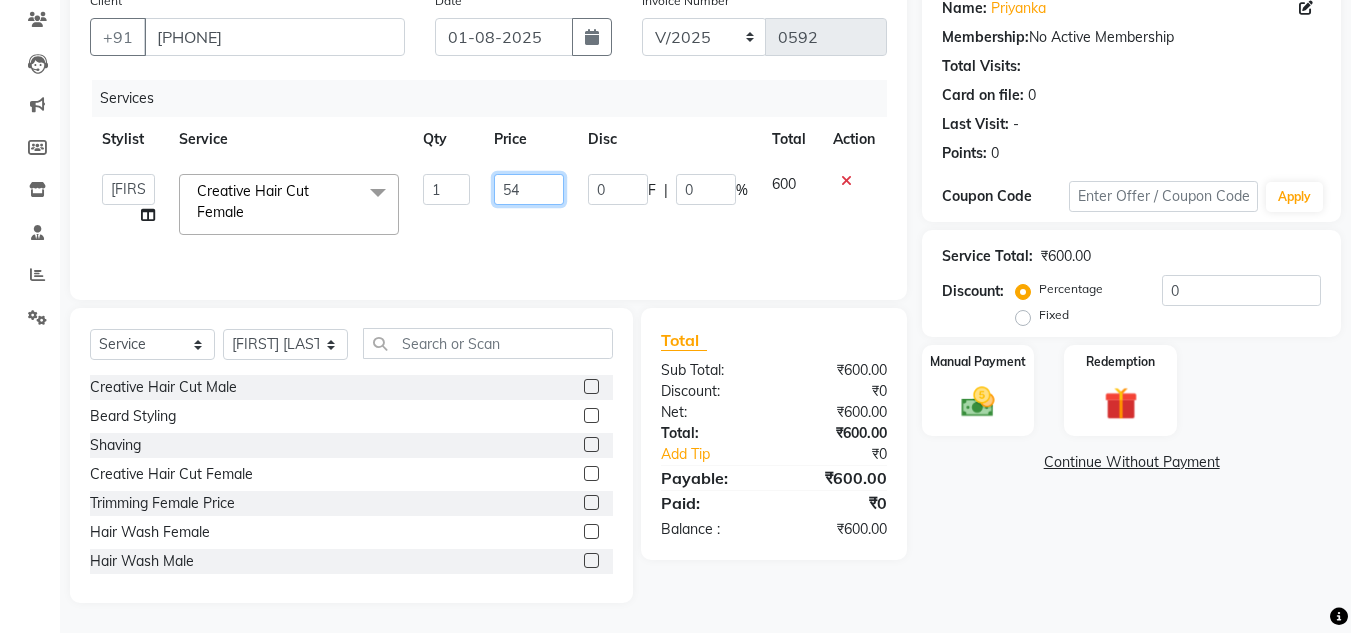 type on "540" 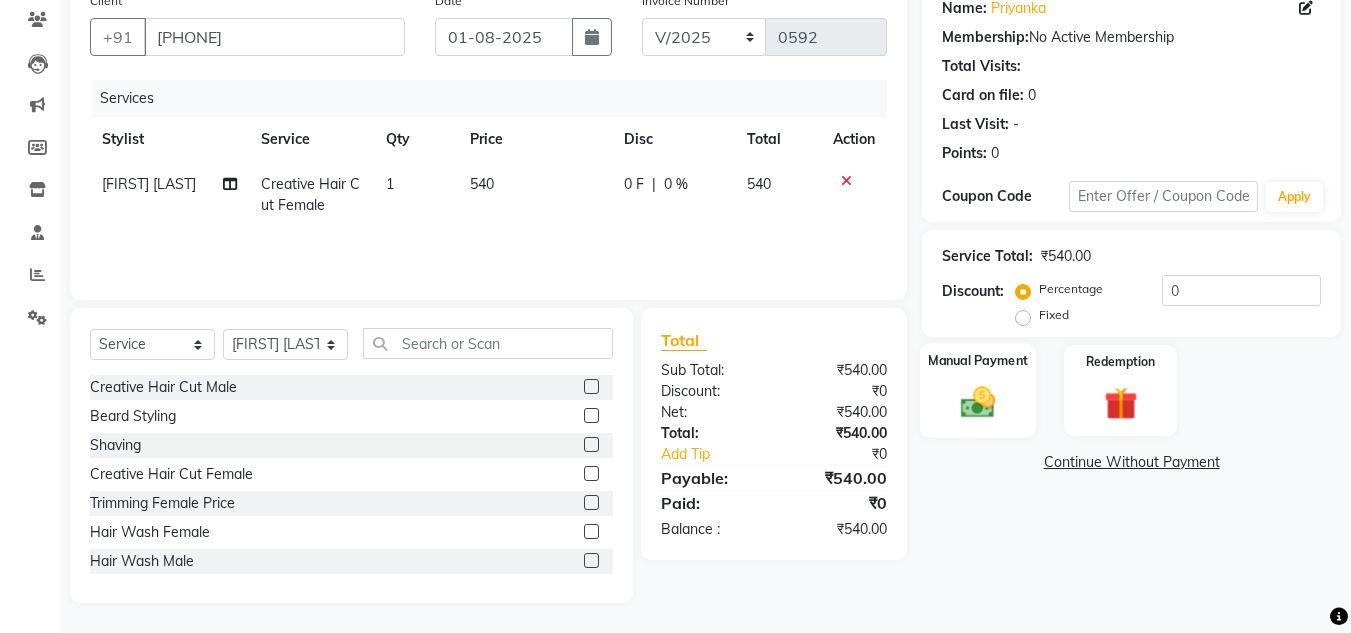 click 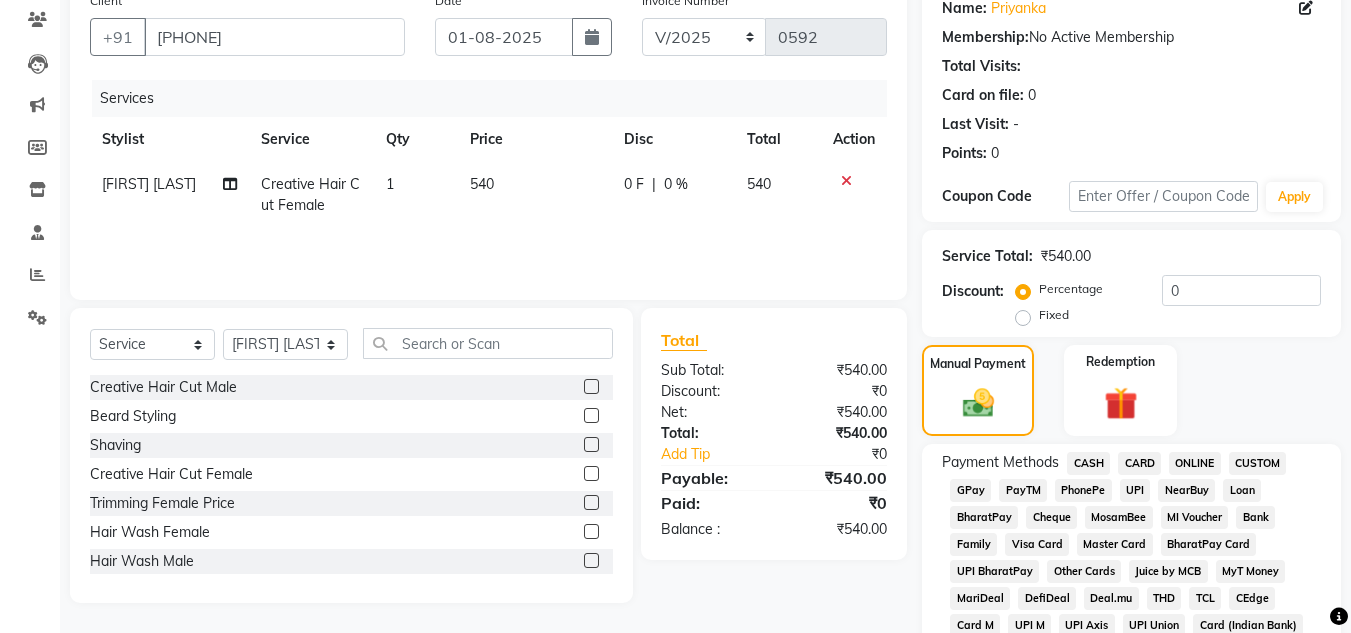click on "CASH" 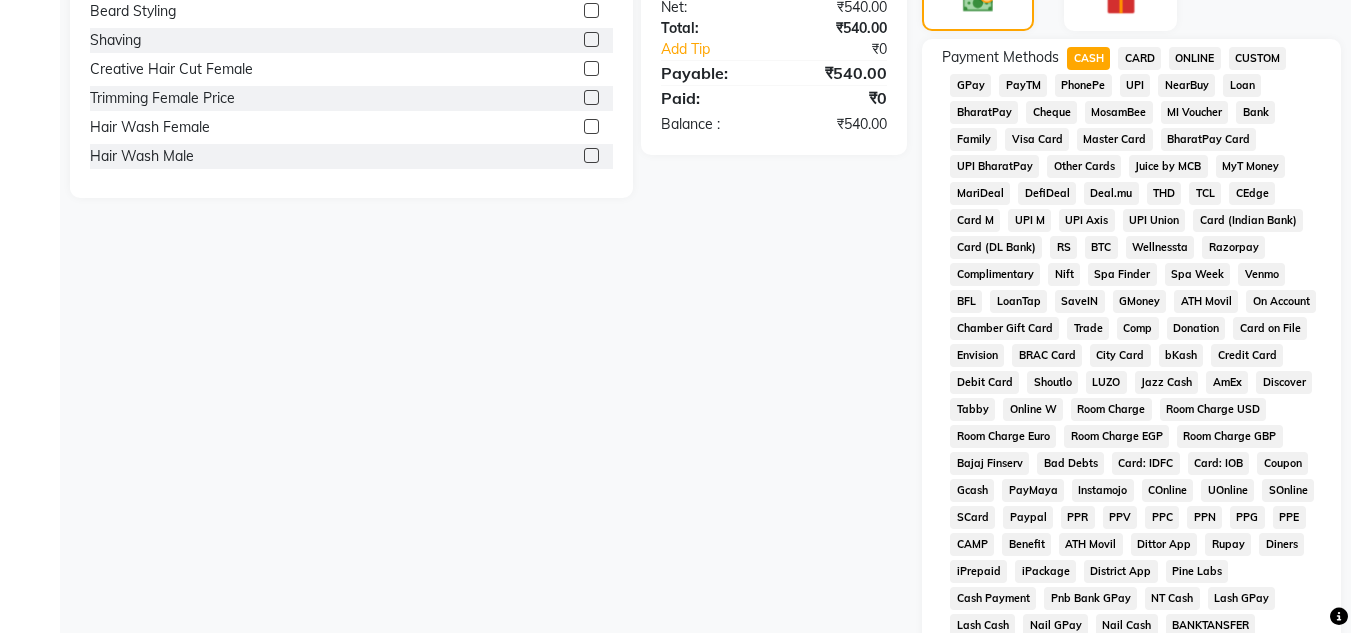 scroll, scrollTop: 868, scrollLeft: 0, axis: vertical 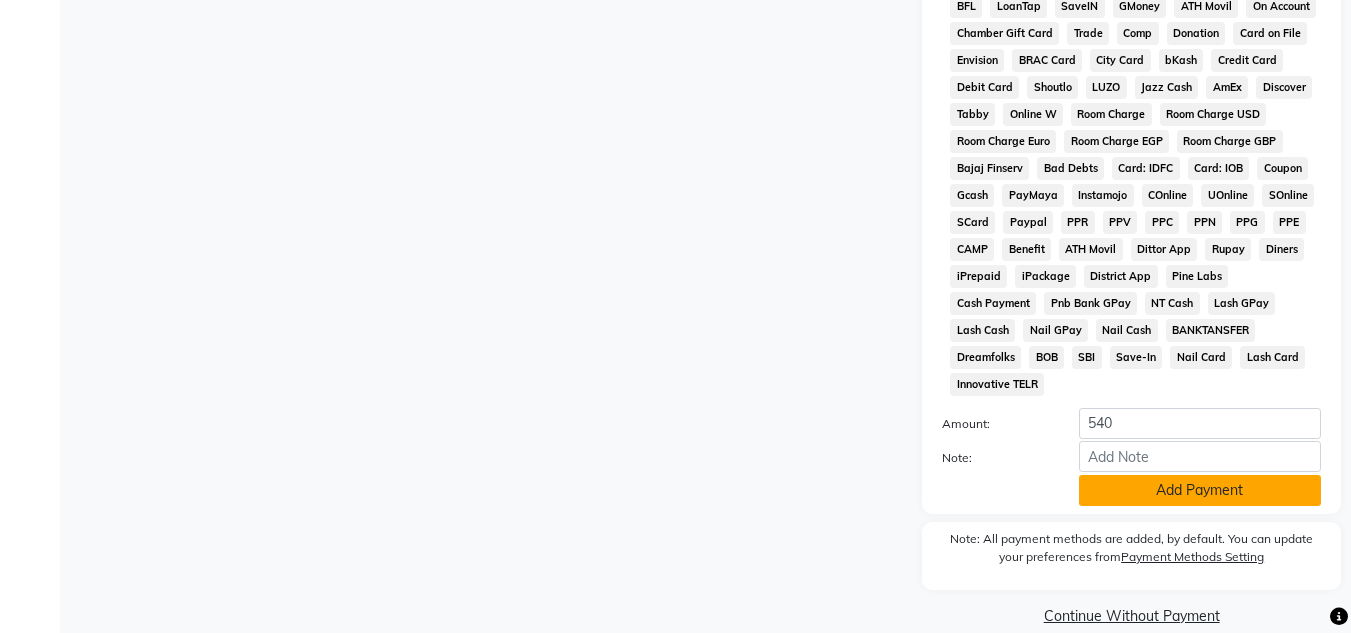 click on "Add Payment" 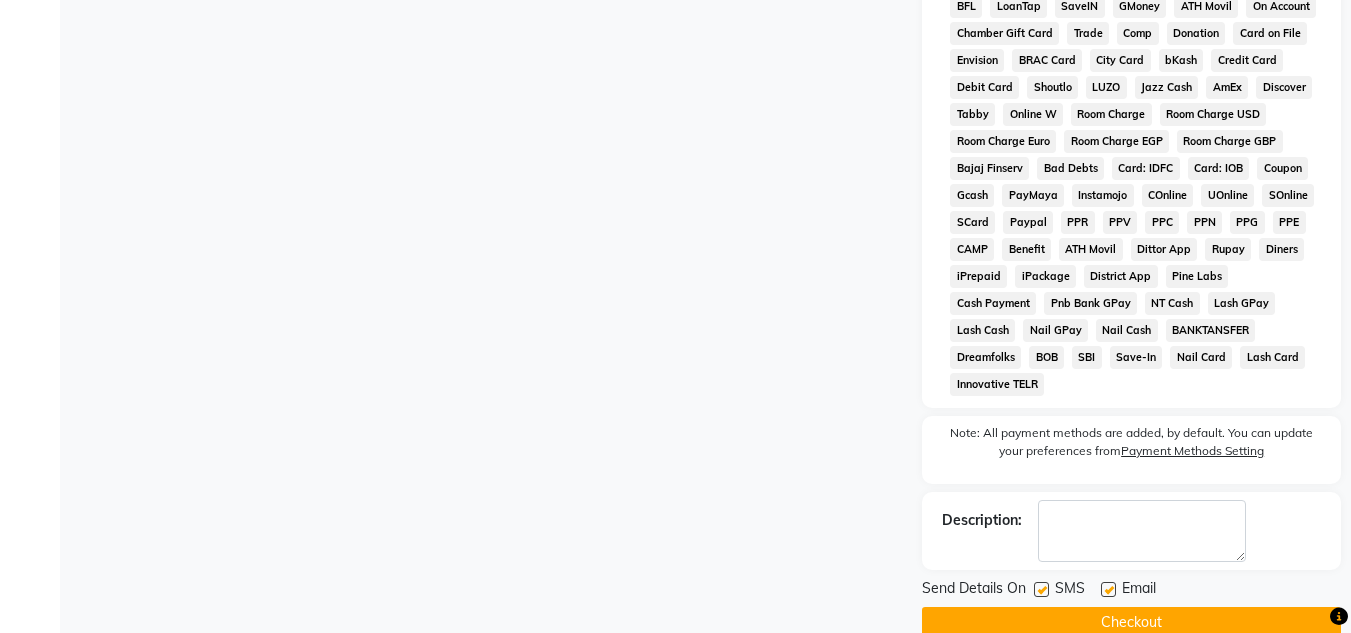 scroll, scrollTop: 876, scrollLeft: 0, axis: vertical 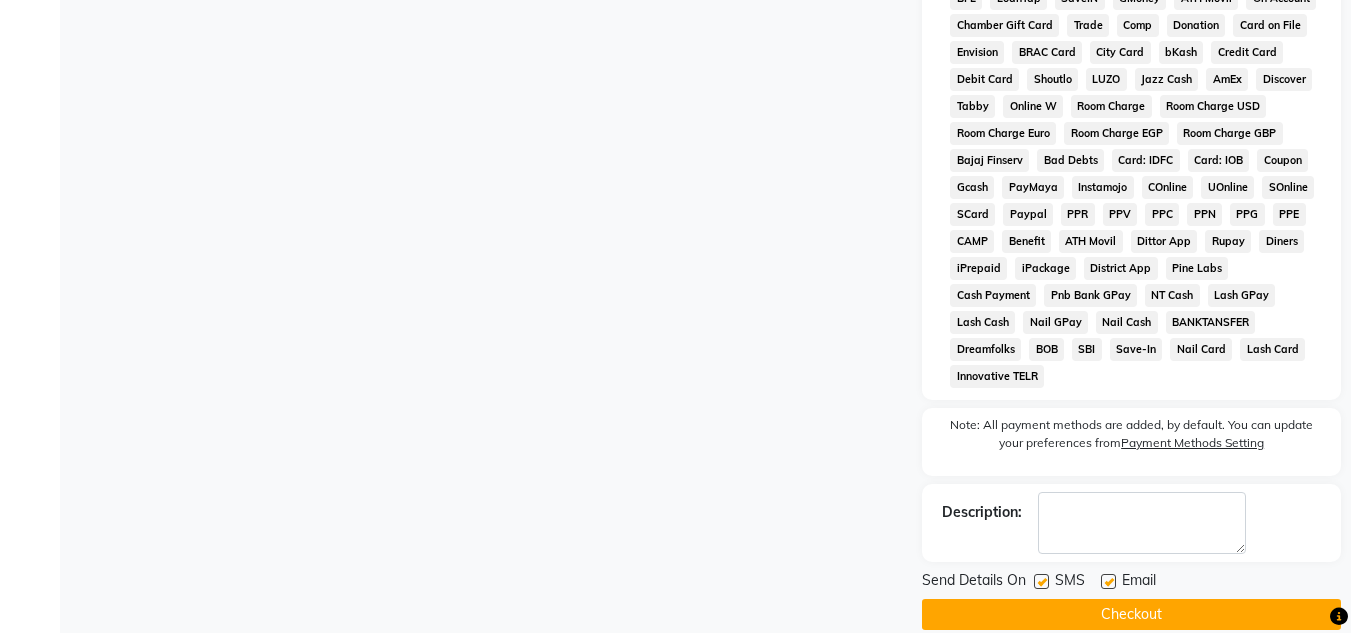 click on "Checkout" 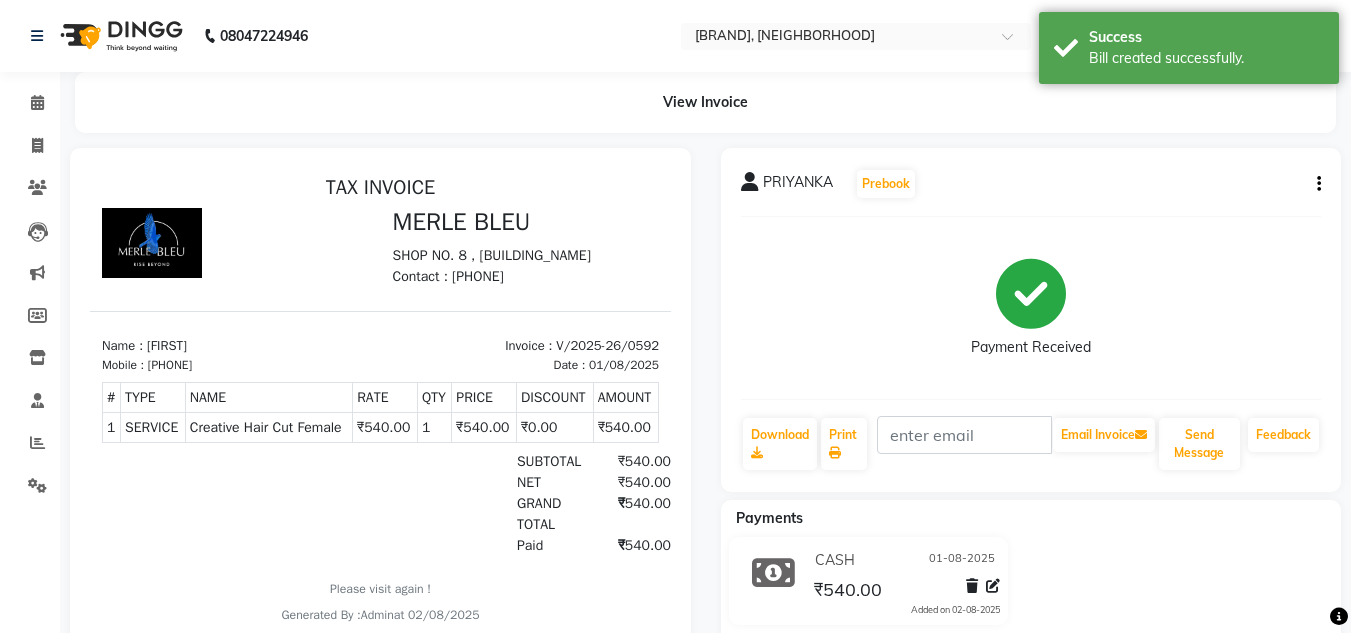 scroll, scrollTop: 0, scrollLeft: 0, axis: both 